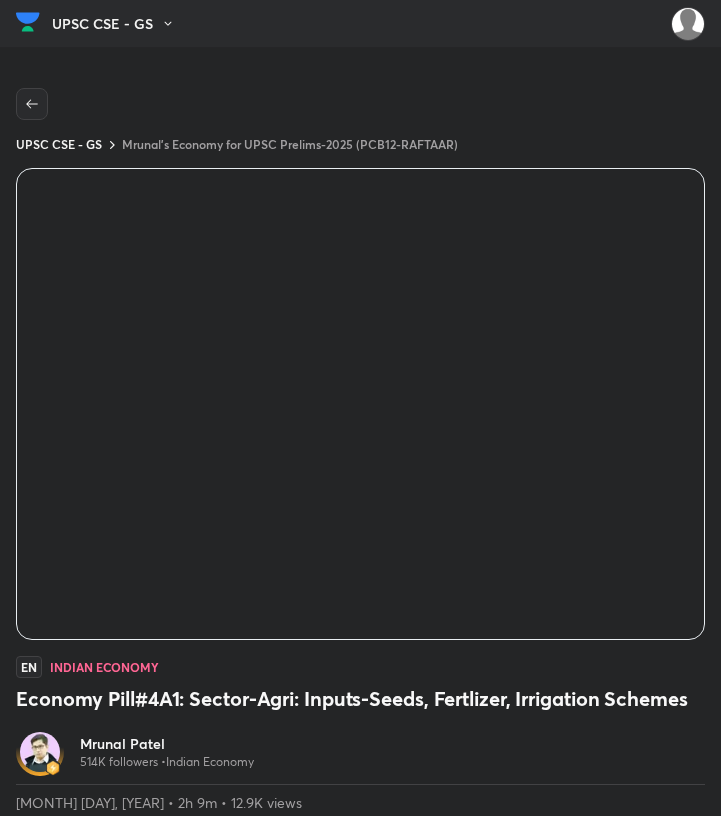 scroll, scrollTop: 0, scrollLeft: 0, axis: both 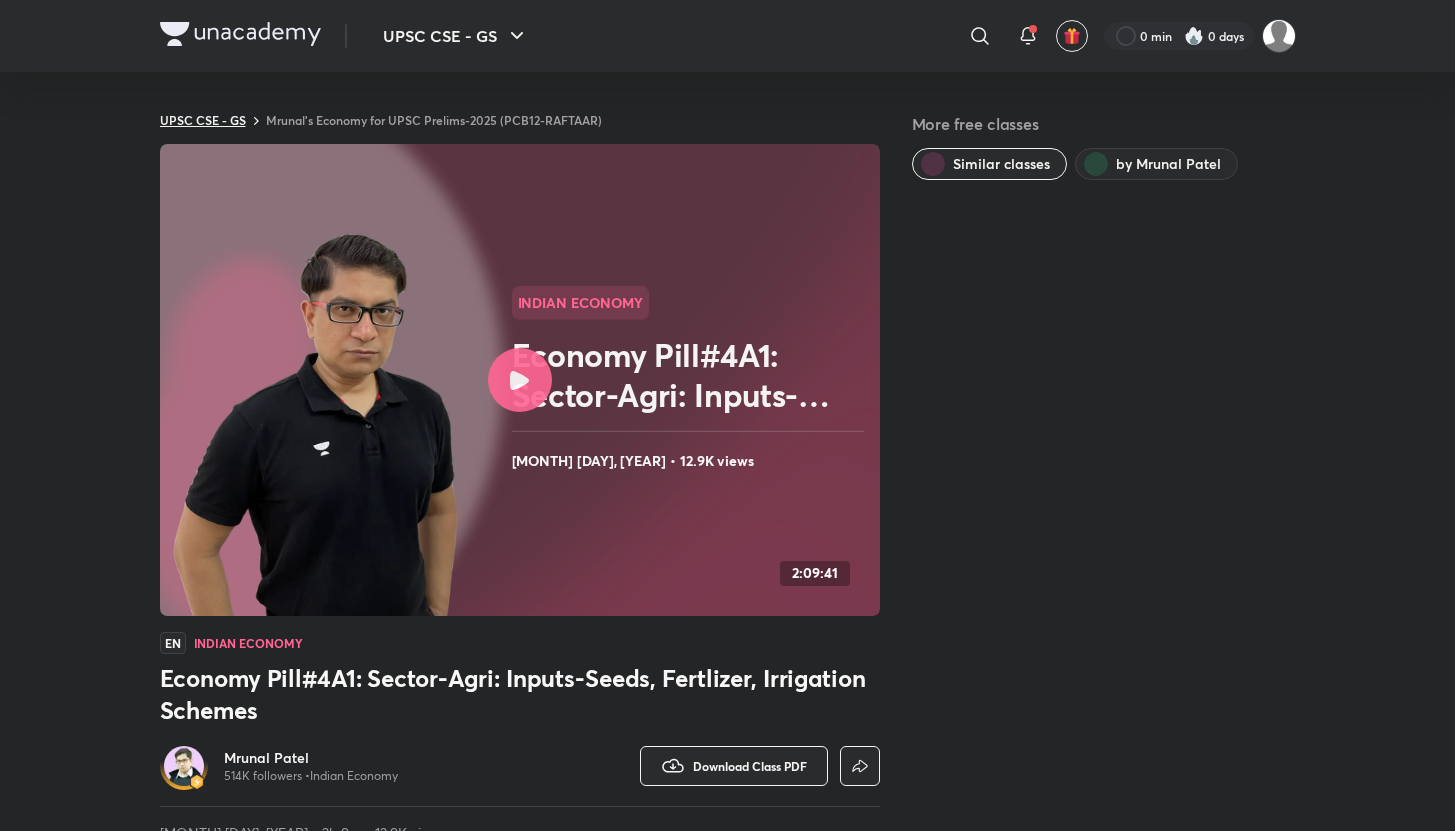 click on "UPSC CSE - GS" at bounding box center [203, 120] 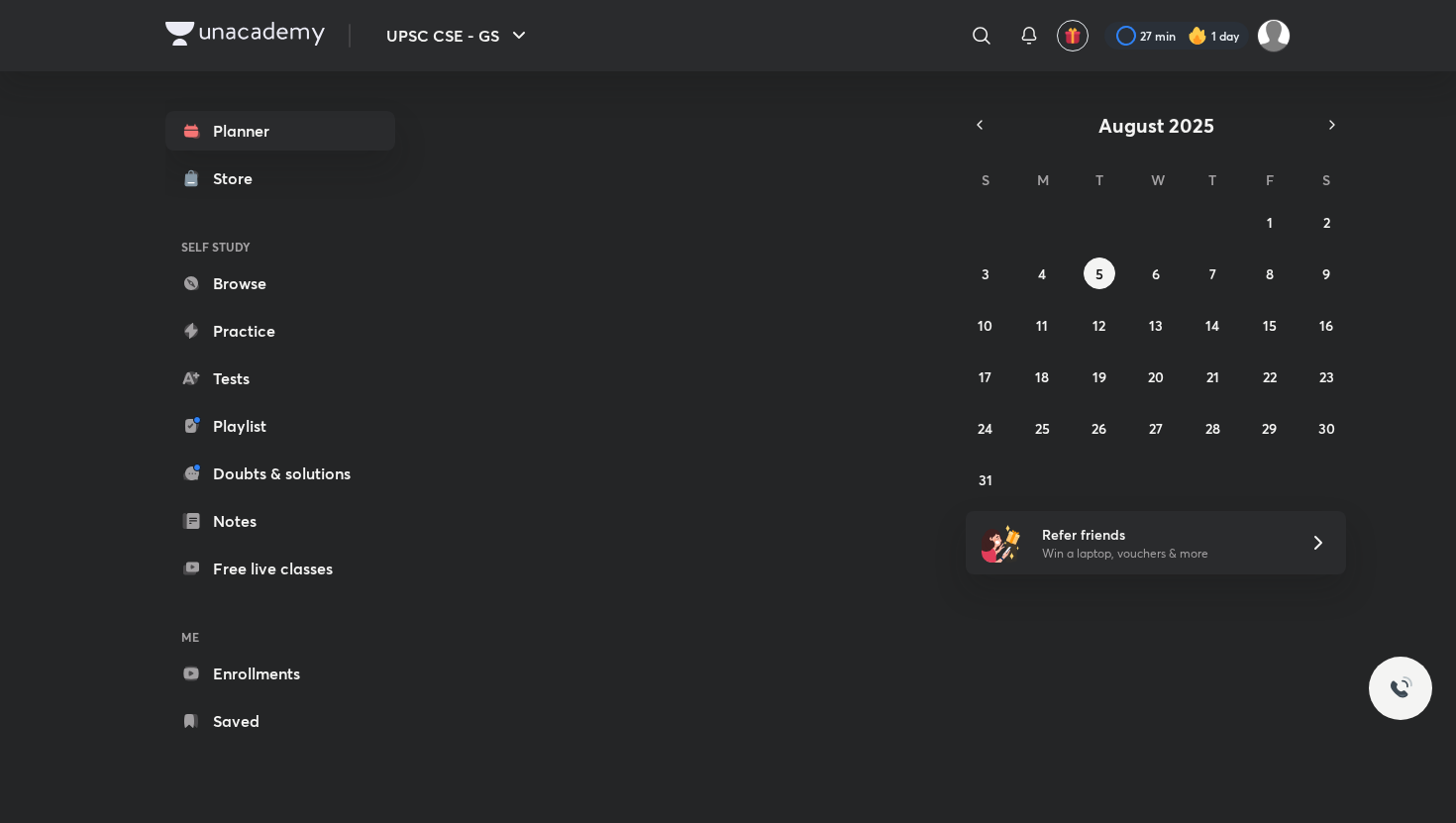 scroll, scrollTop: 0, scrollLeft: 0, axis: both 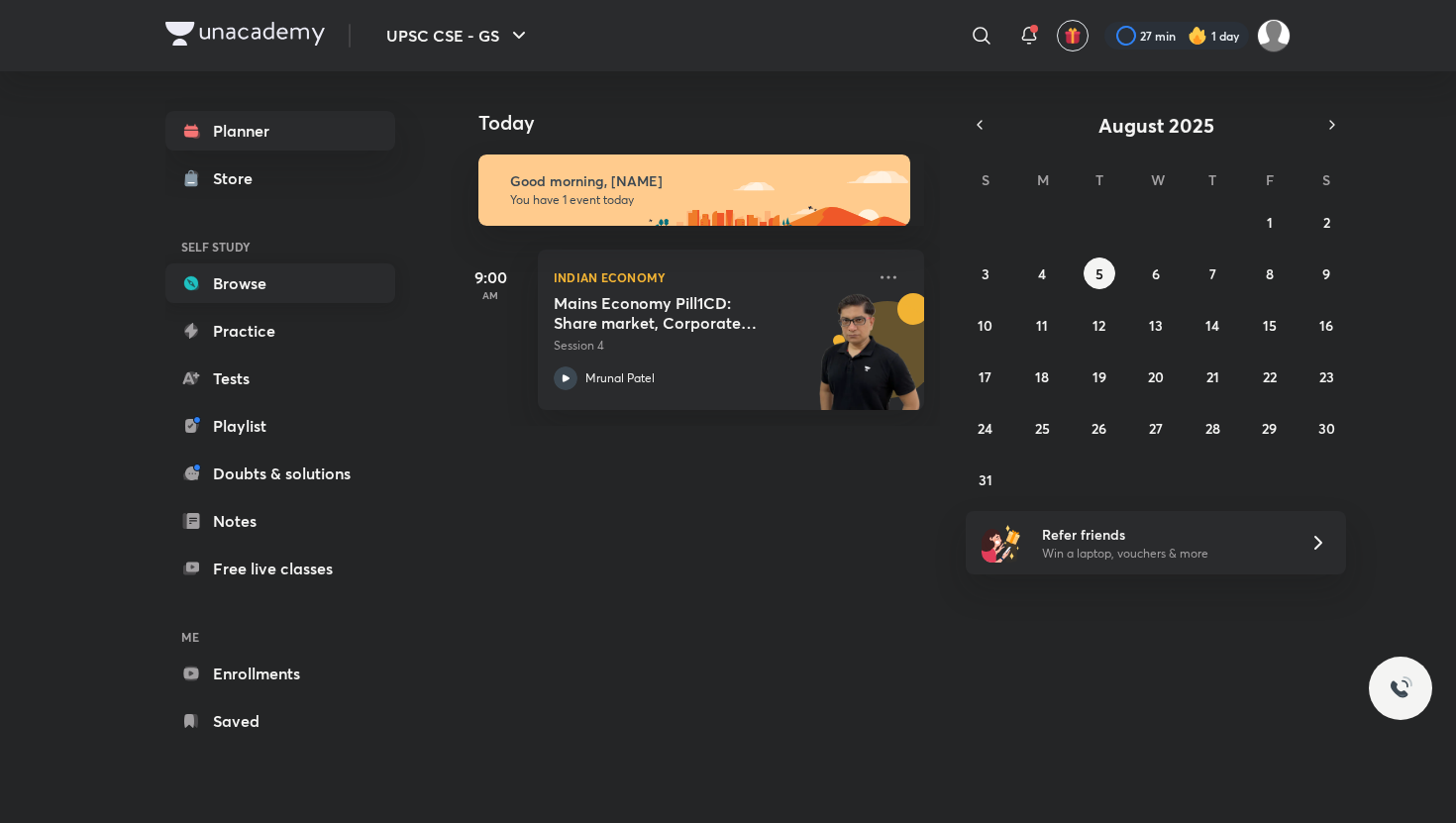 click on "Browse" at bounding box center (280, 283) 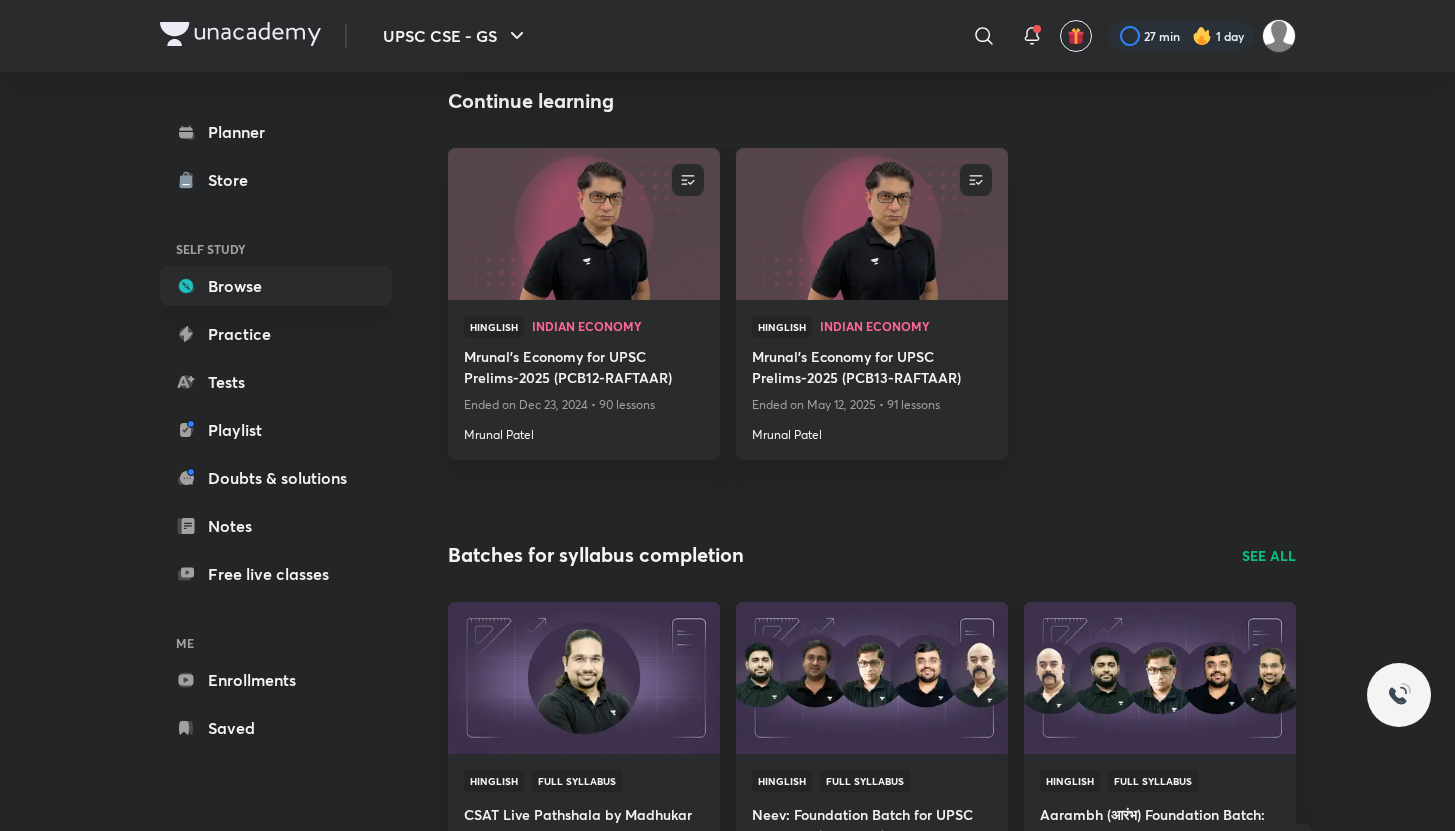 scroll, scrollTop: 0, scrollLeft: 0, axis: both 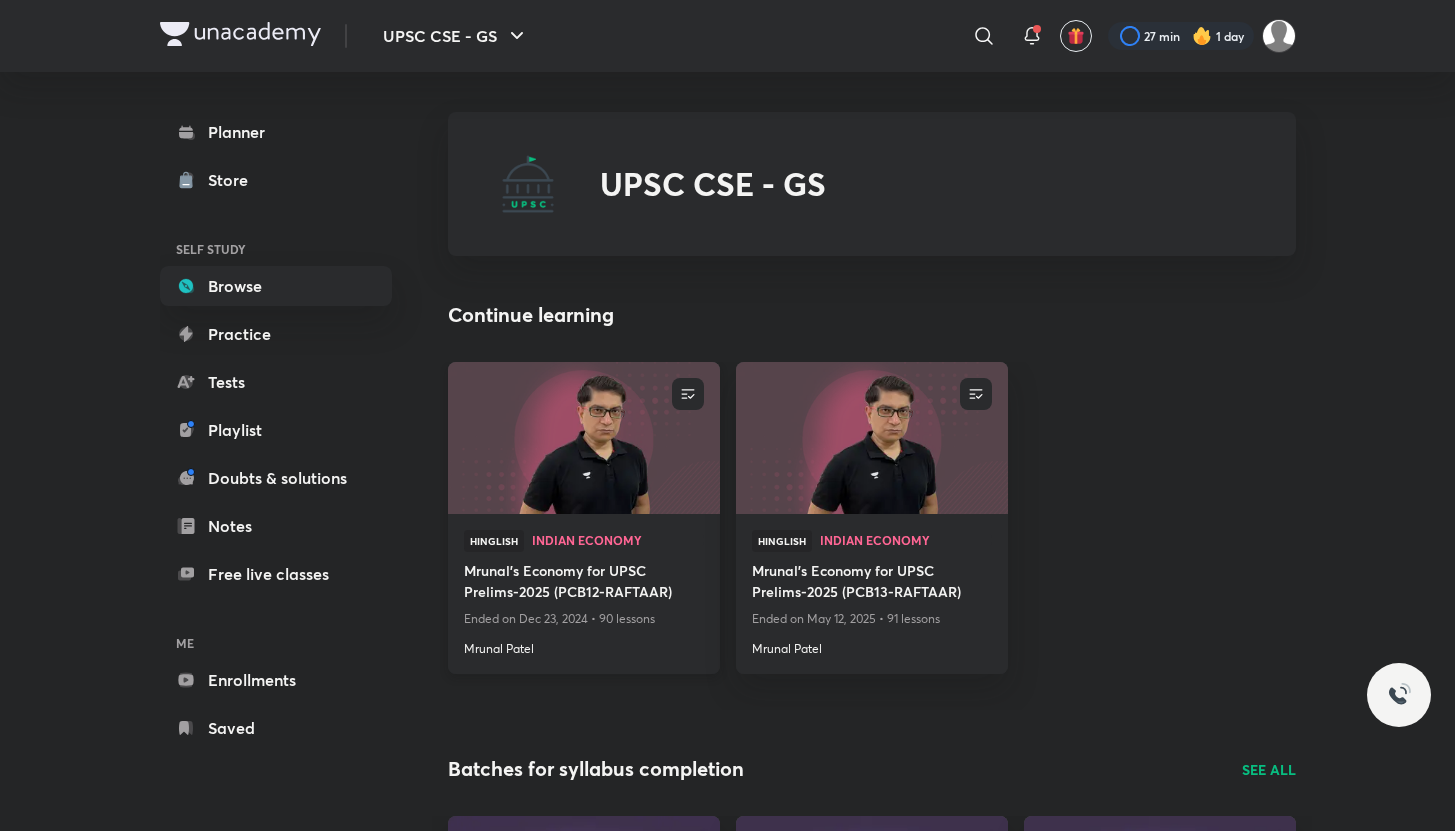 click on "Mrunal Patel" at bounding box center (584, 645) 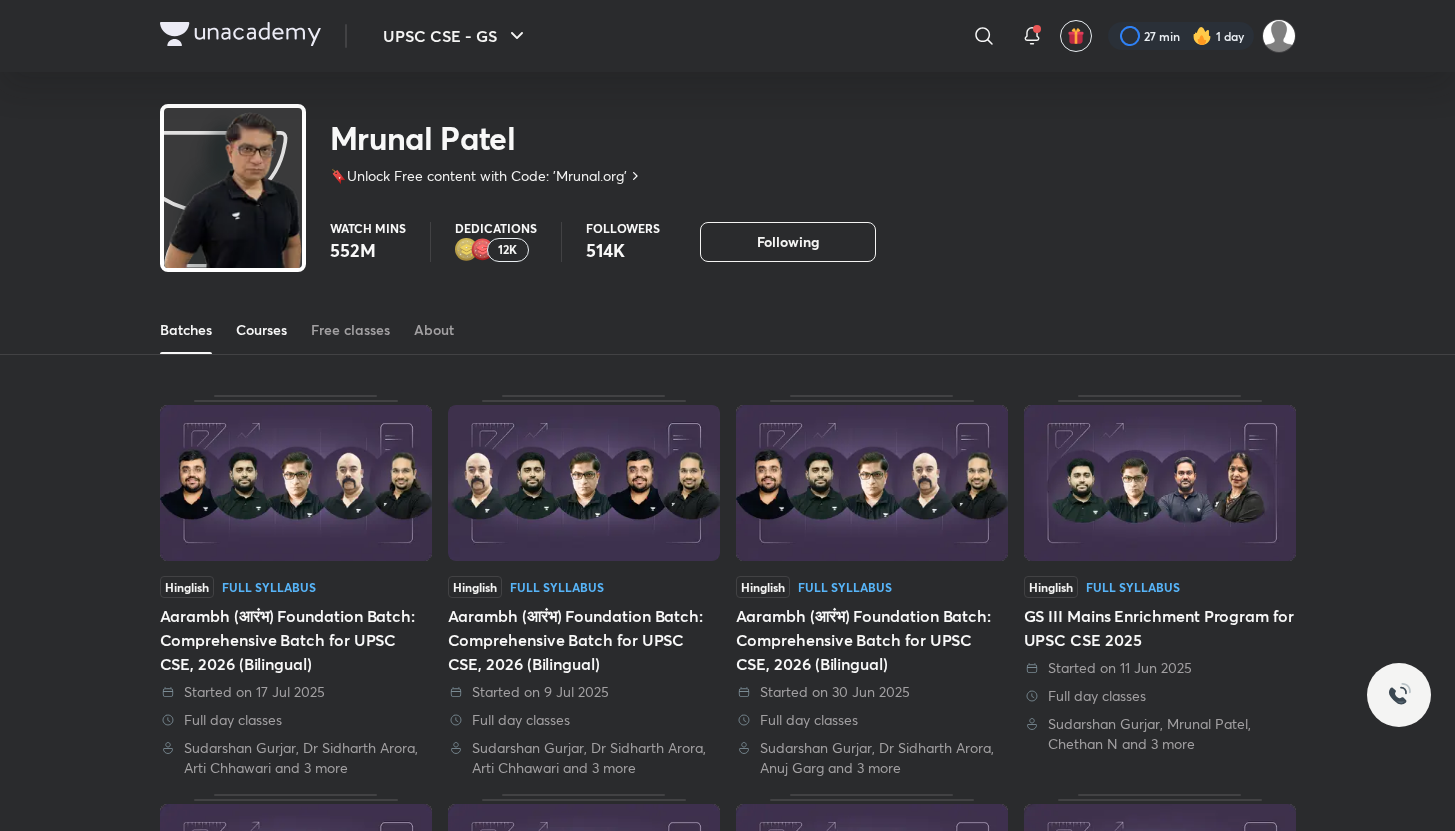 click on "Courses" at bounding box center (261, 330) 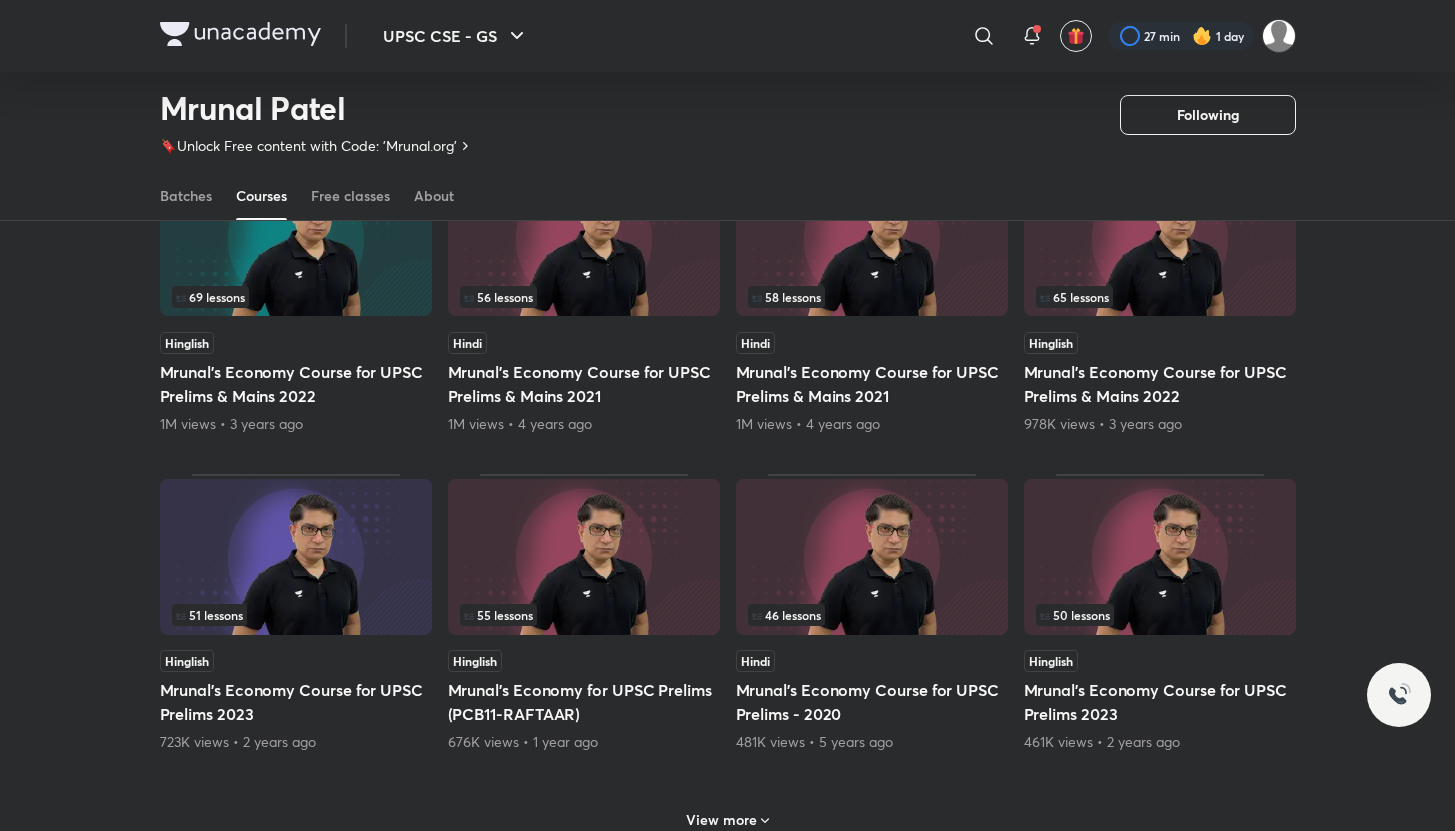 scroll, scrollTop: 597, scrollLeft: 0, axis: vertical 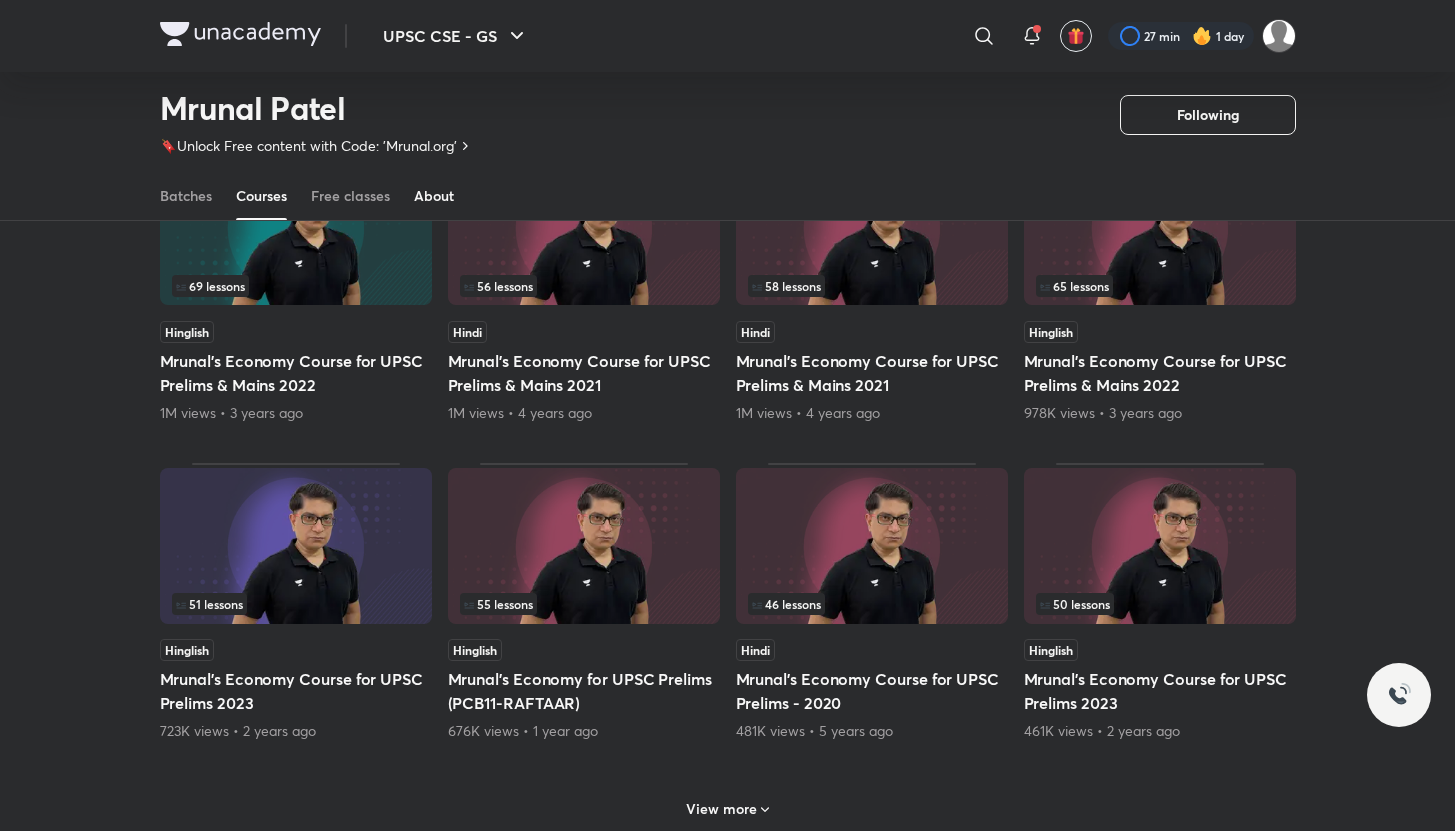 click on "About" at bounding box center [434, 196] 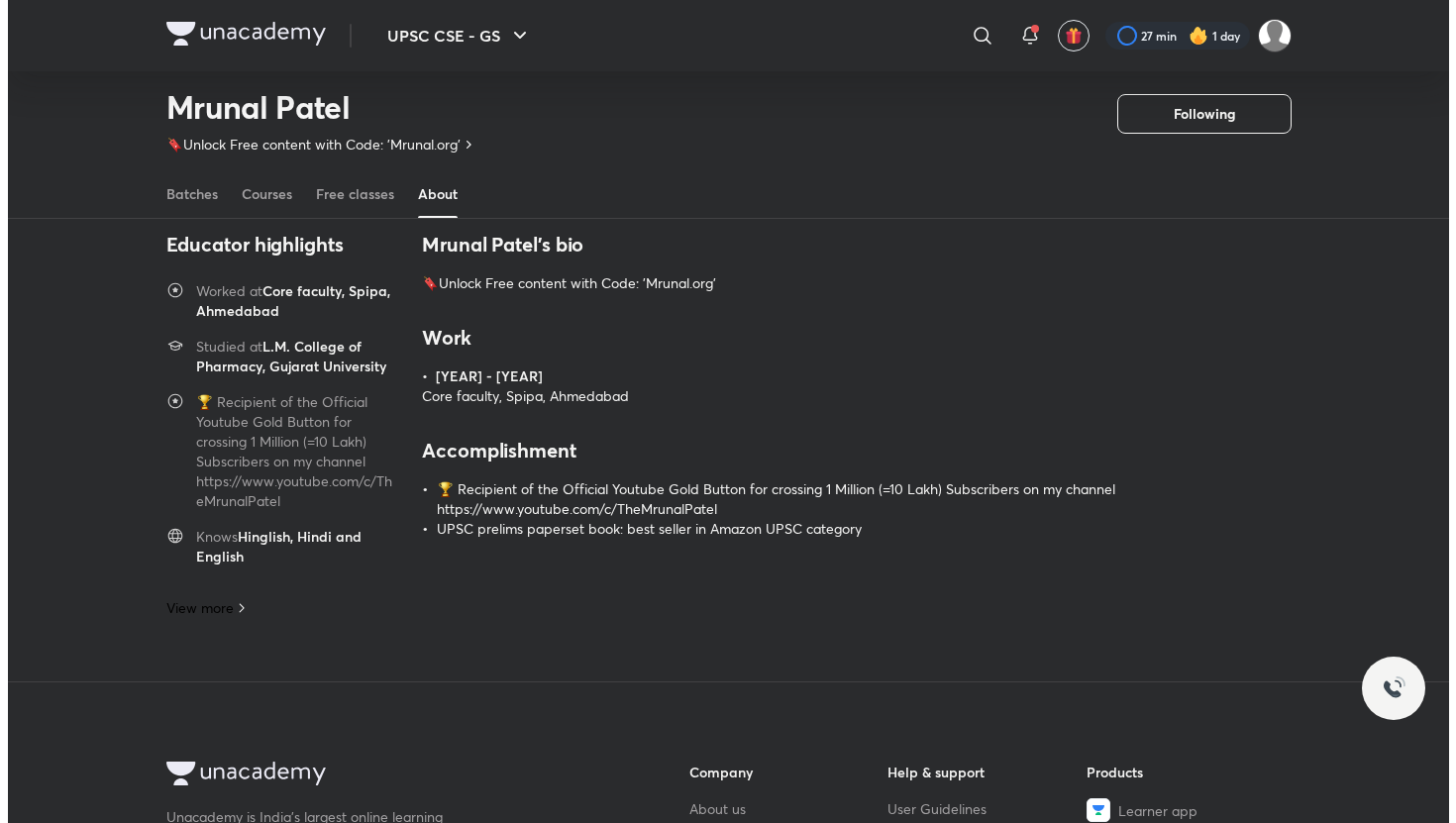 scroll, scrollTop: 94, scrollLeft: 0, axis: vertical 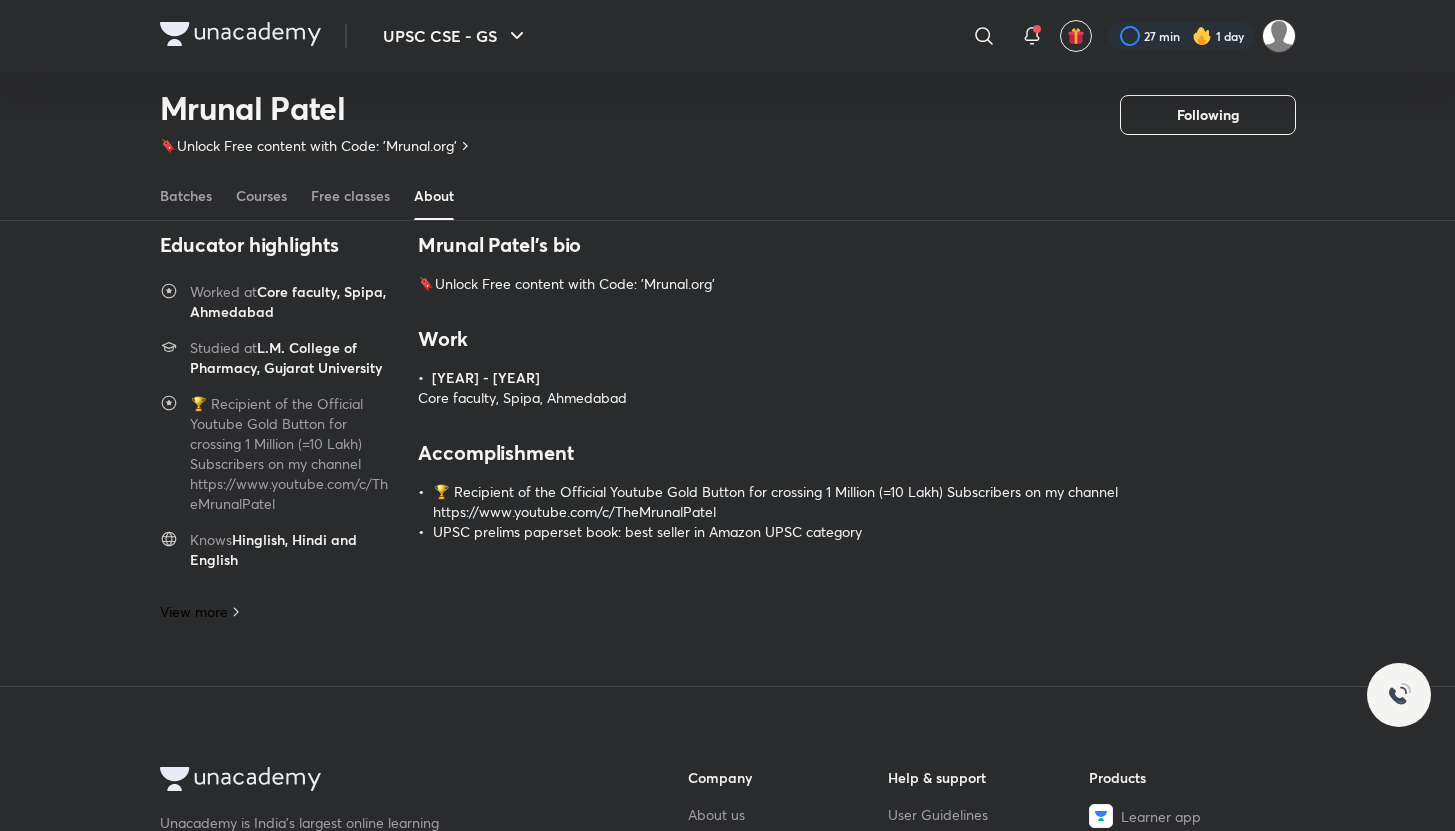 click 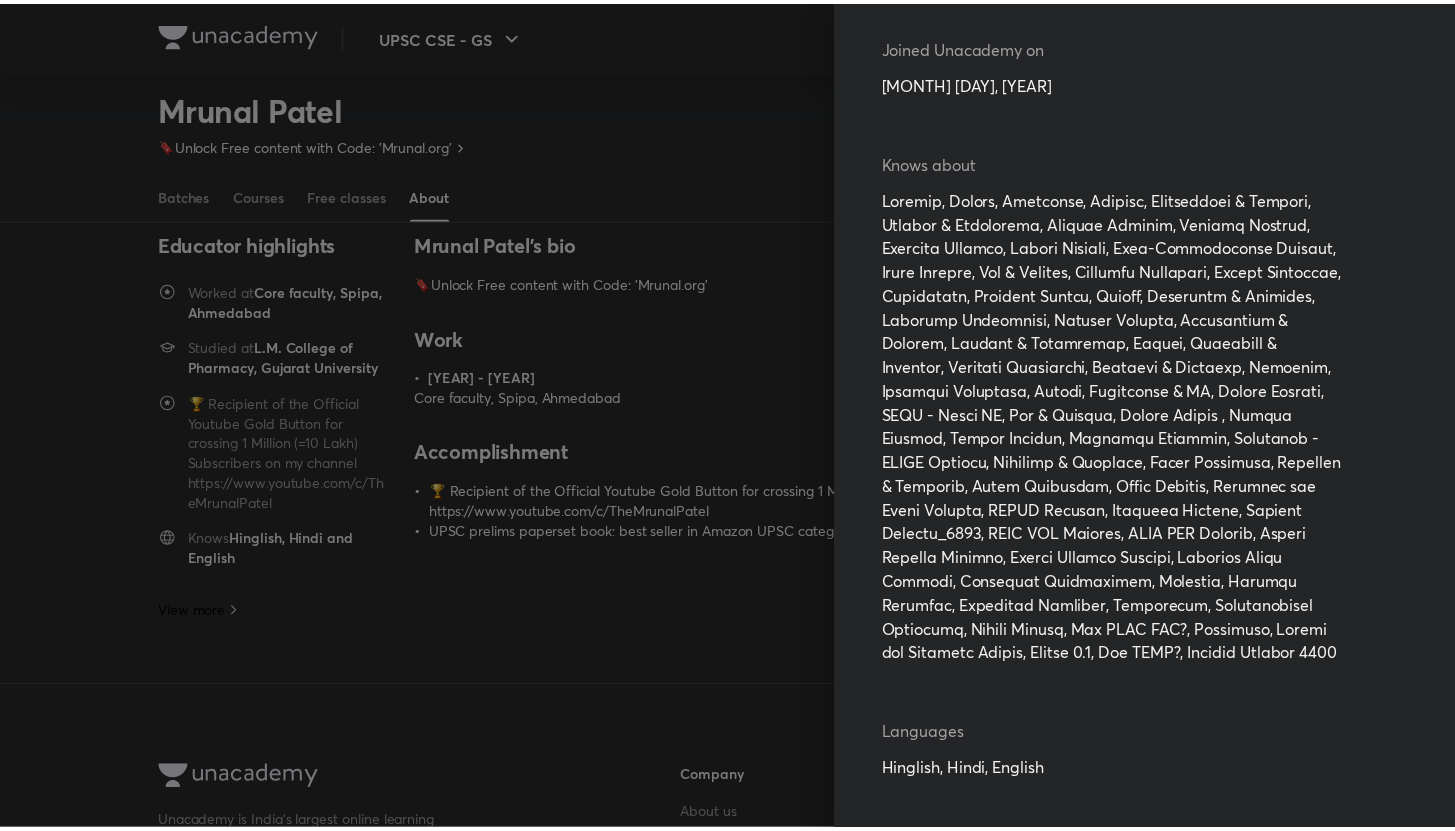 scroll, scrollTop: 595, scrollLeft: 0, axis: vertical 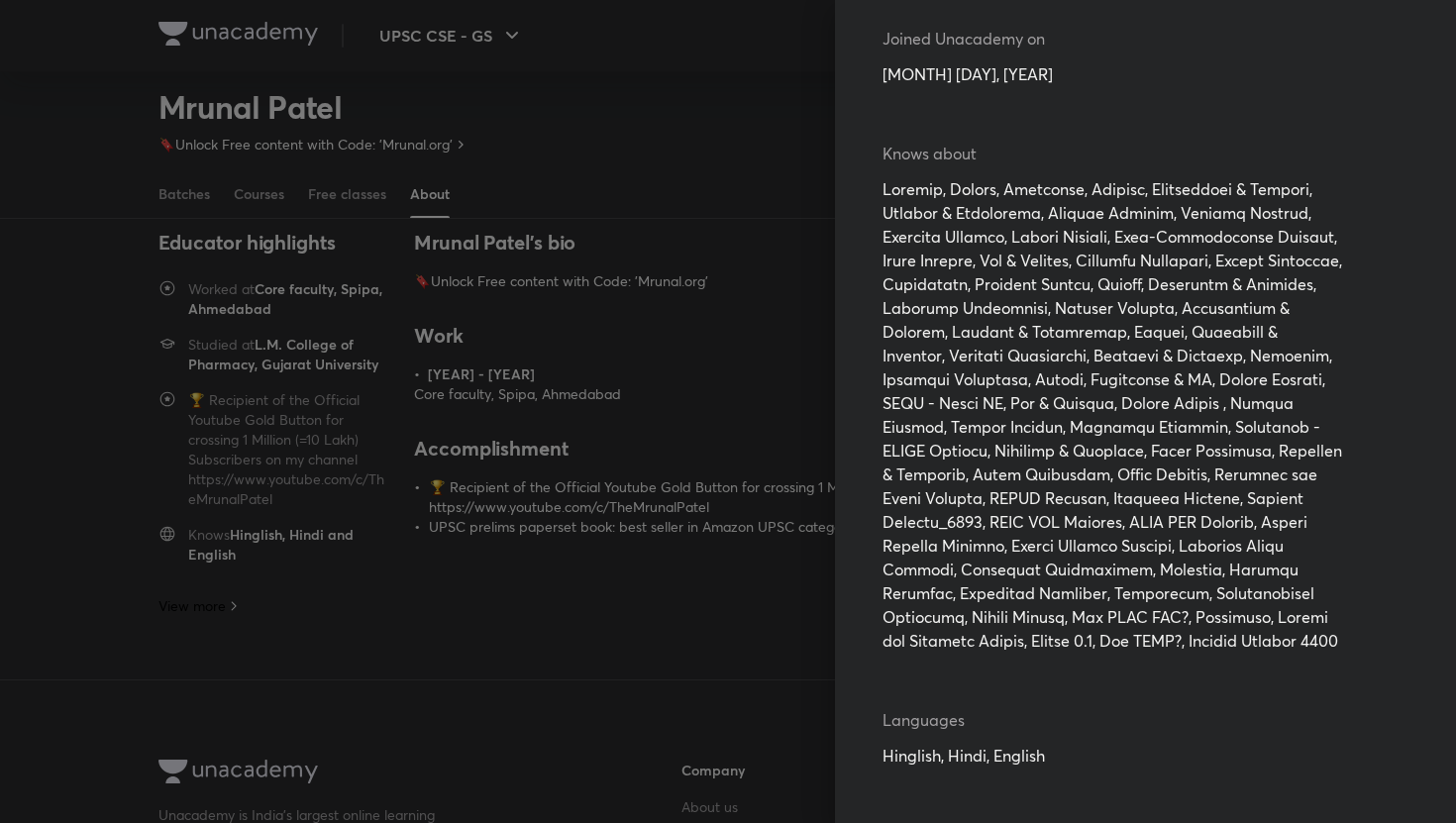 click at bounding box center [728, 411] 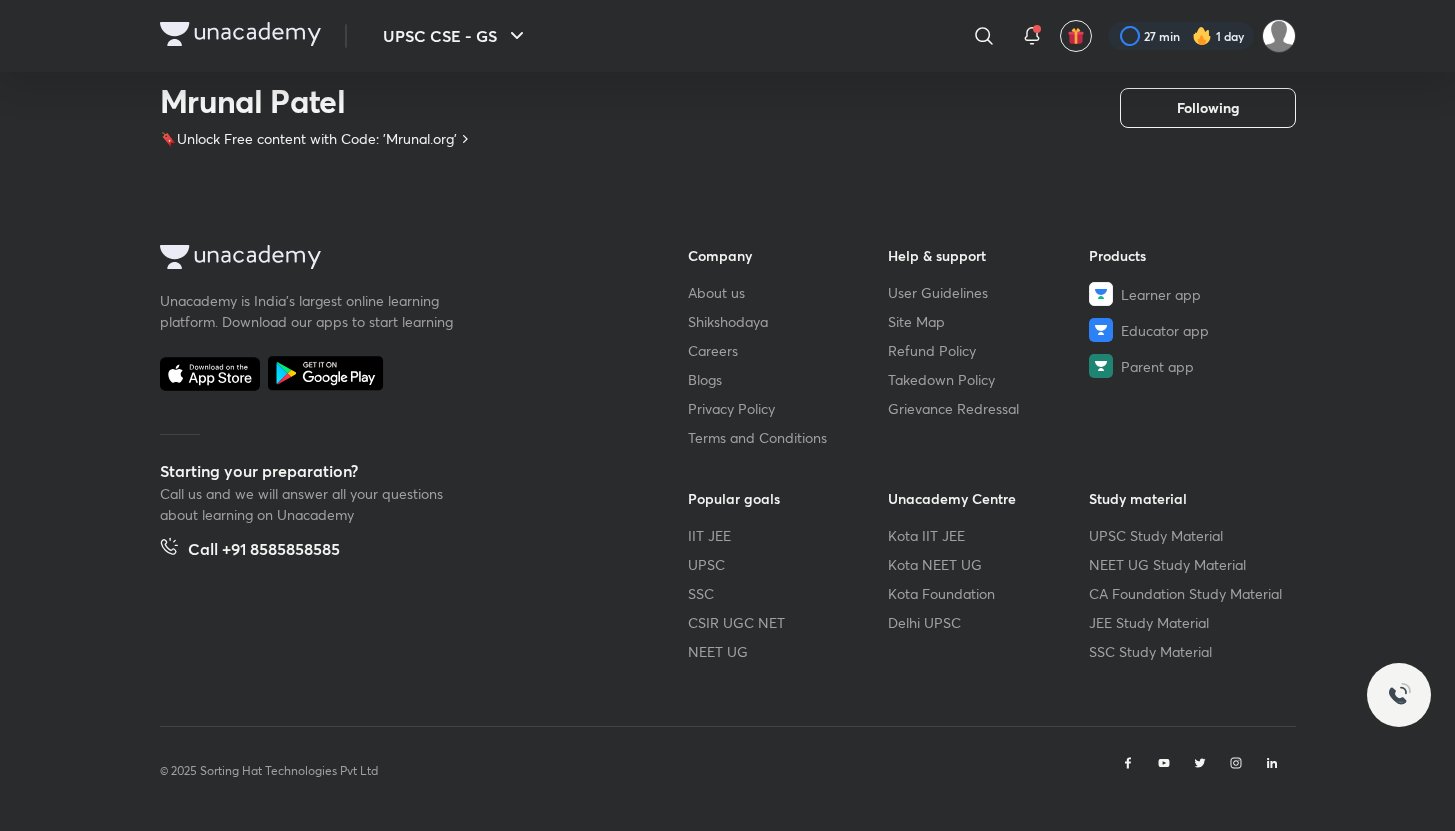 scroll, scrollTop: 0, scrollLeft: 0, axis: both 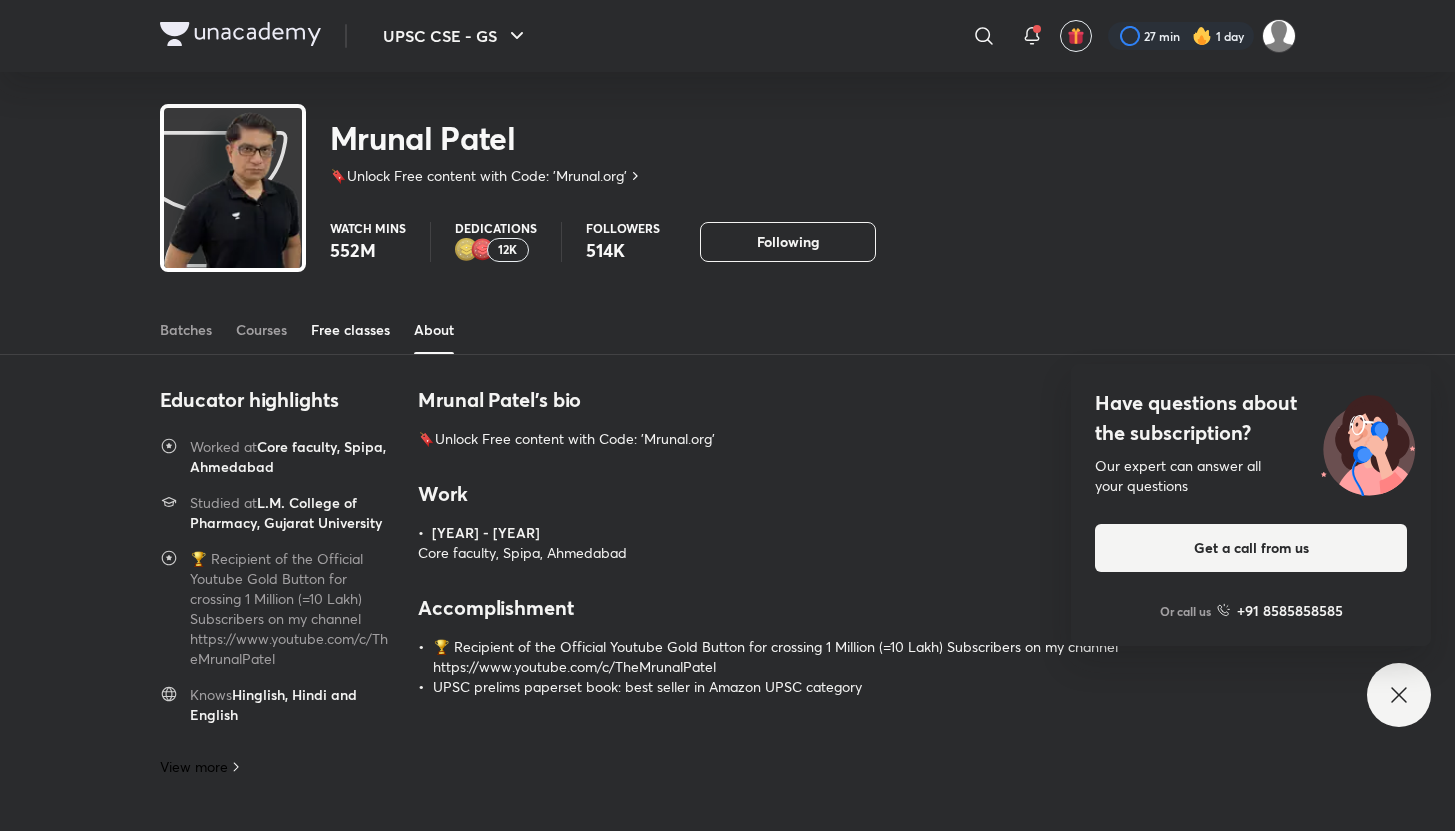 click on "Free classes" at bounding box center (350, 330) 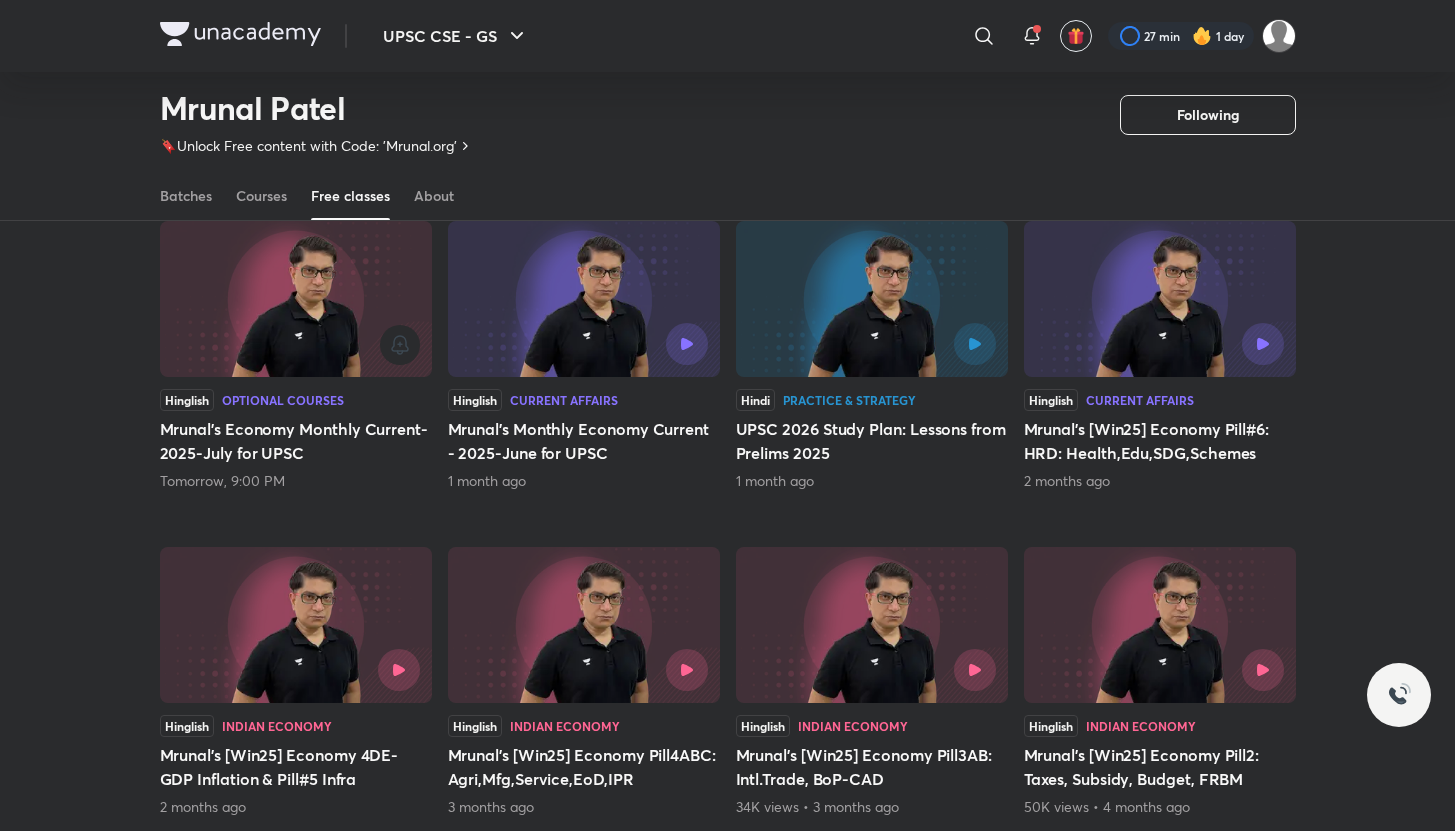 scroll, scrollTop: 0, scrollLeft: 0, axis: both 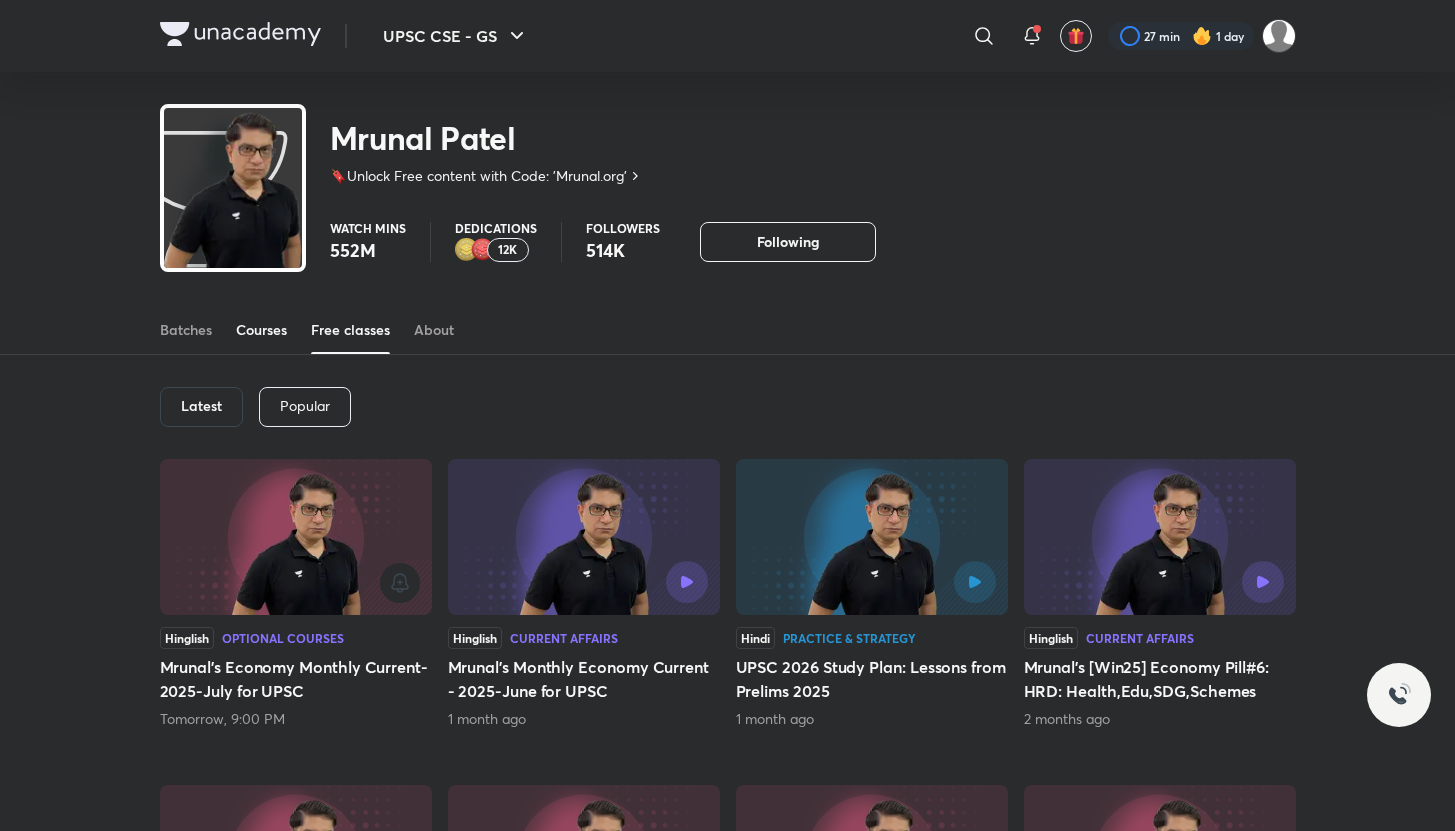 click on "Courses" at bounding box center (261, 330) 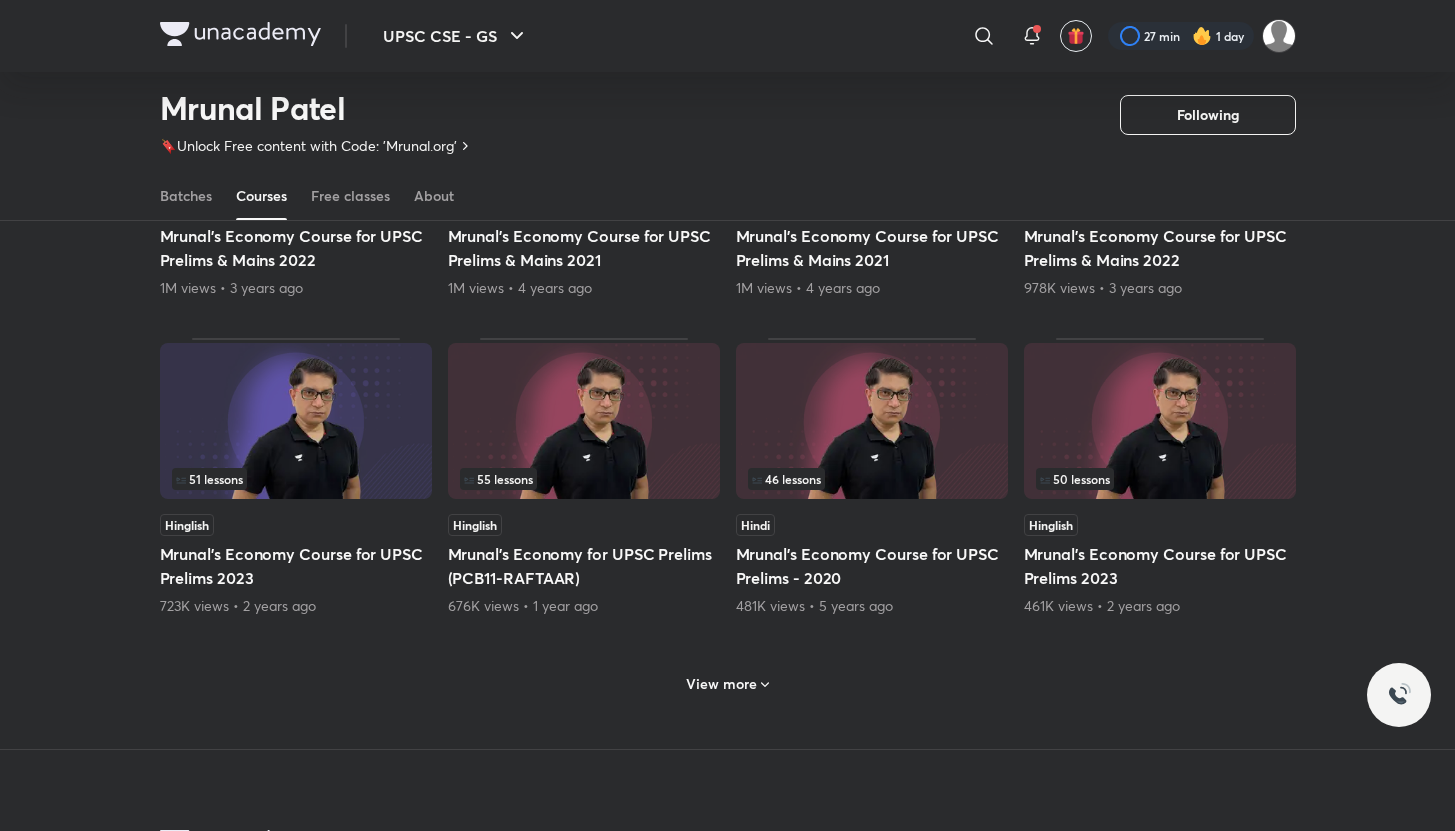 scroll, scrollTop: 724, scrollLeft: 0, axis: vertical 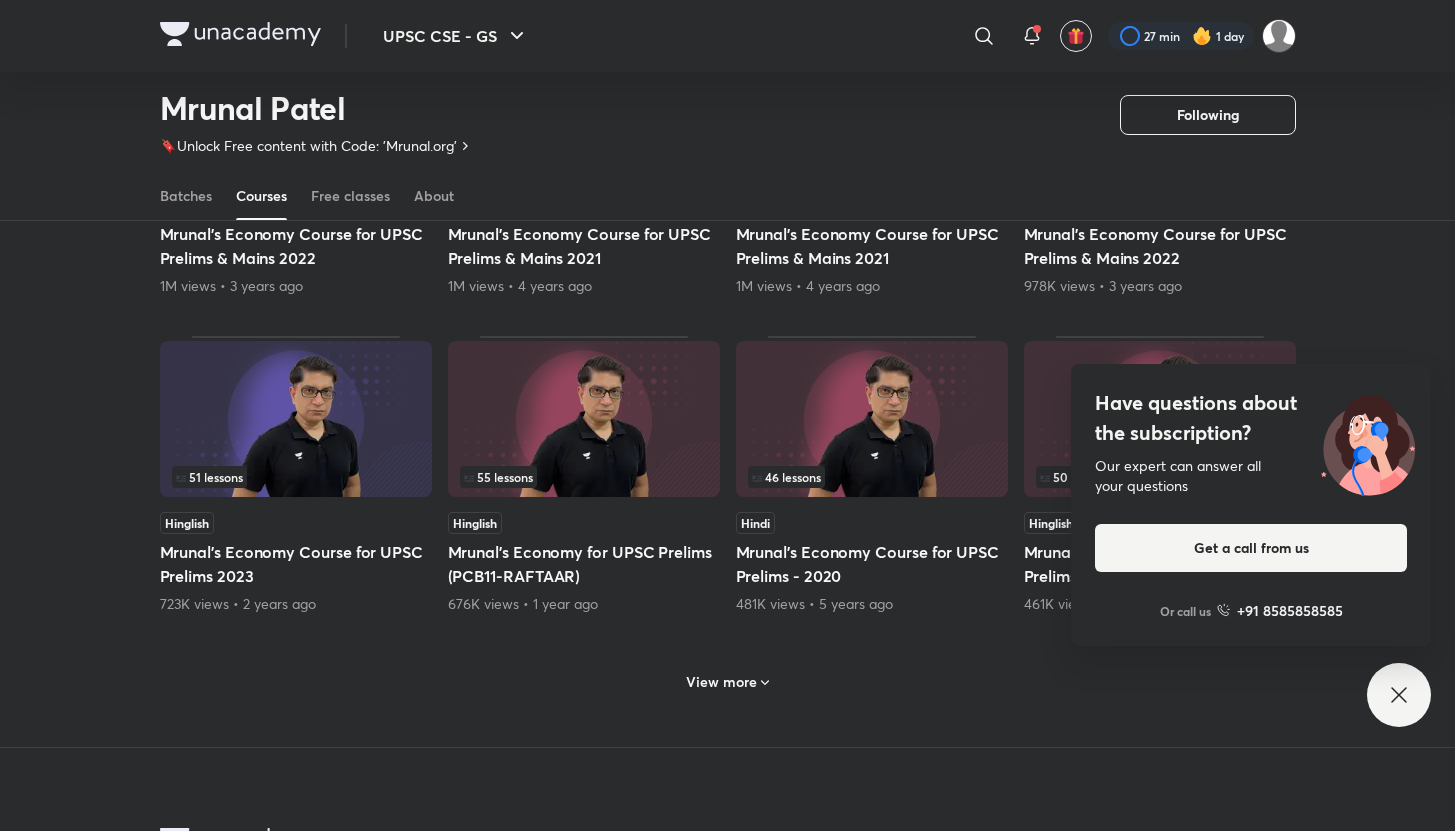 click 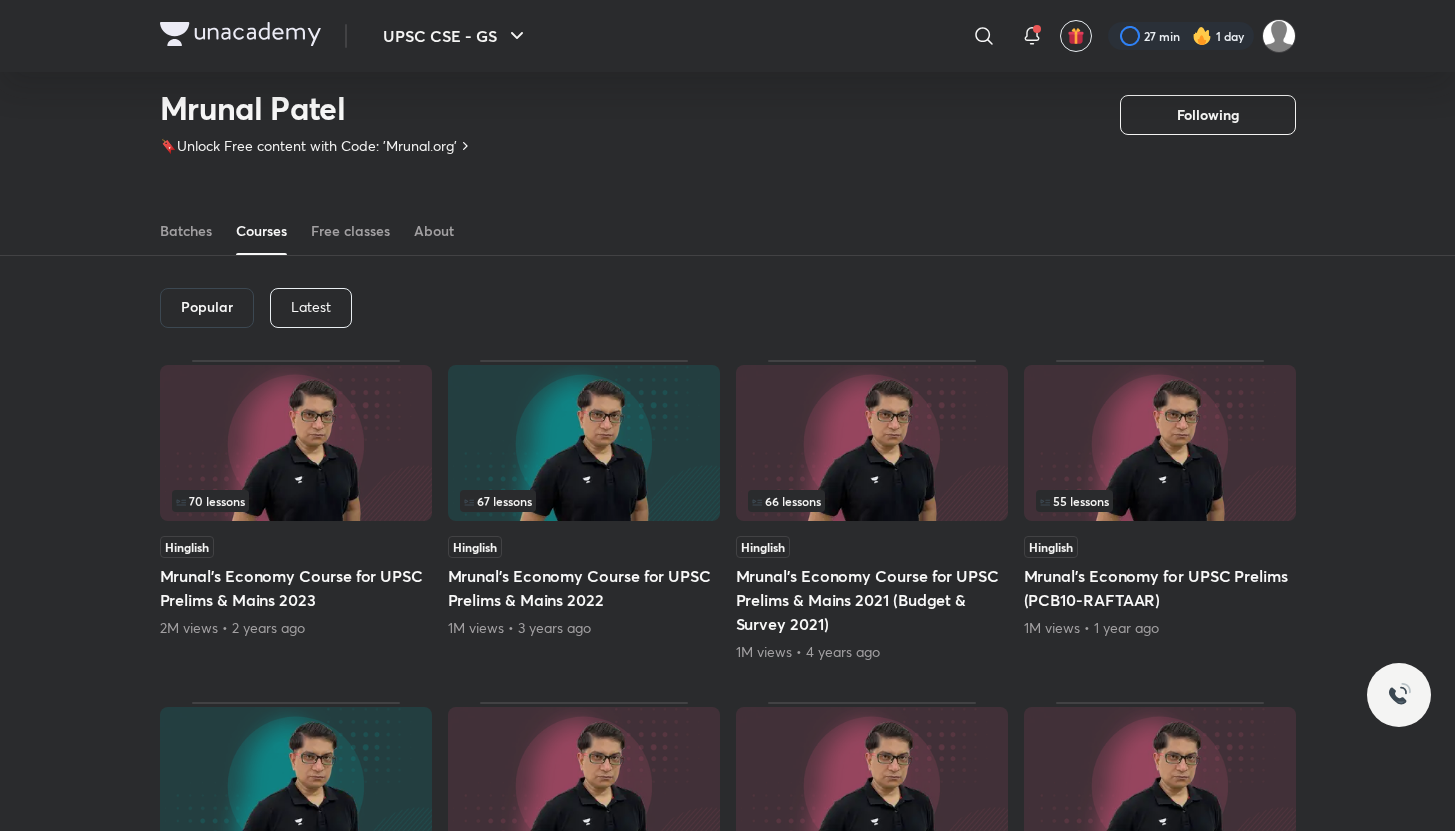 scroll, scrollTop: 0, scrollLeft: 0, axis: both 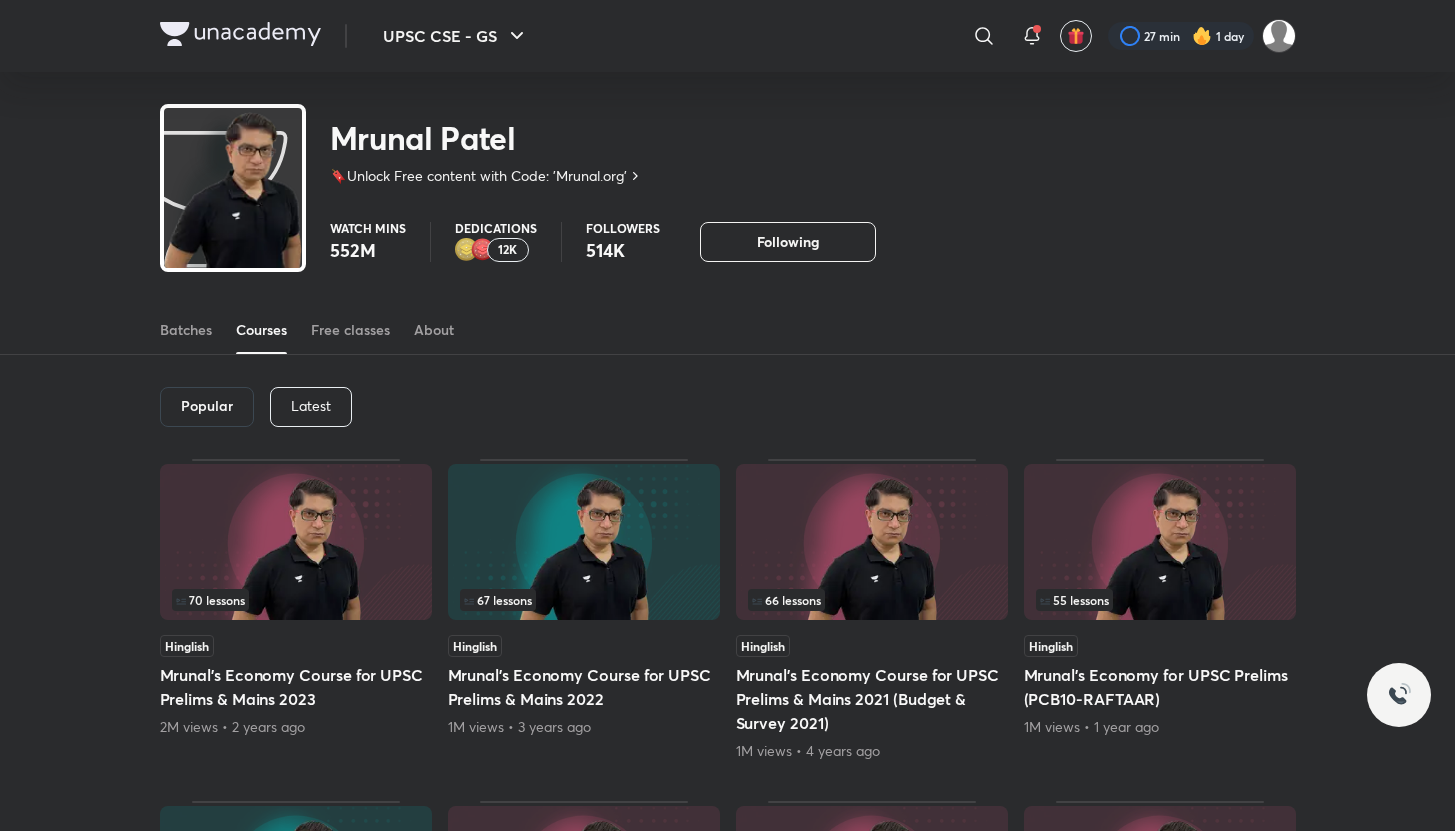 click on "Latest" at bounding box center (311, 406) 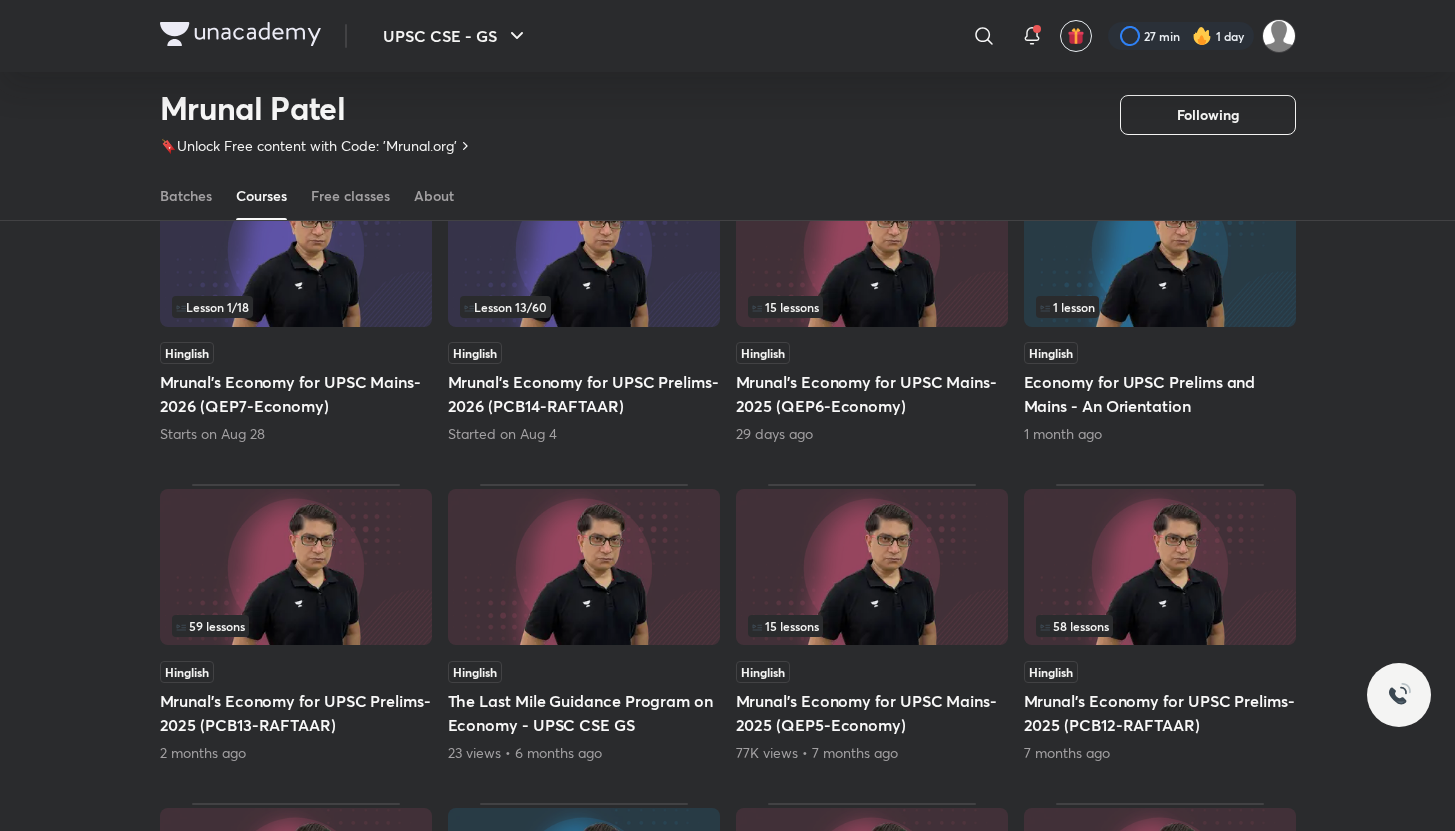 scroll, scrollTop: 236, scrollLeft: 0, axis: vertical 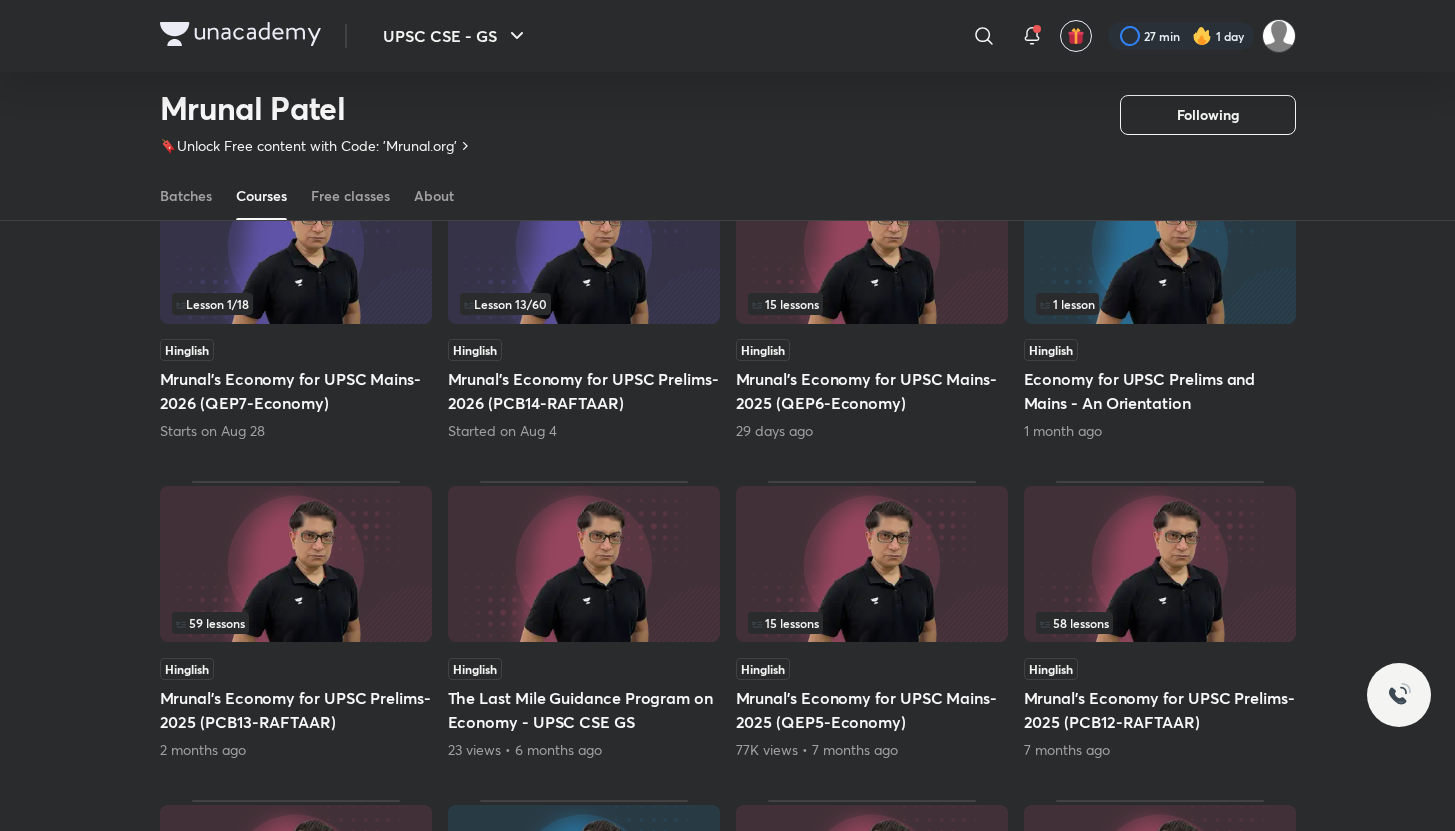 click on "Mrunal’s Economy for UPSC Prelims-2025 (PCB13-RAFTAAR)" at bounding box center [296, 710] 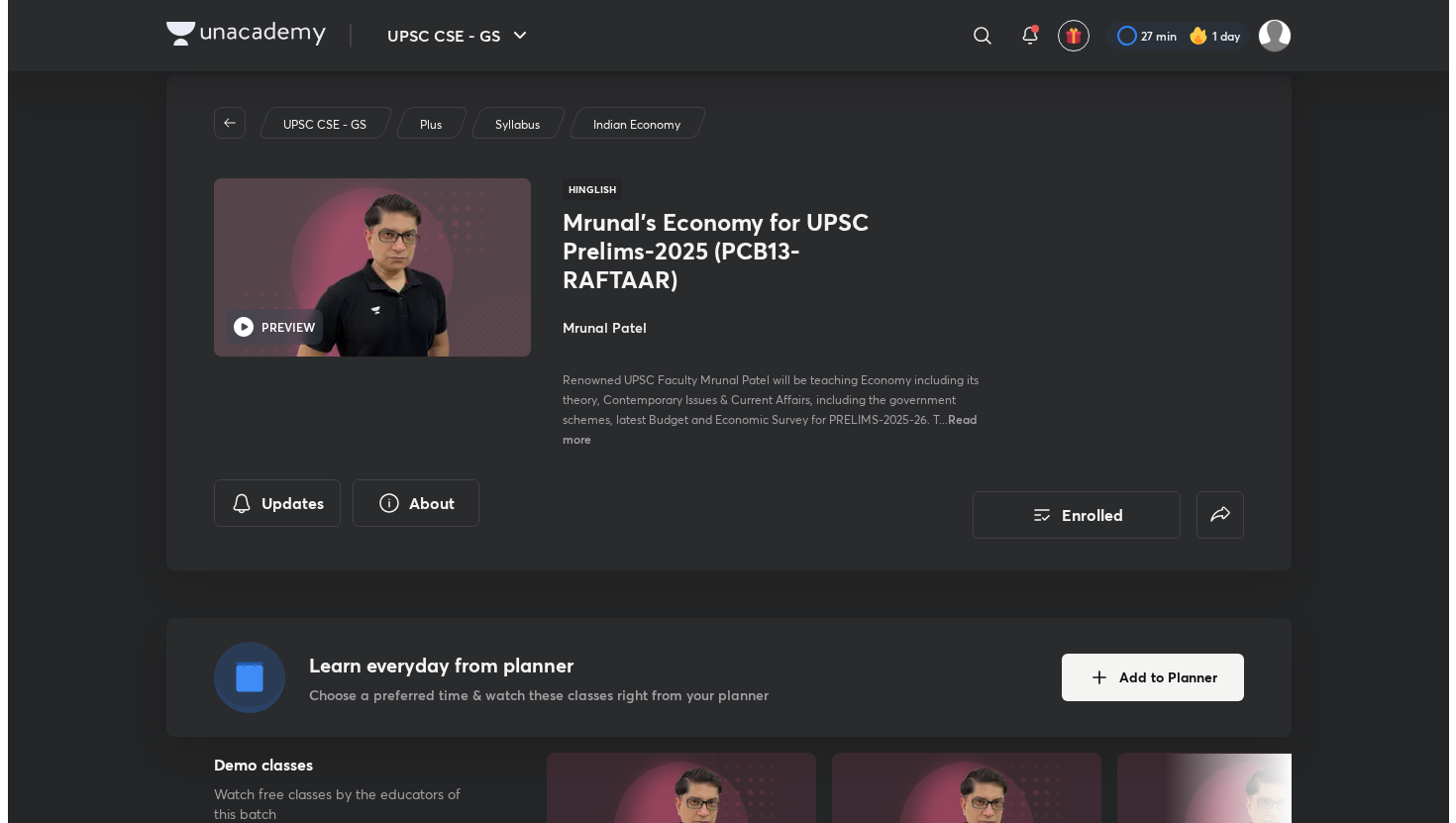 scroll, scrollTop: 0, scrollLeft: 0, axis: both 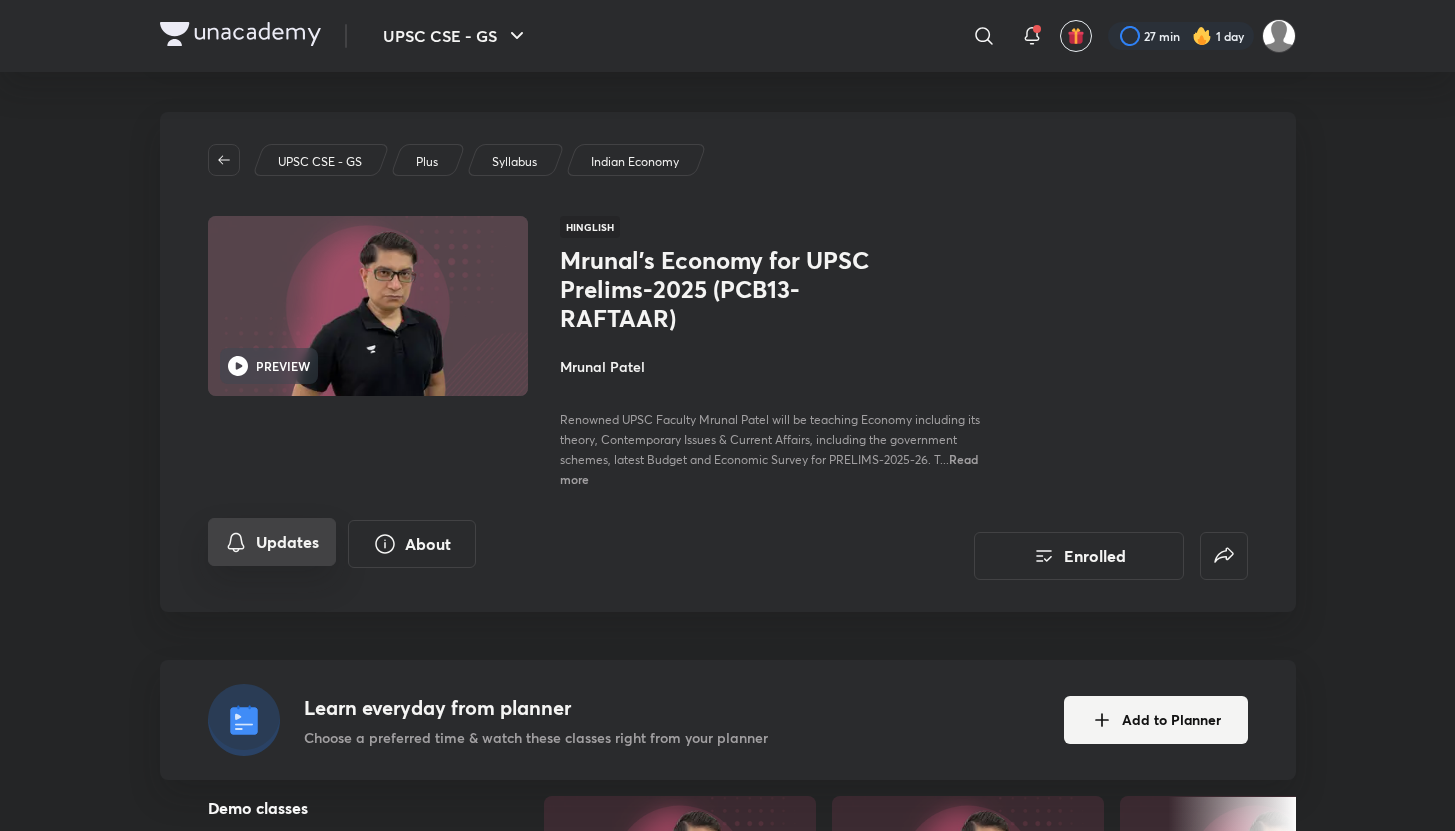 click on "Updates" at bounding box center [272, 542] 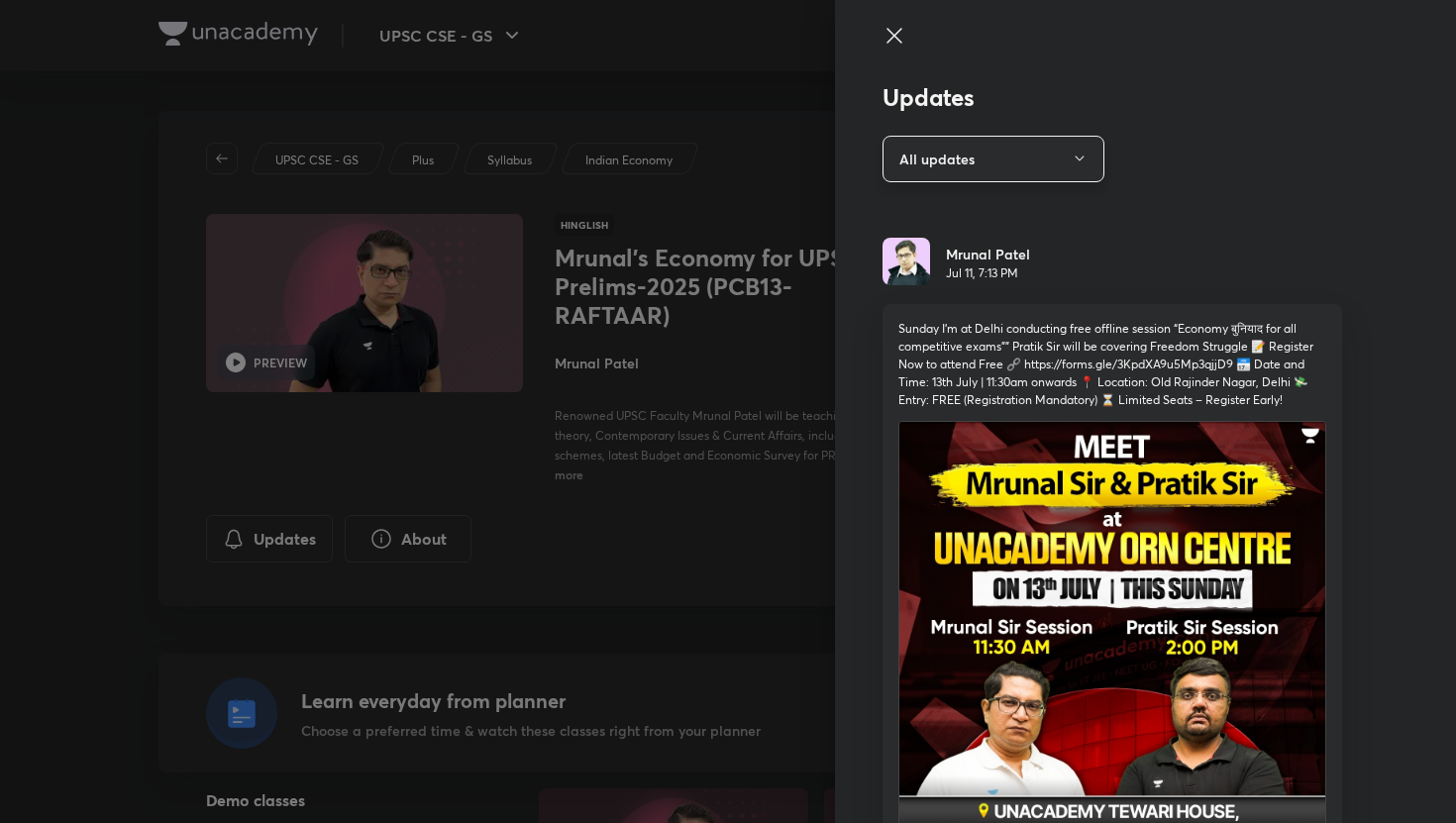 click on "All updates" at bounding box center [993, 158] 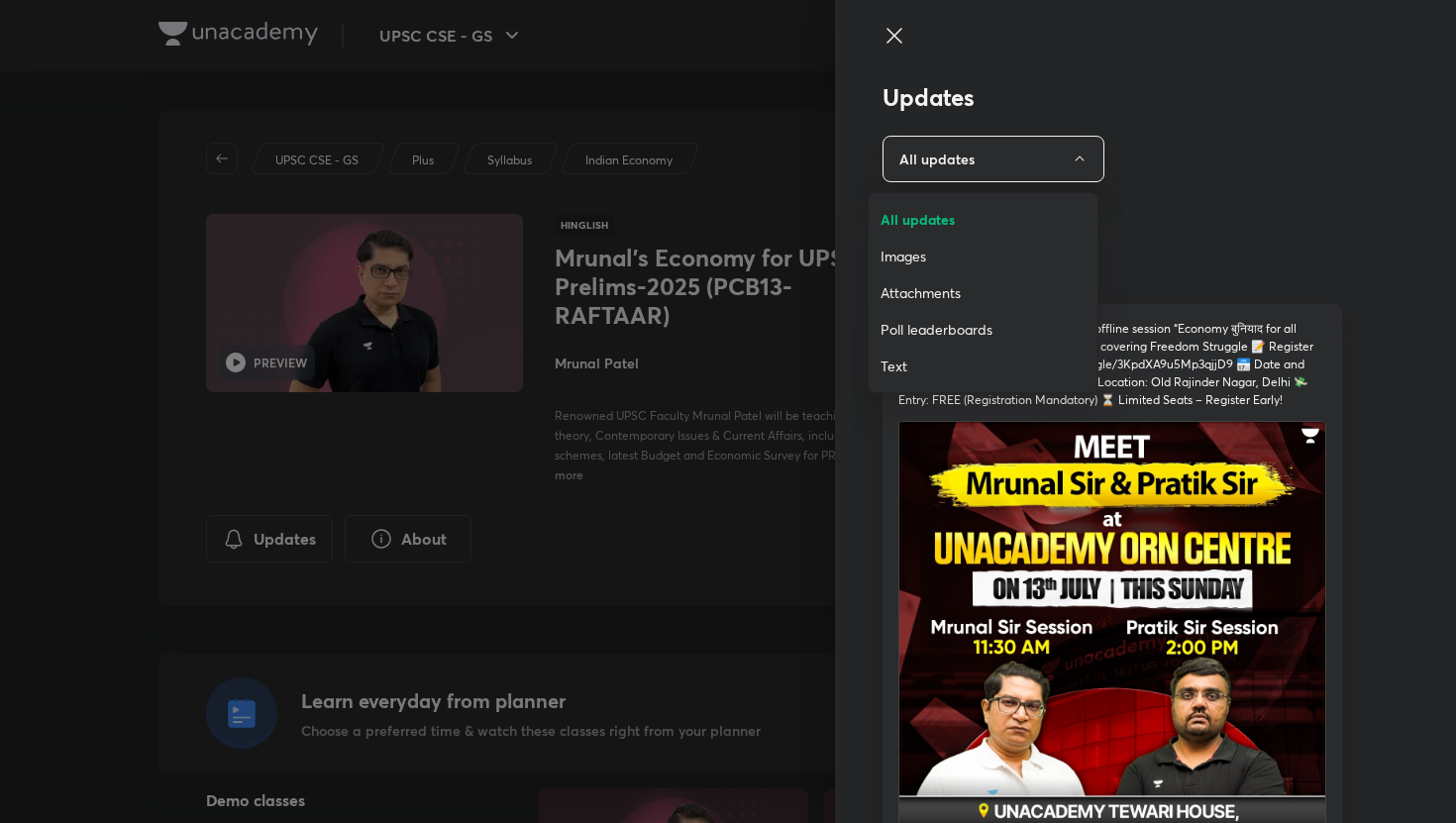 click on "Attachments" at bounding box center (983, 292) 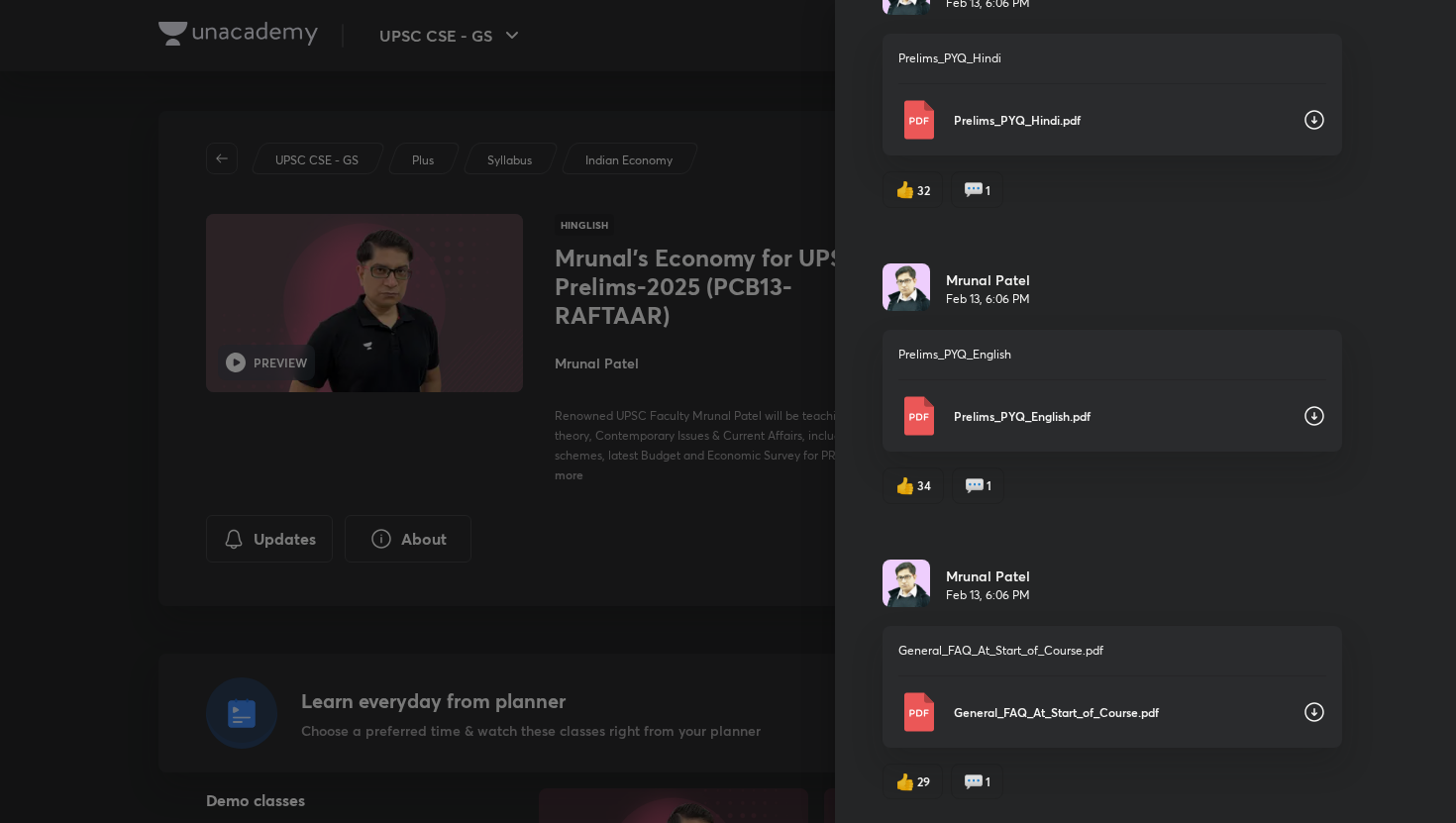 scroll, scrollTop: 15684, scrollLeft: 0, axis: vertical 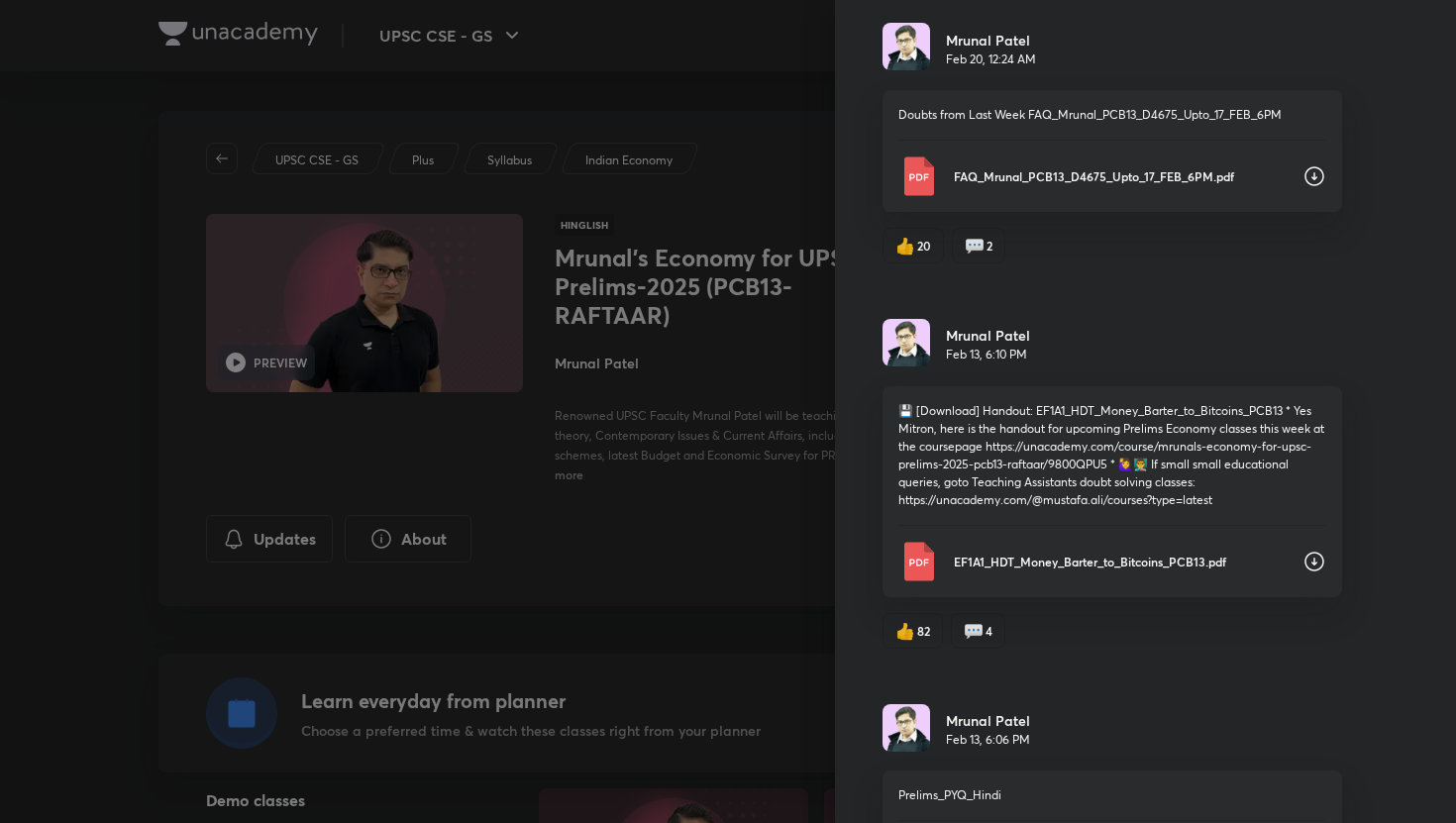 click 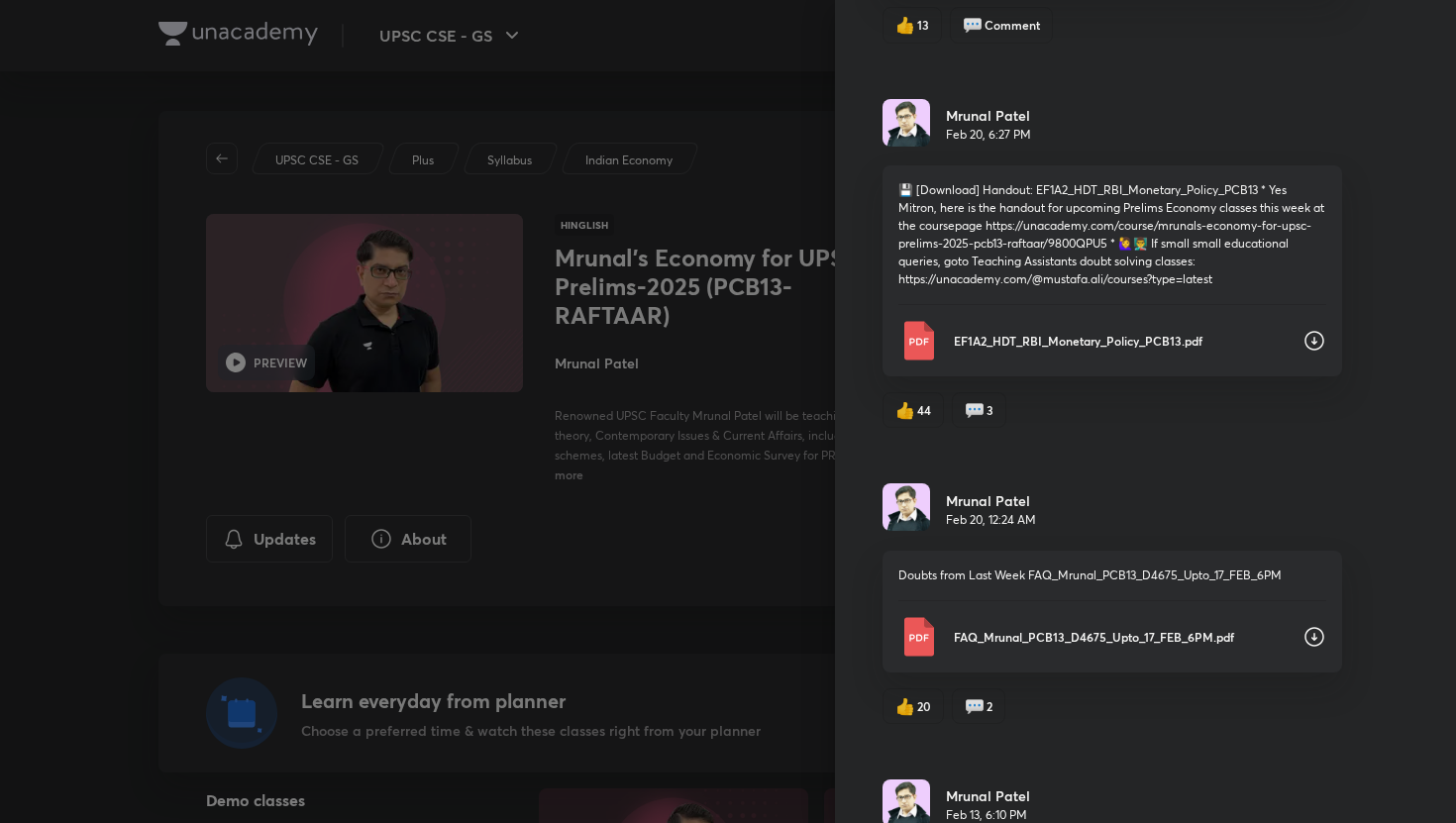 scroll, scrollTop: 15222, scrollLeft: 0, axis: vertical 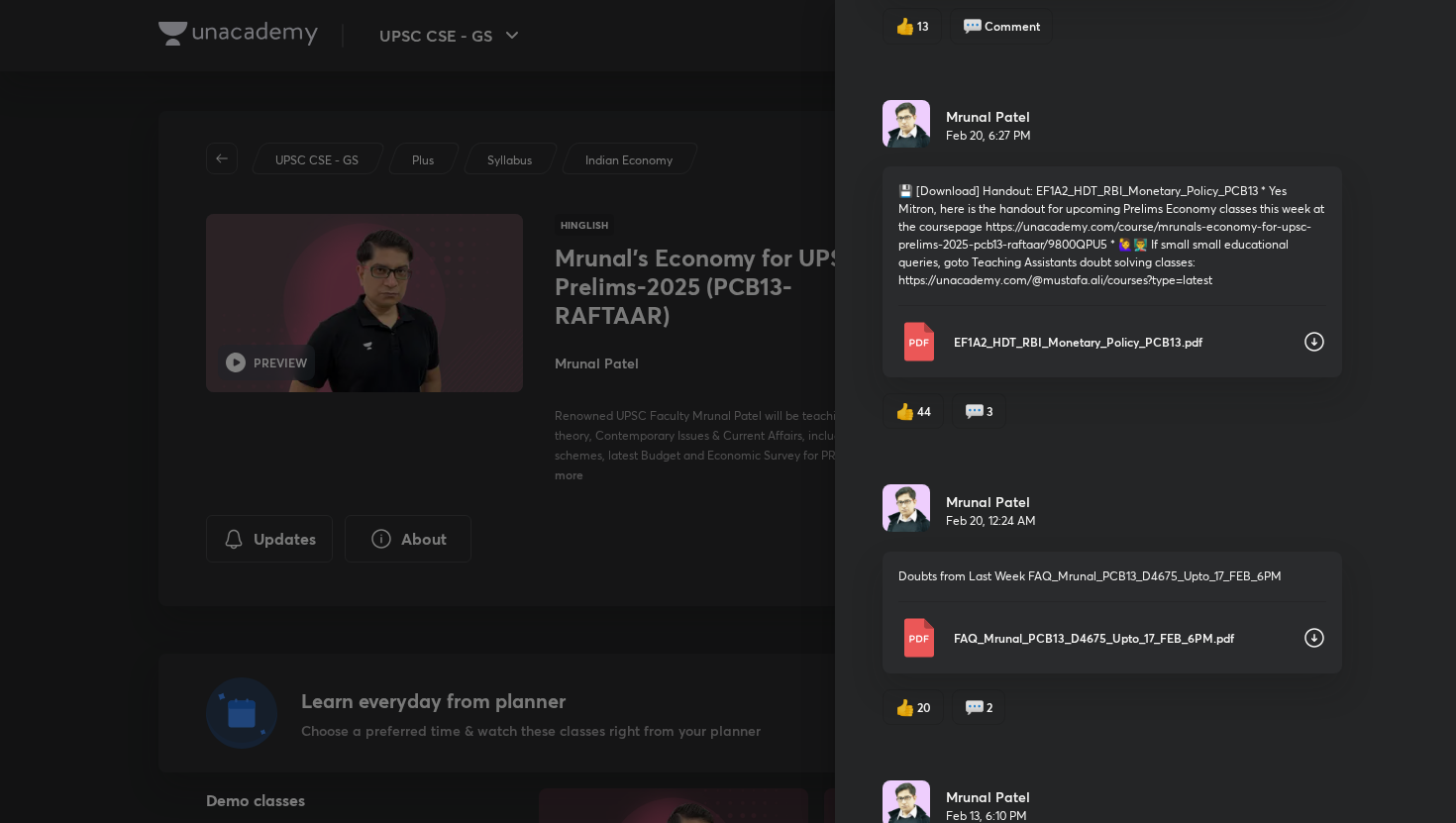 click 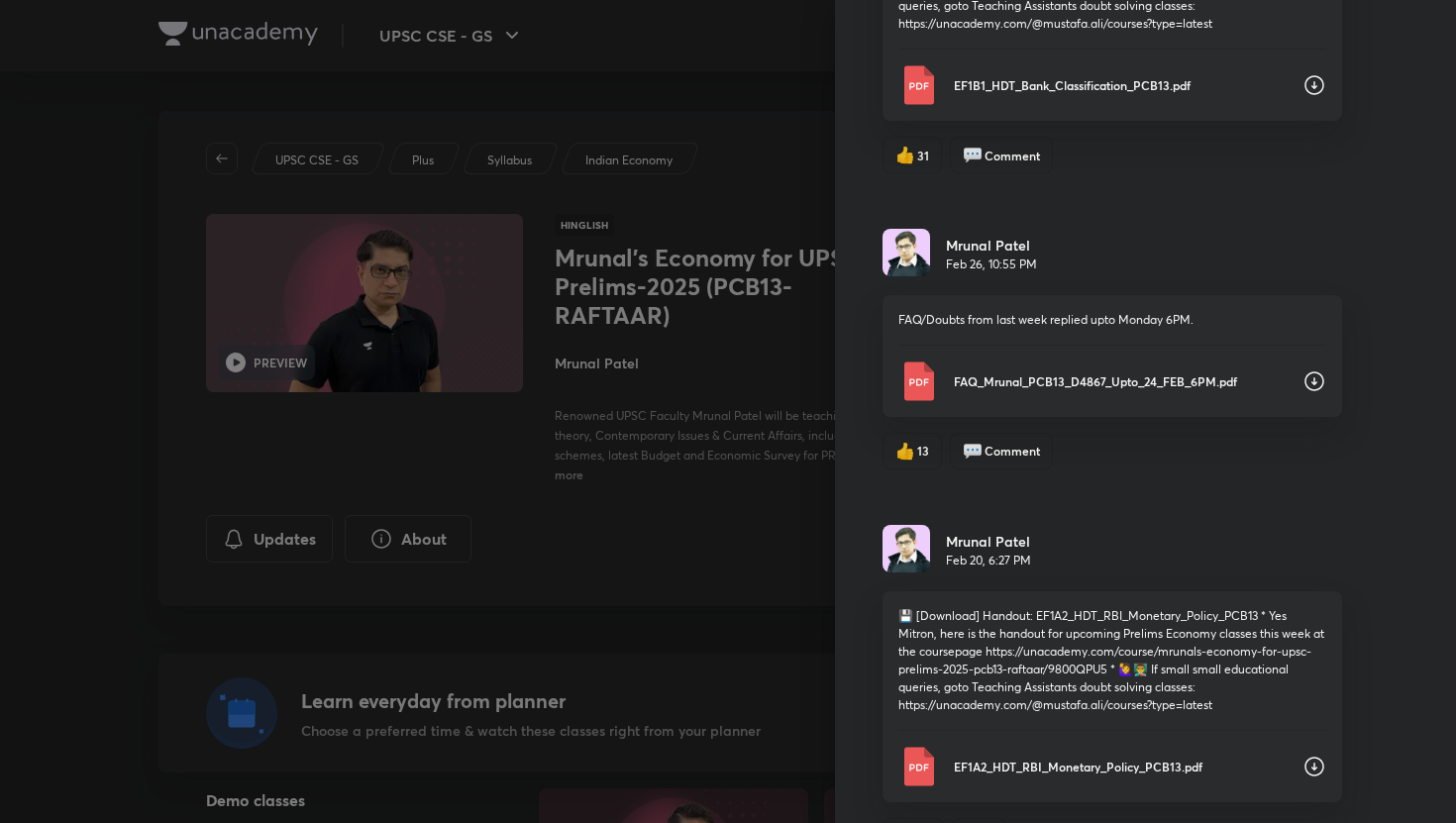 scroll, scrollTop: 14582, scrollLeft: 0, axis: vertical 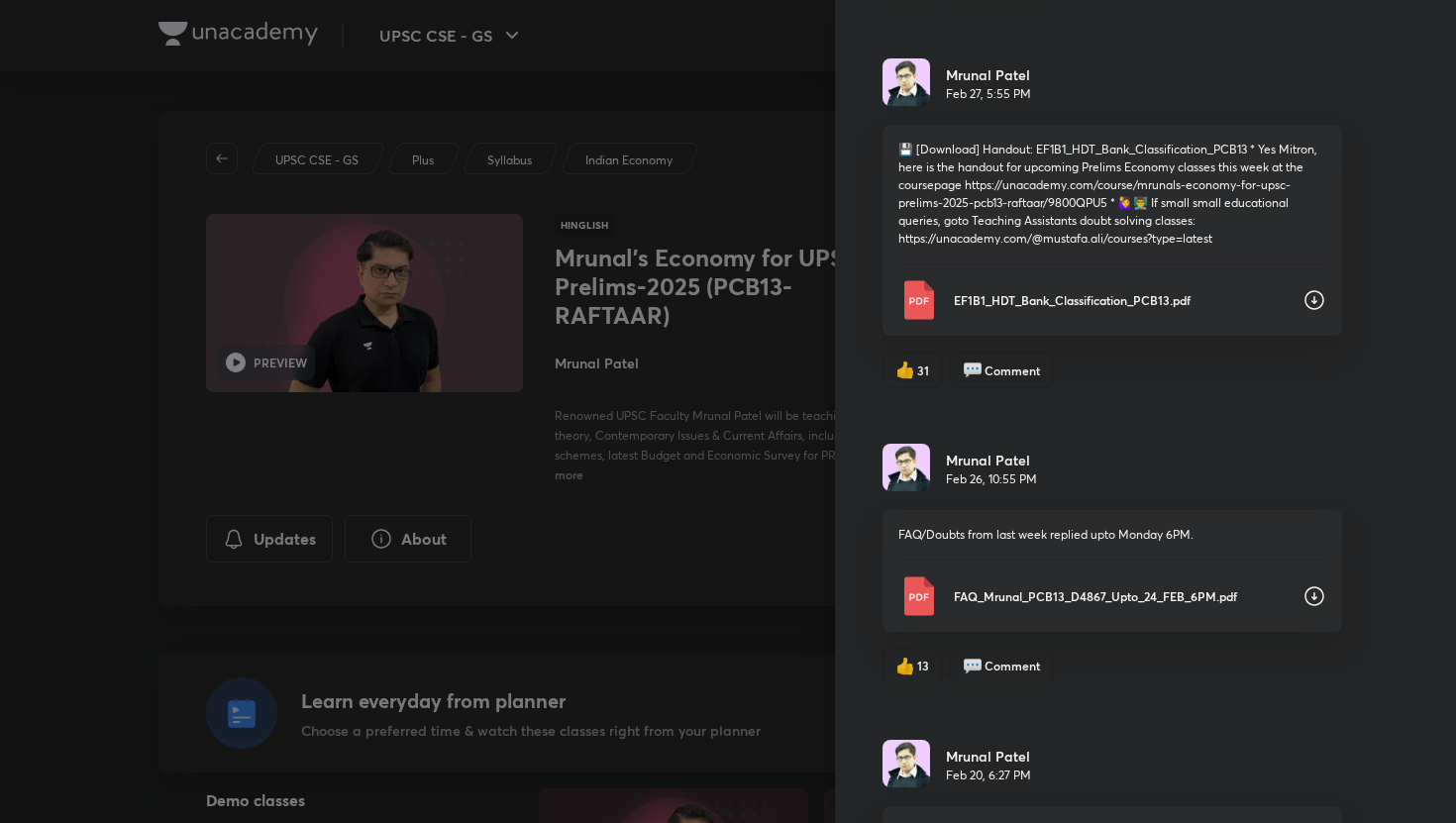 click 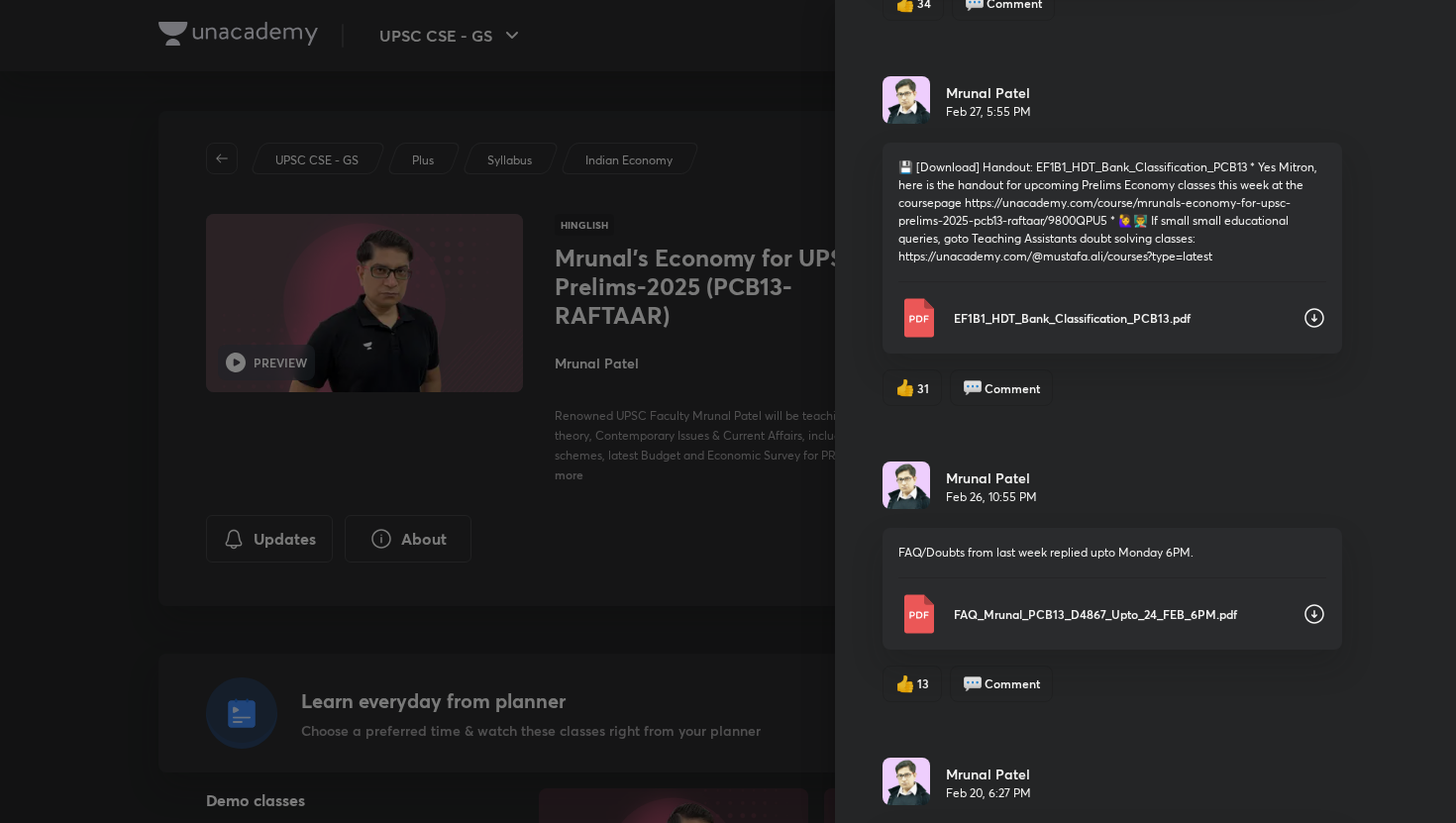 scroll, scrollTop: 14324, scrollLeft: 0, axis: vertical 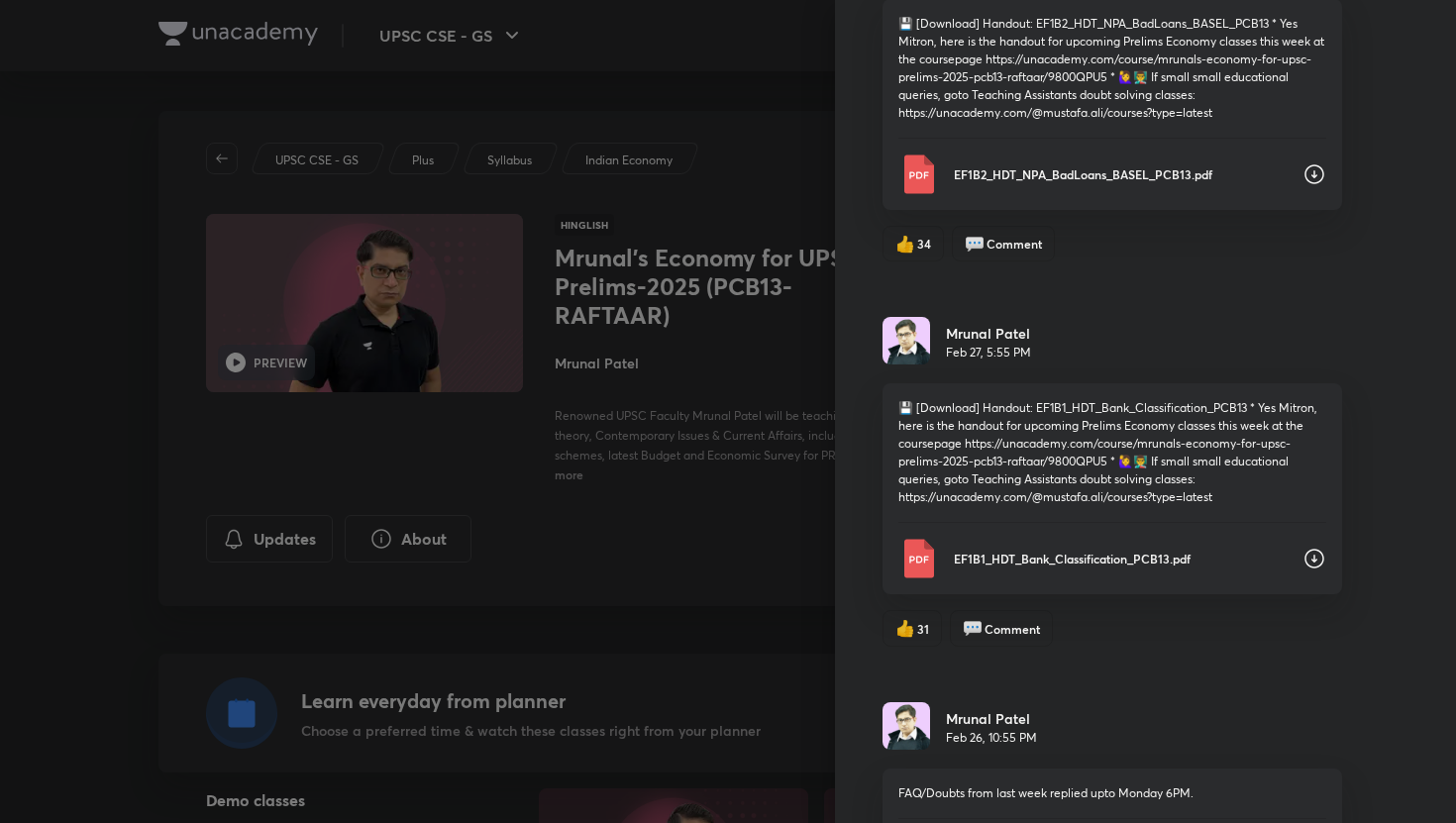 click 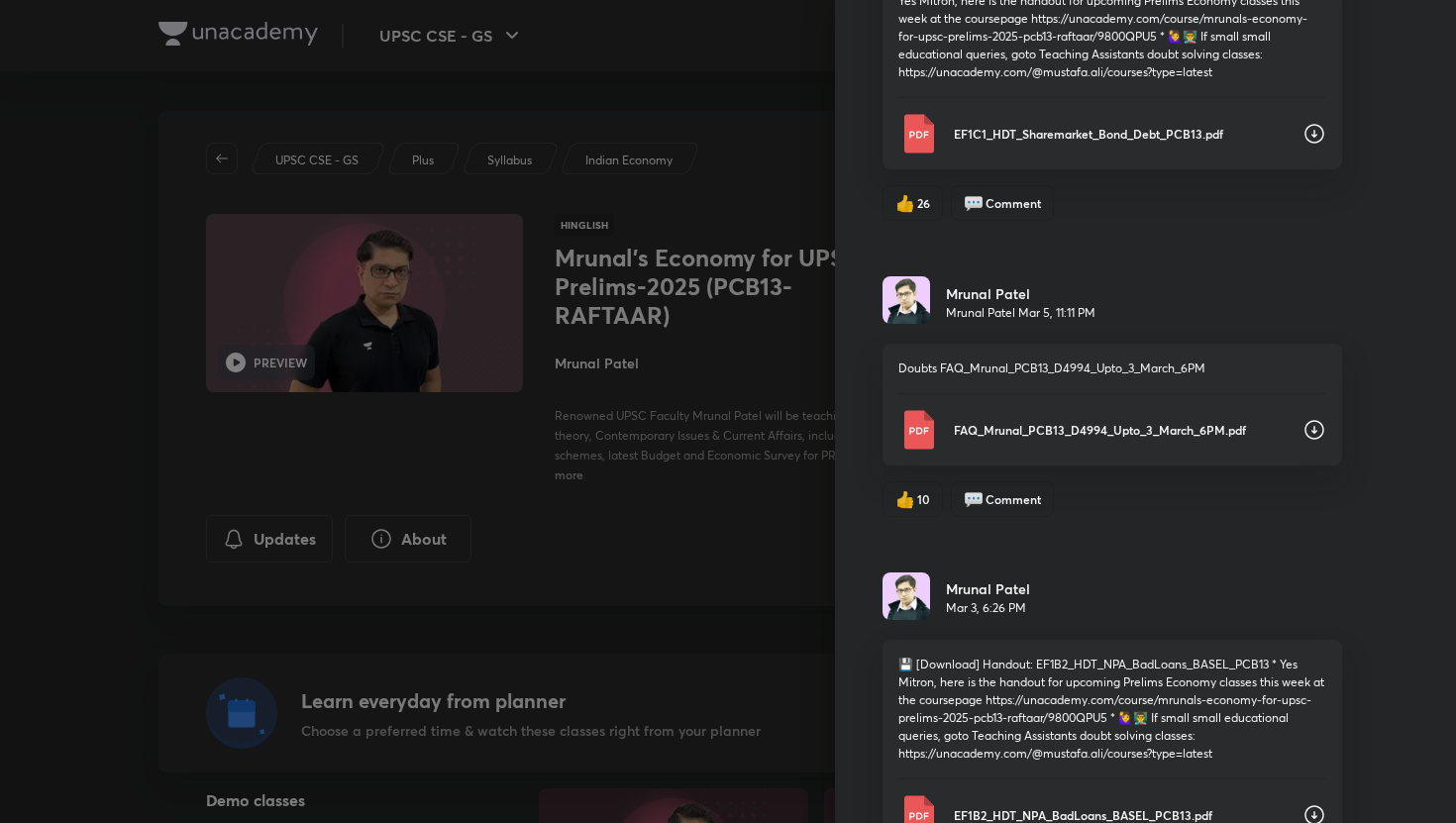 scroll, scrollTop: 13537, scrollLeft: 0, axis: vertical 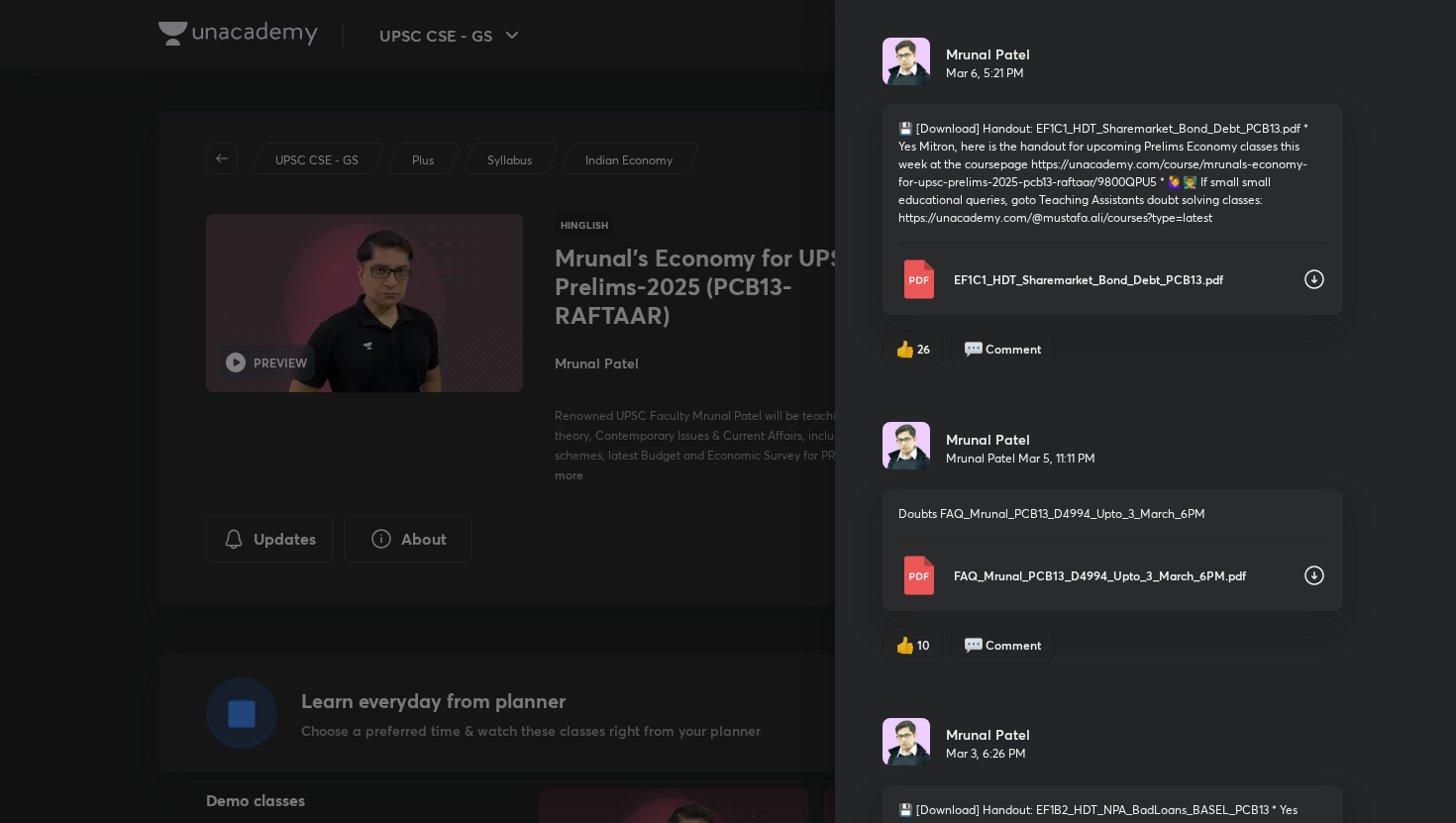 click 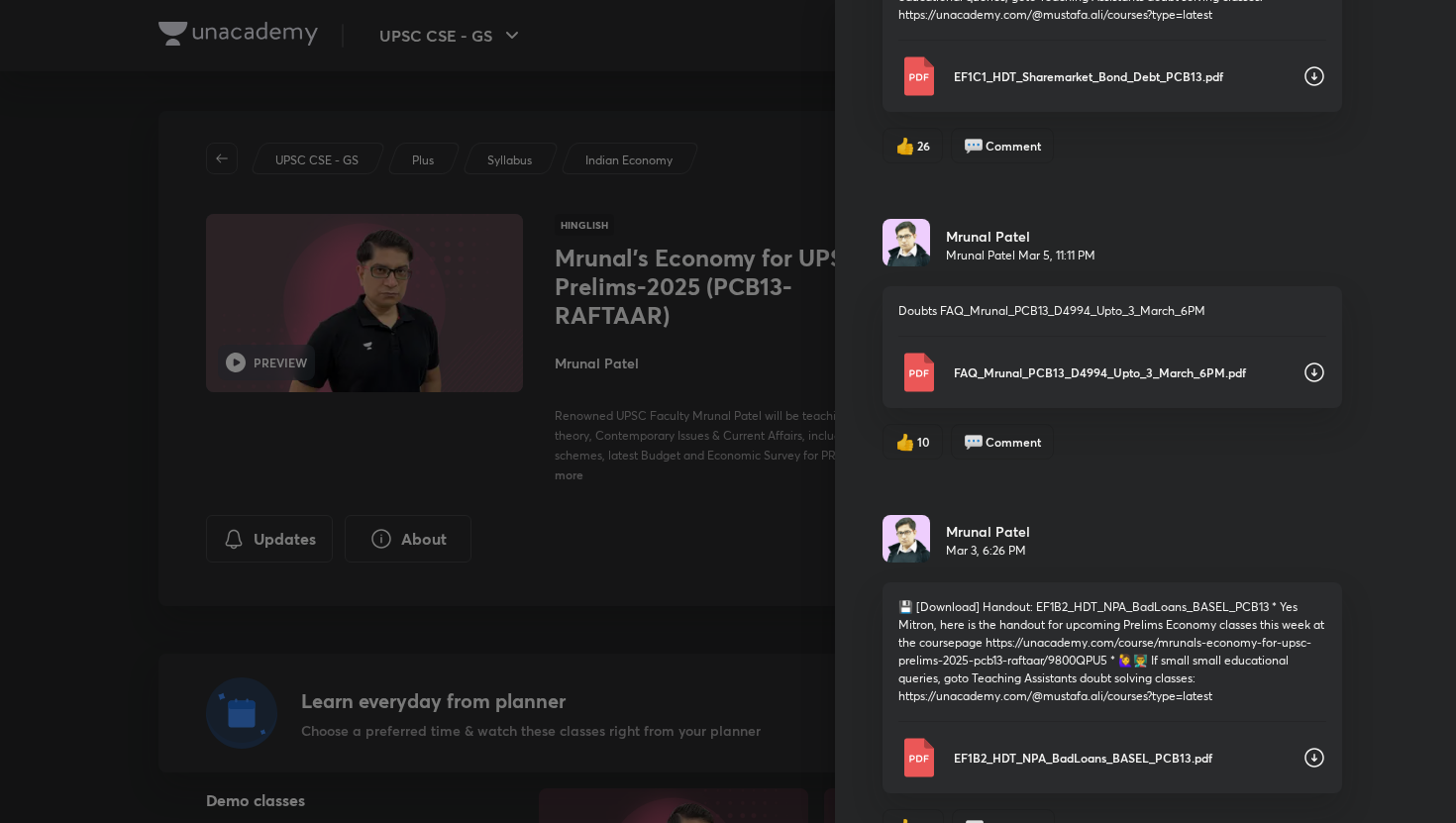 scroll, scrollTop: 13631, scrollLeft: 0, axis: vertical 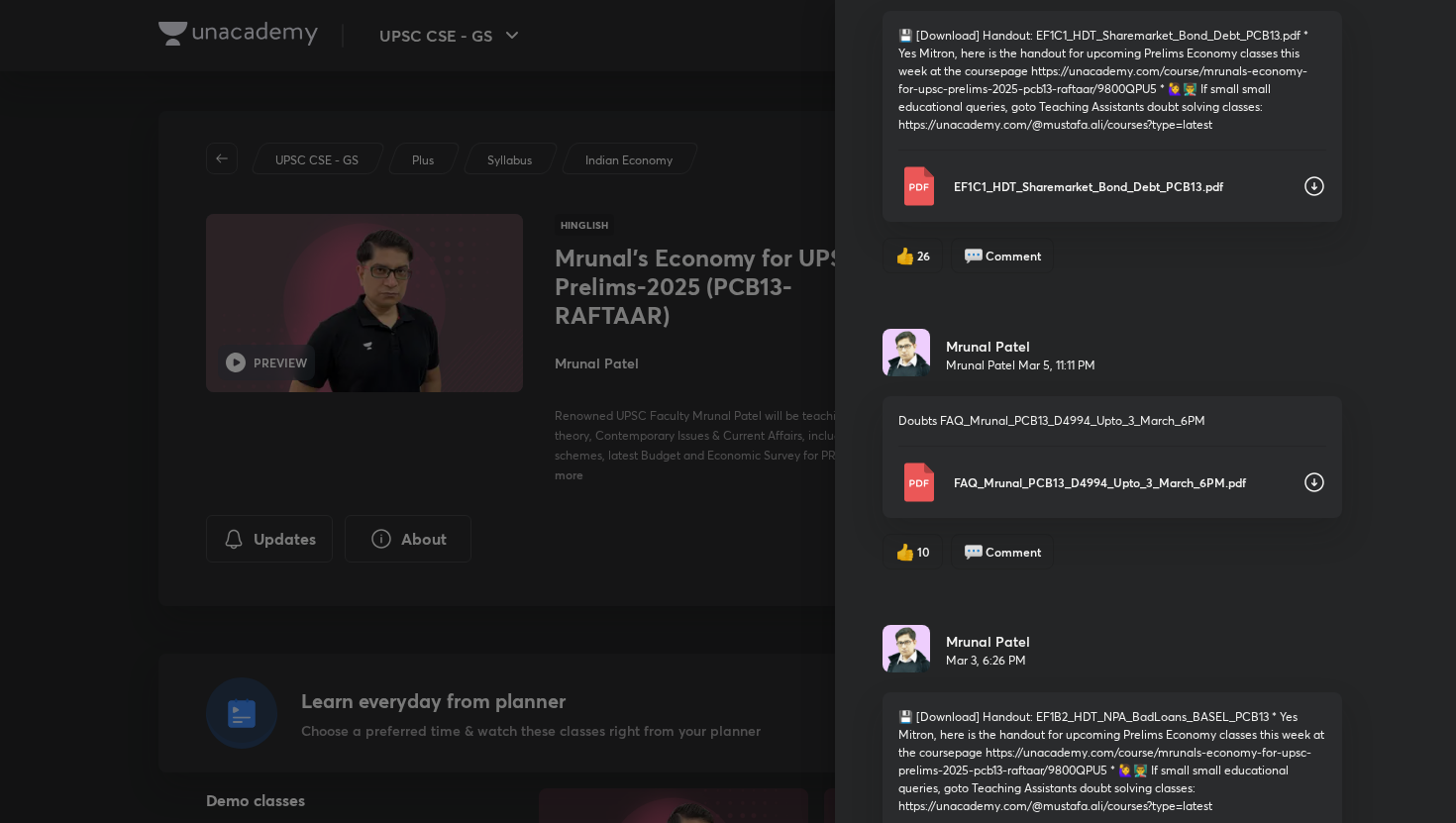 click on "Mrunal Patel Mar 5, 11:11 PM" at bounding box center [1112, 354] 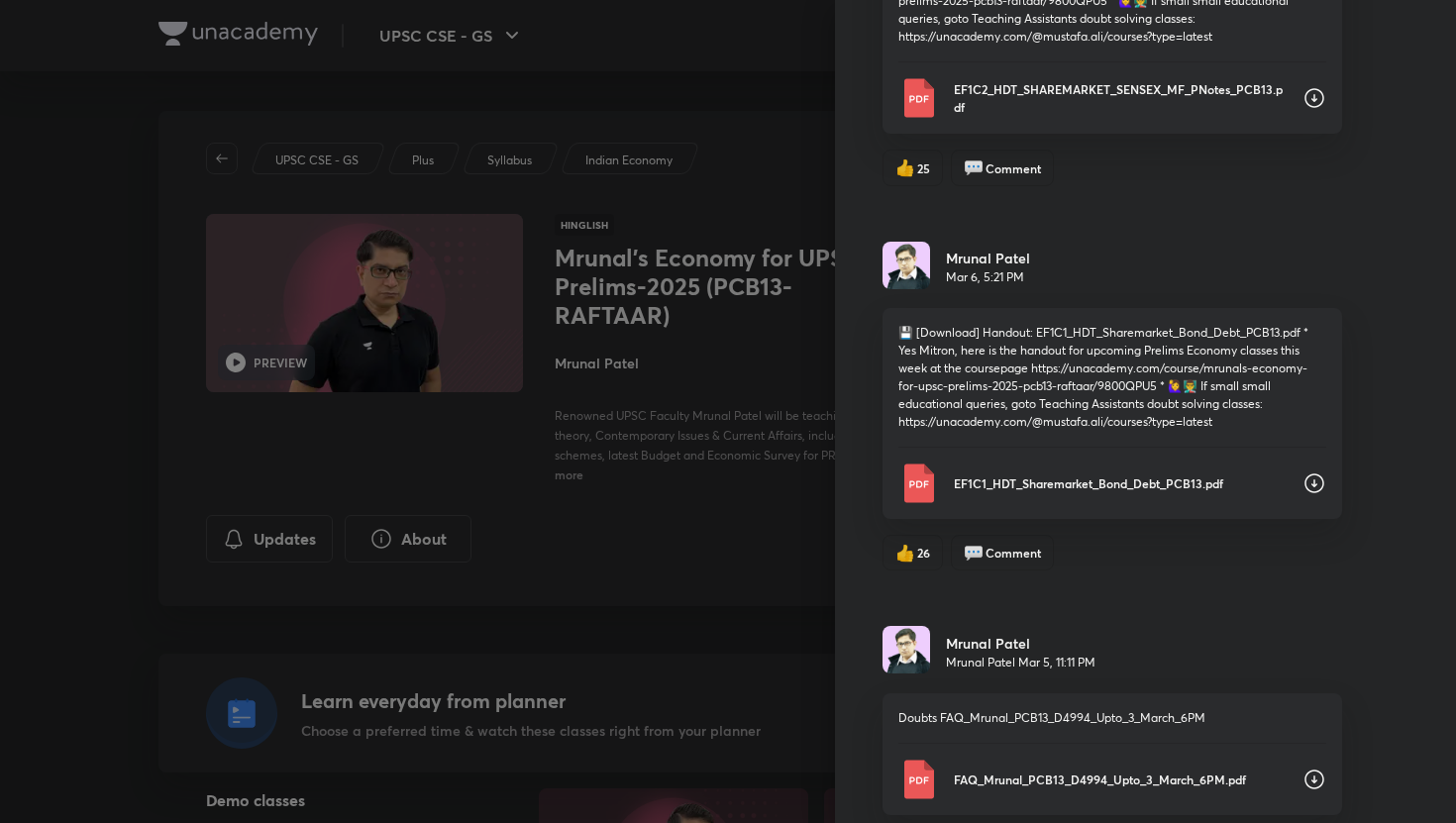 scroll, scrollTop: 13331, scrollLeft: 0, axis: vertical 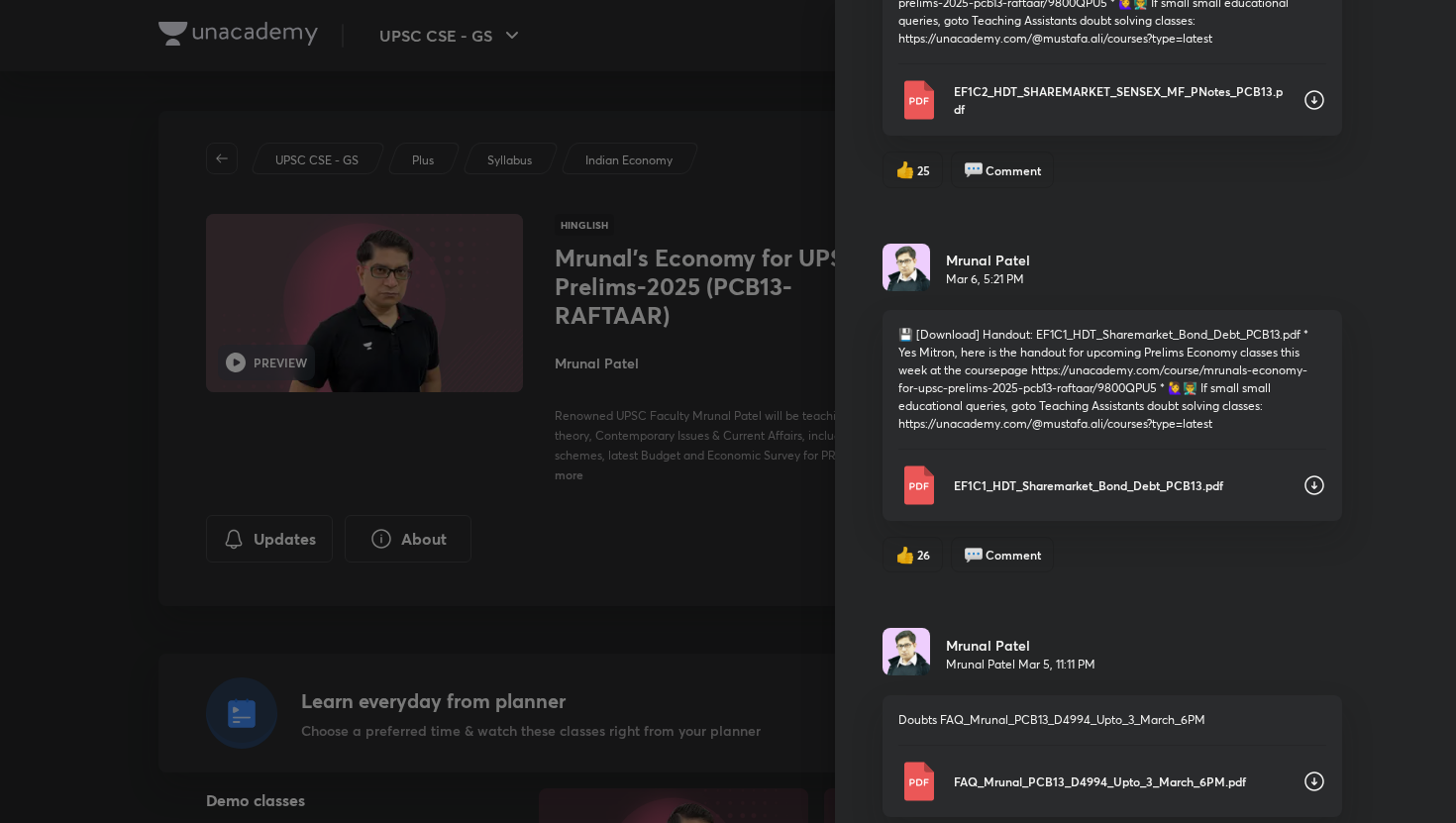 click 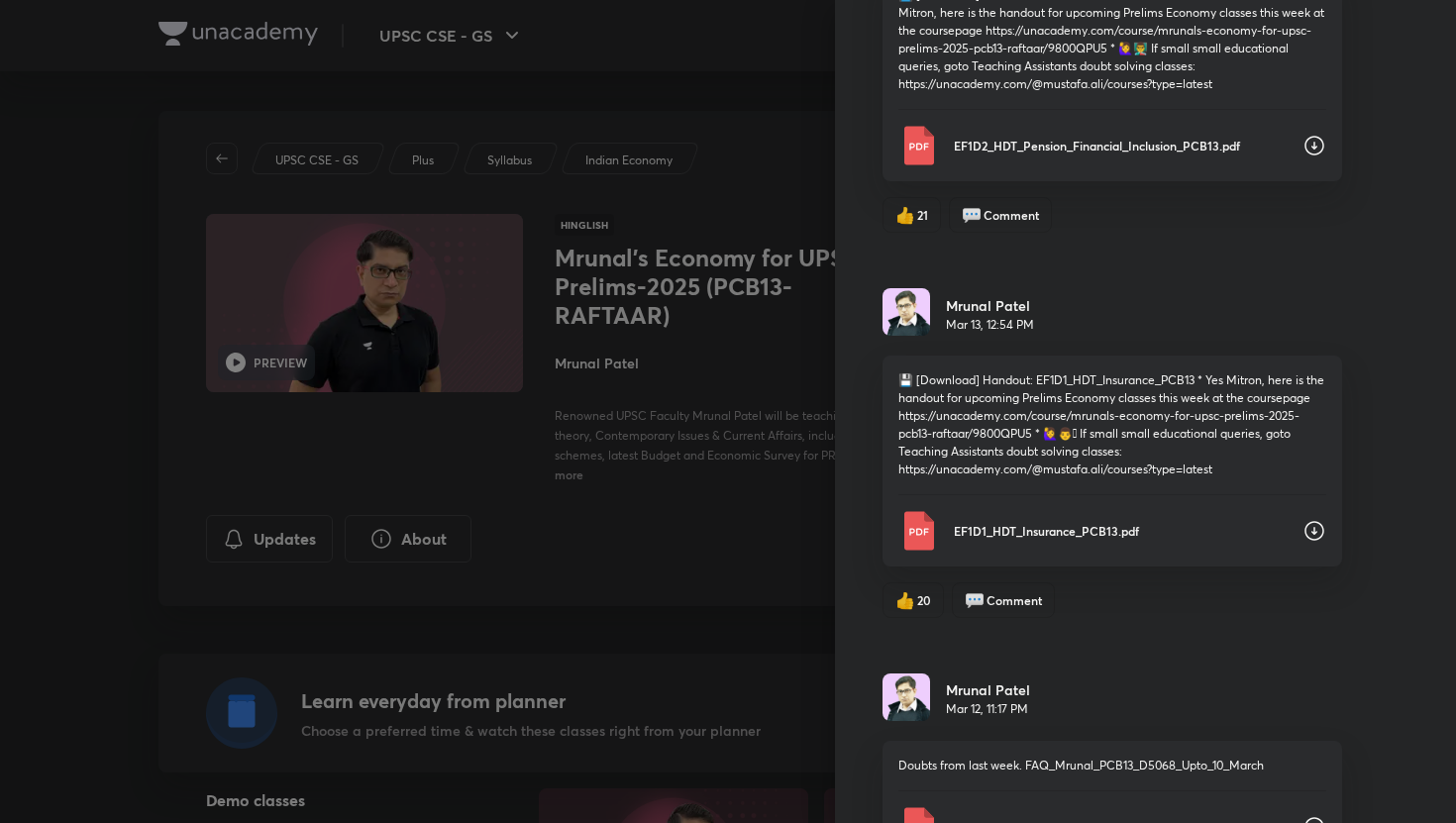 scroll, scrollTop: 12169, scrollLeft: 0, axis: vertical 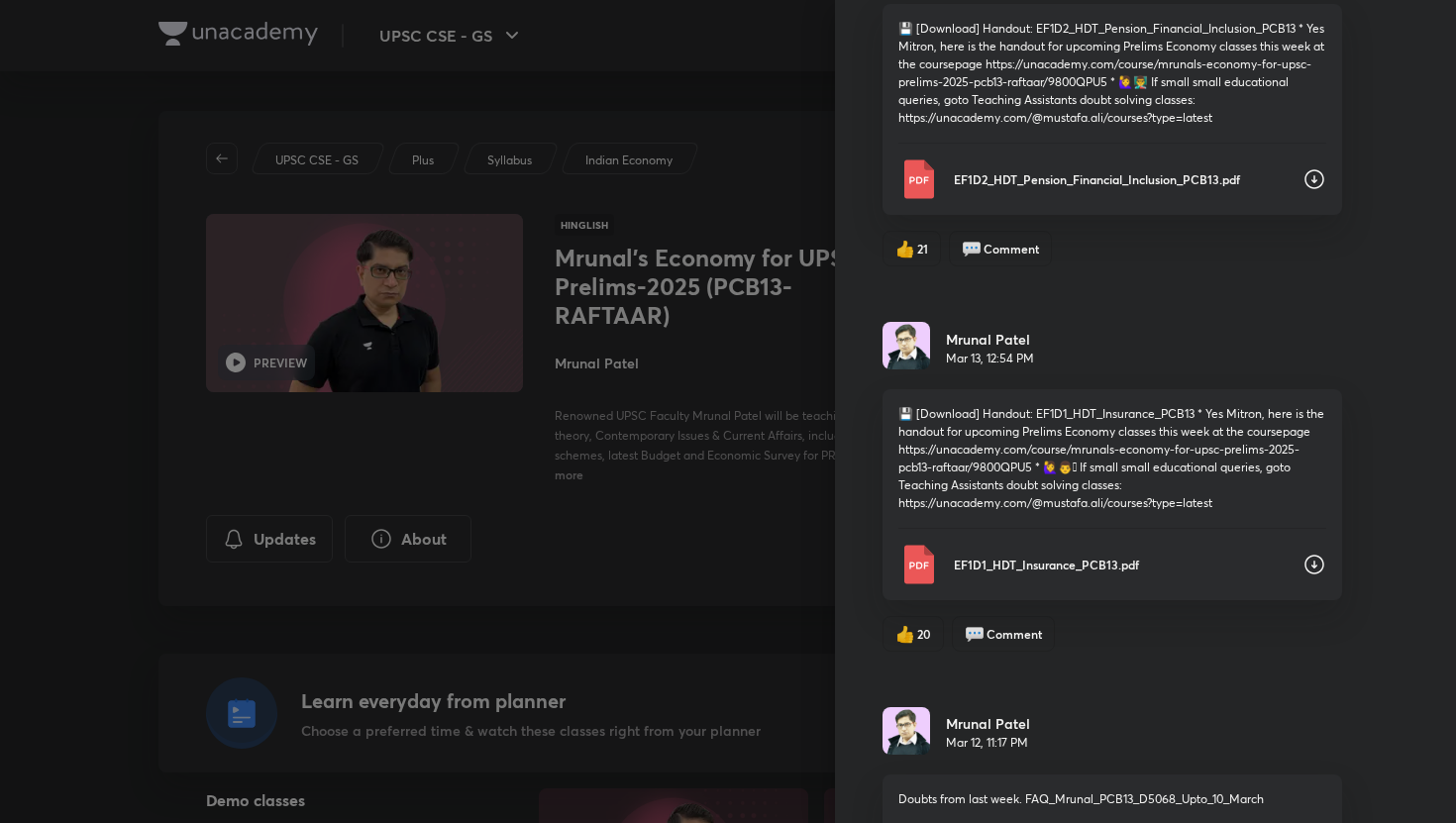 click 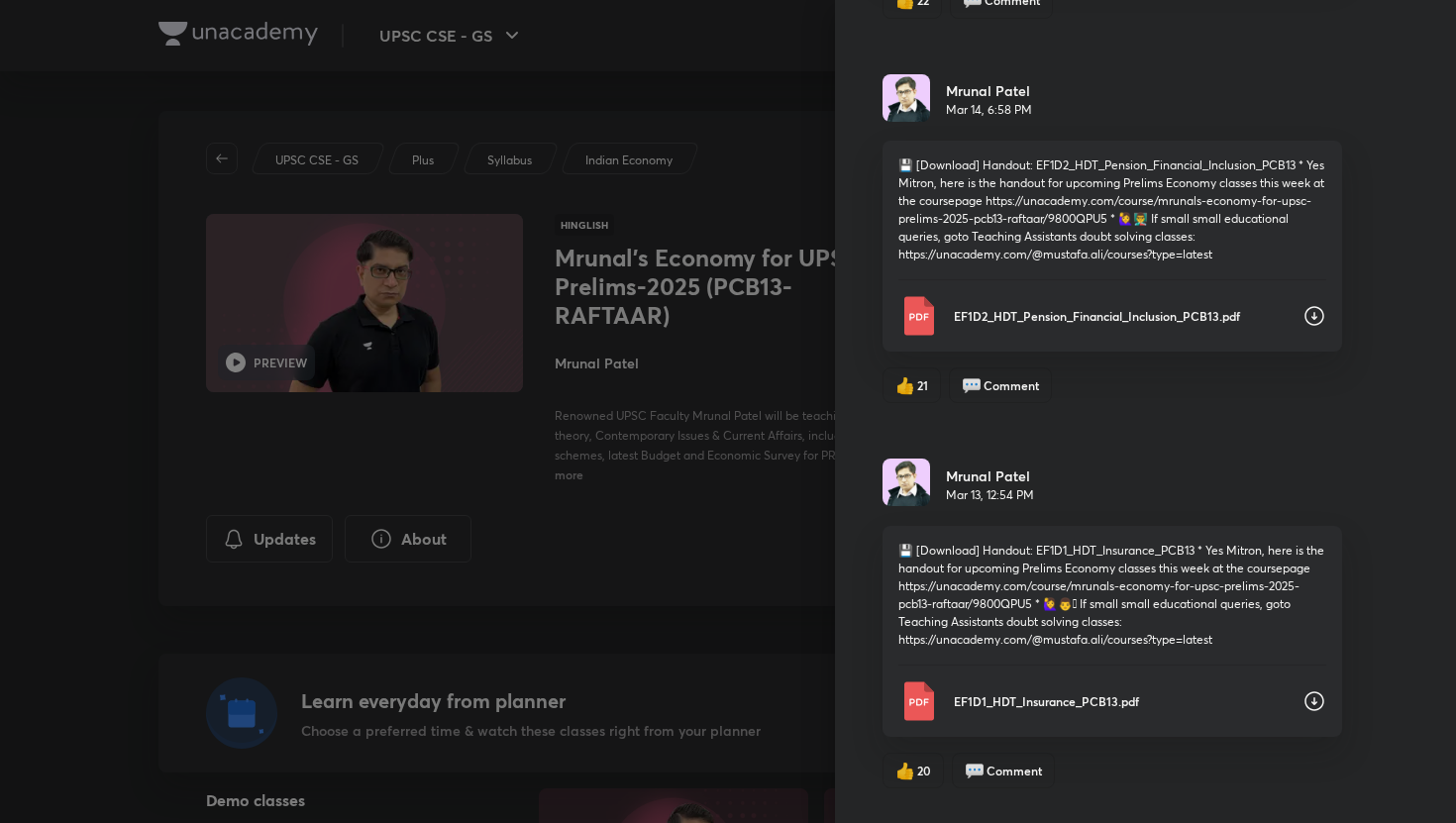 scroll, scrollTop: 11923, scrollLeft: 0, axis: vertical 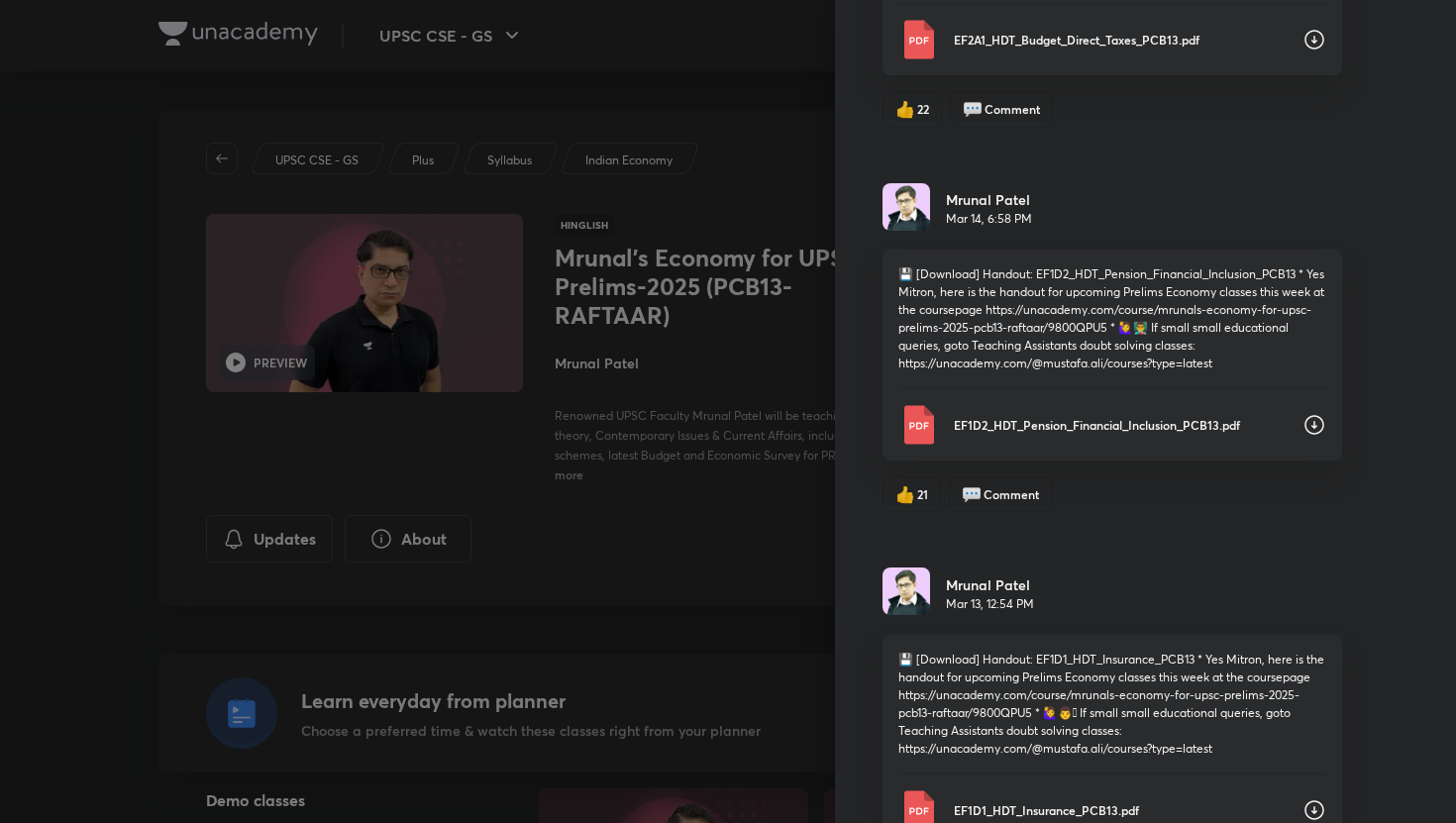 click 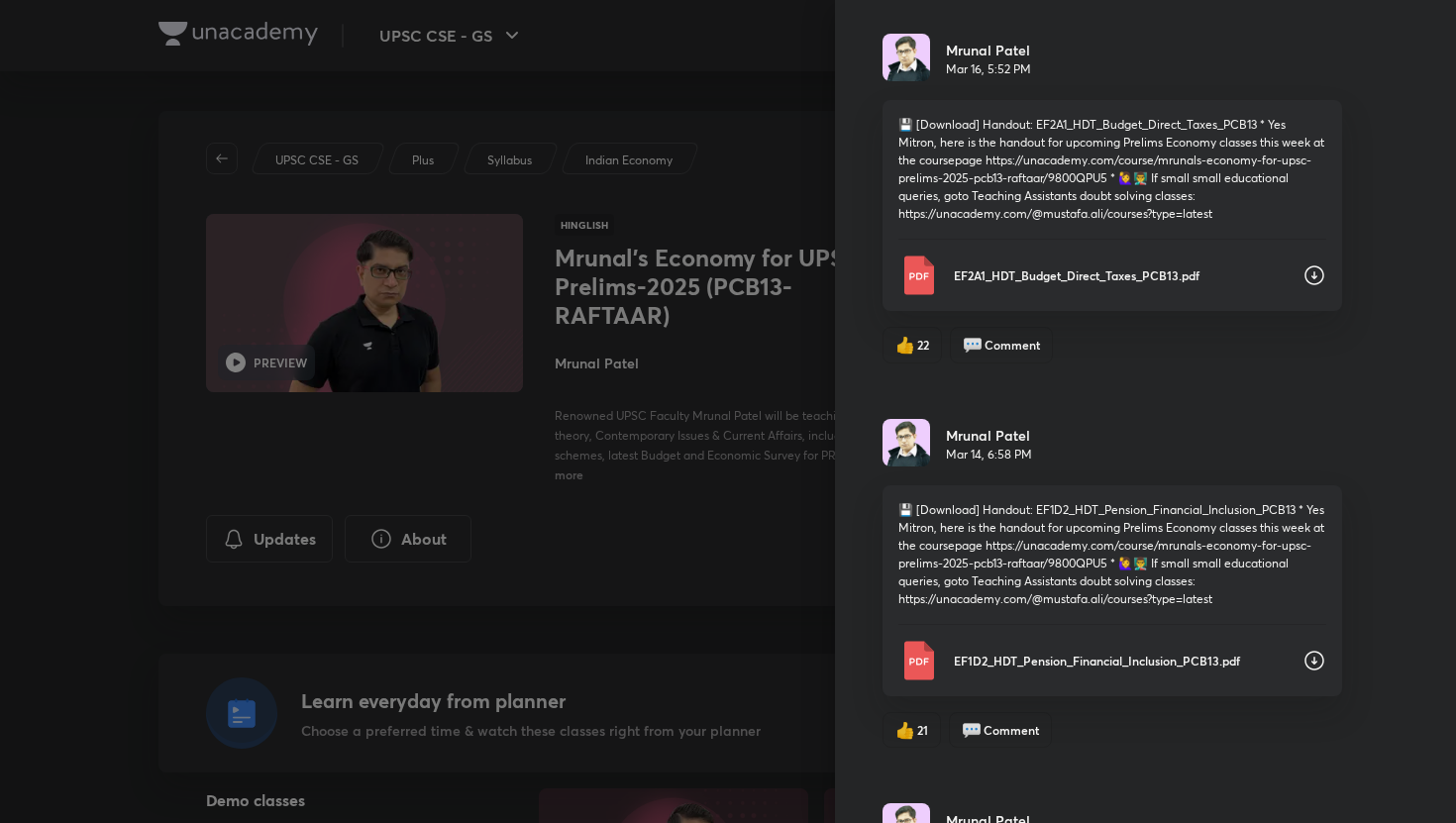 scroll, scrollTop: 11647, scrollLeft: 0, axis: vertical 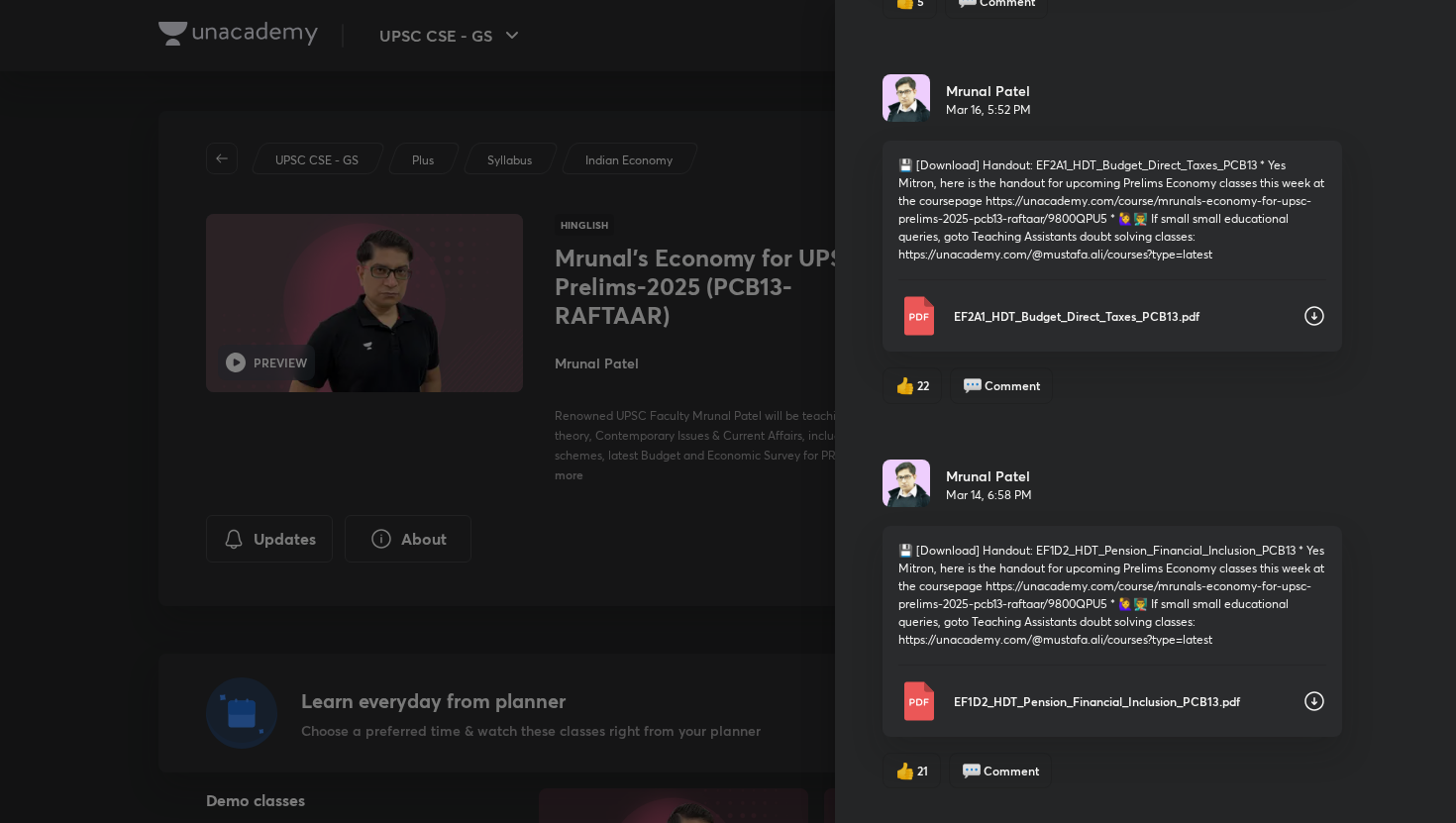 click 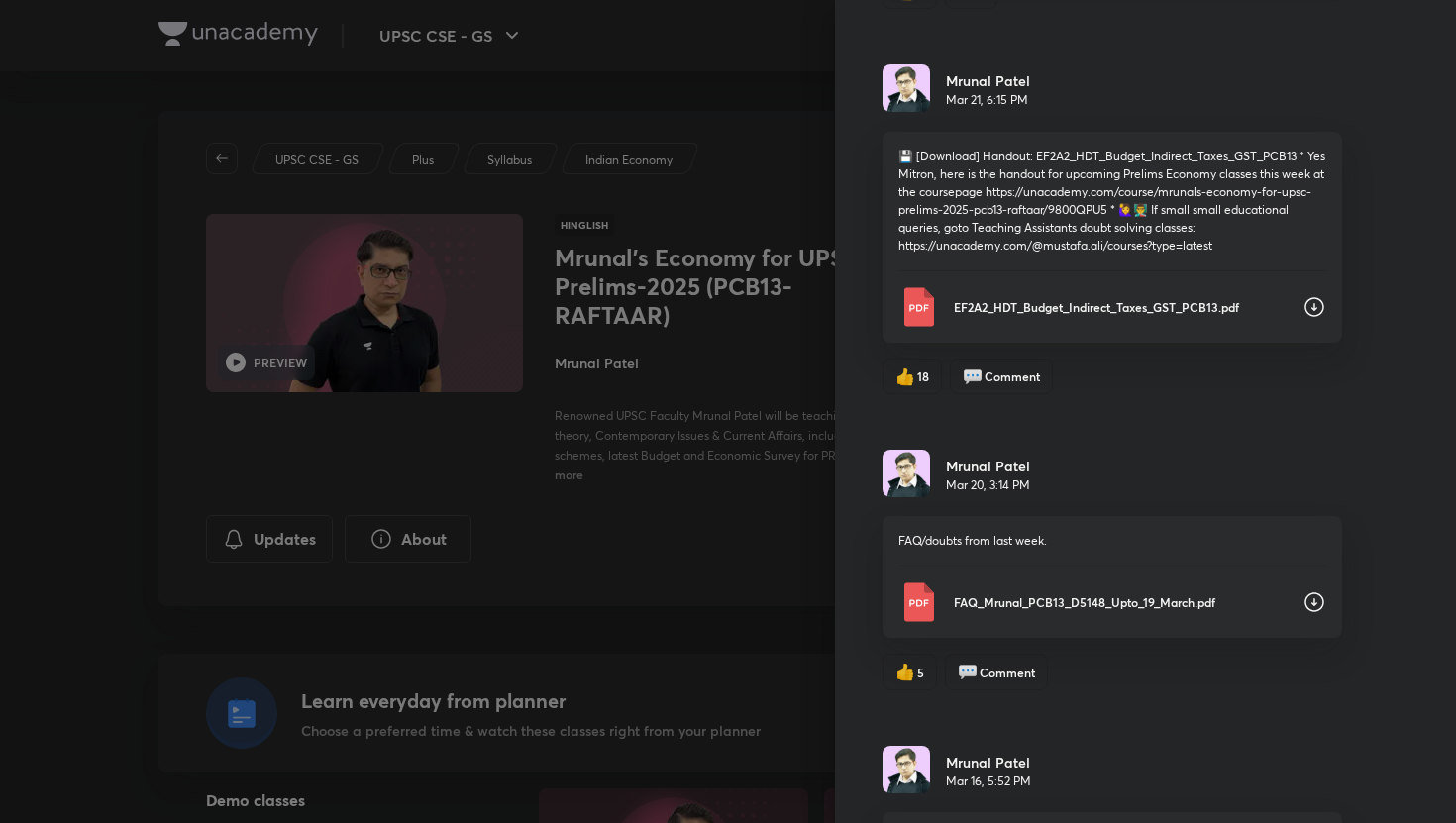 scroll, scrollTop: 10973, scrollLeft: 0, axis: vertical 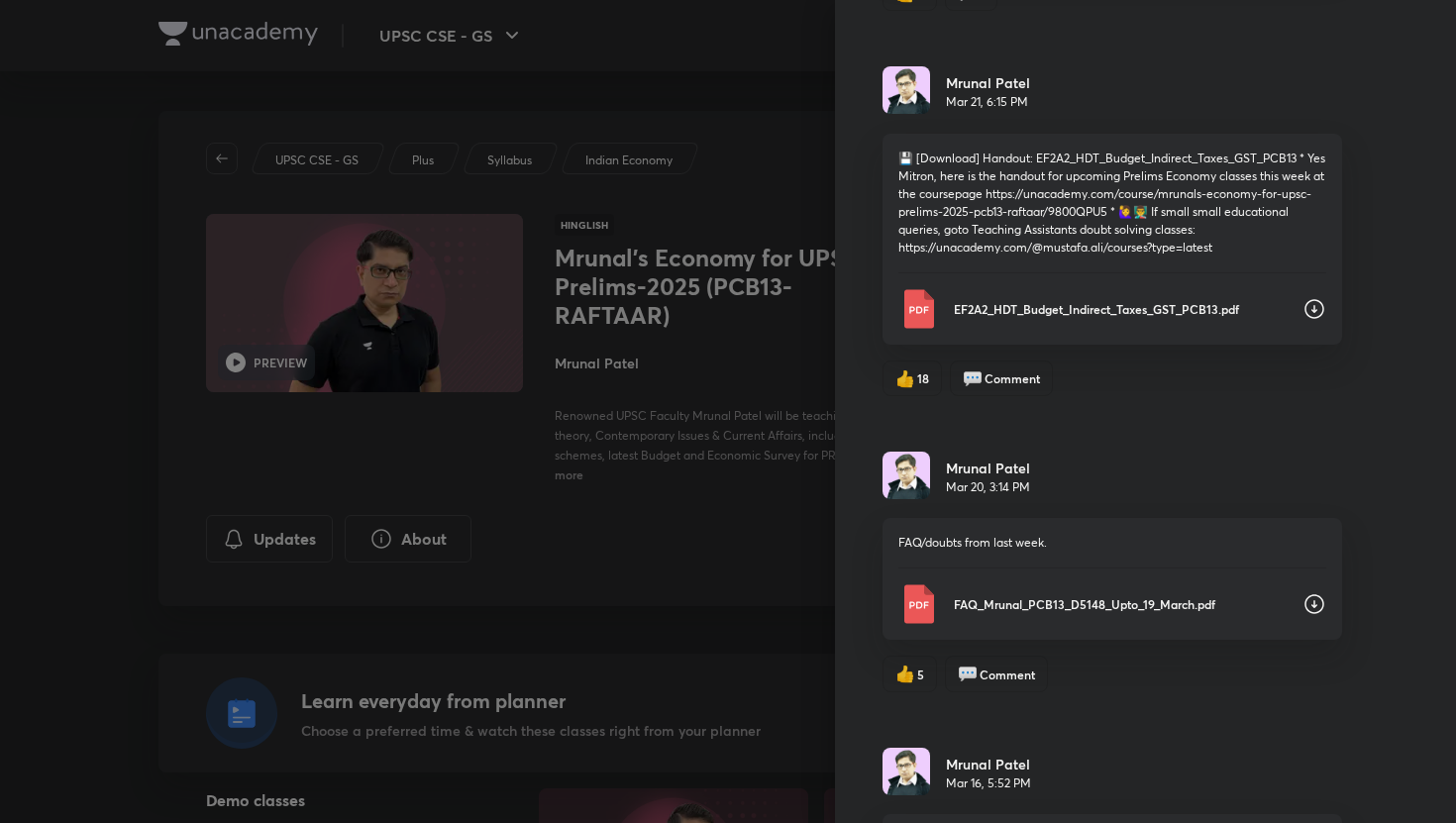 click 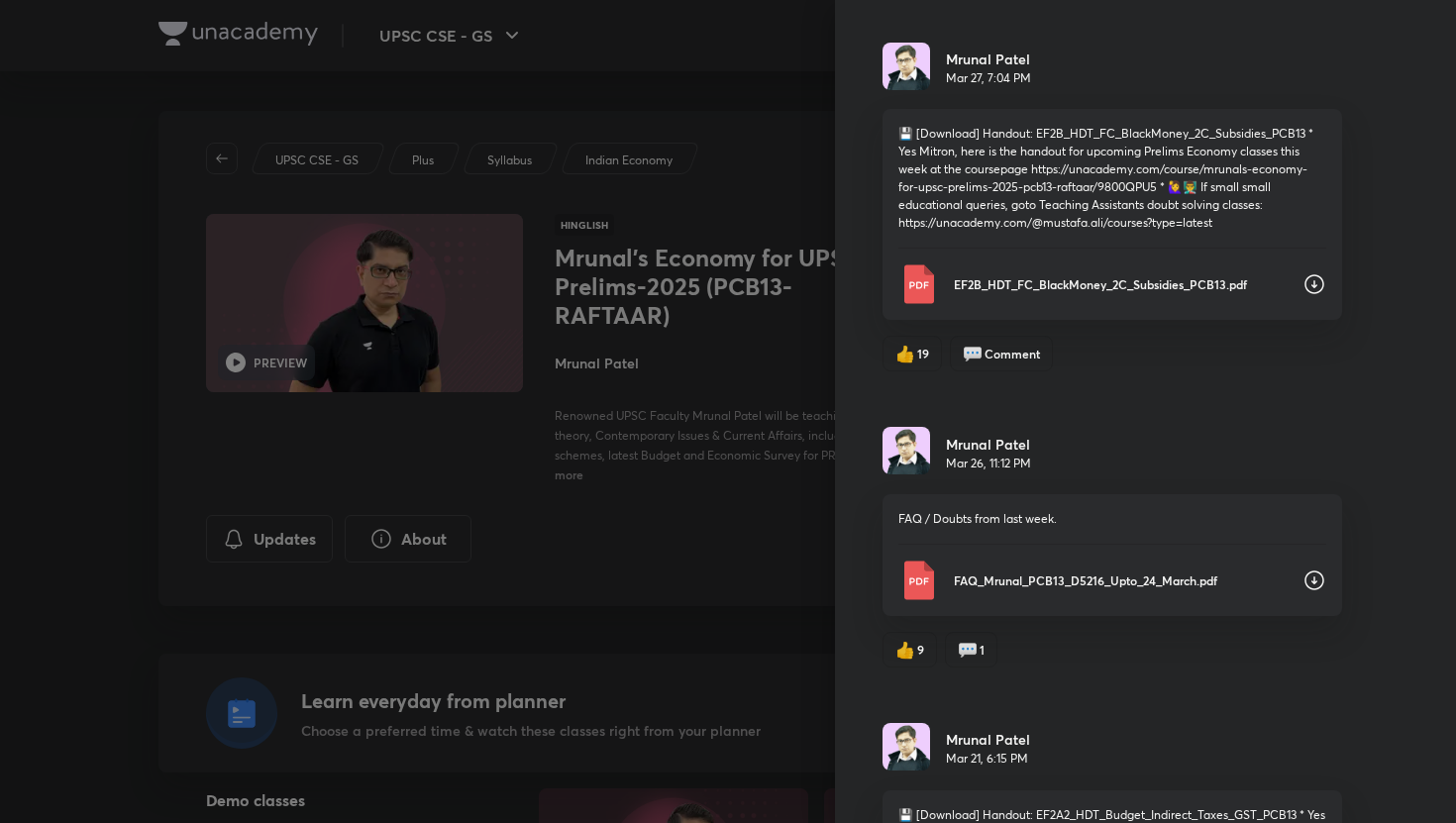 scroll, scrollTop: 10317, scrollLeft: 0, axis: vertical 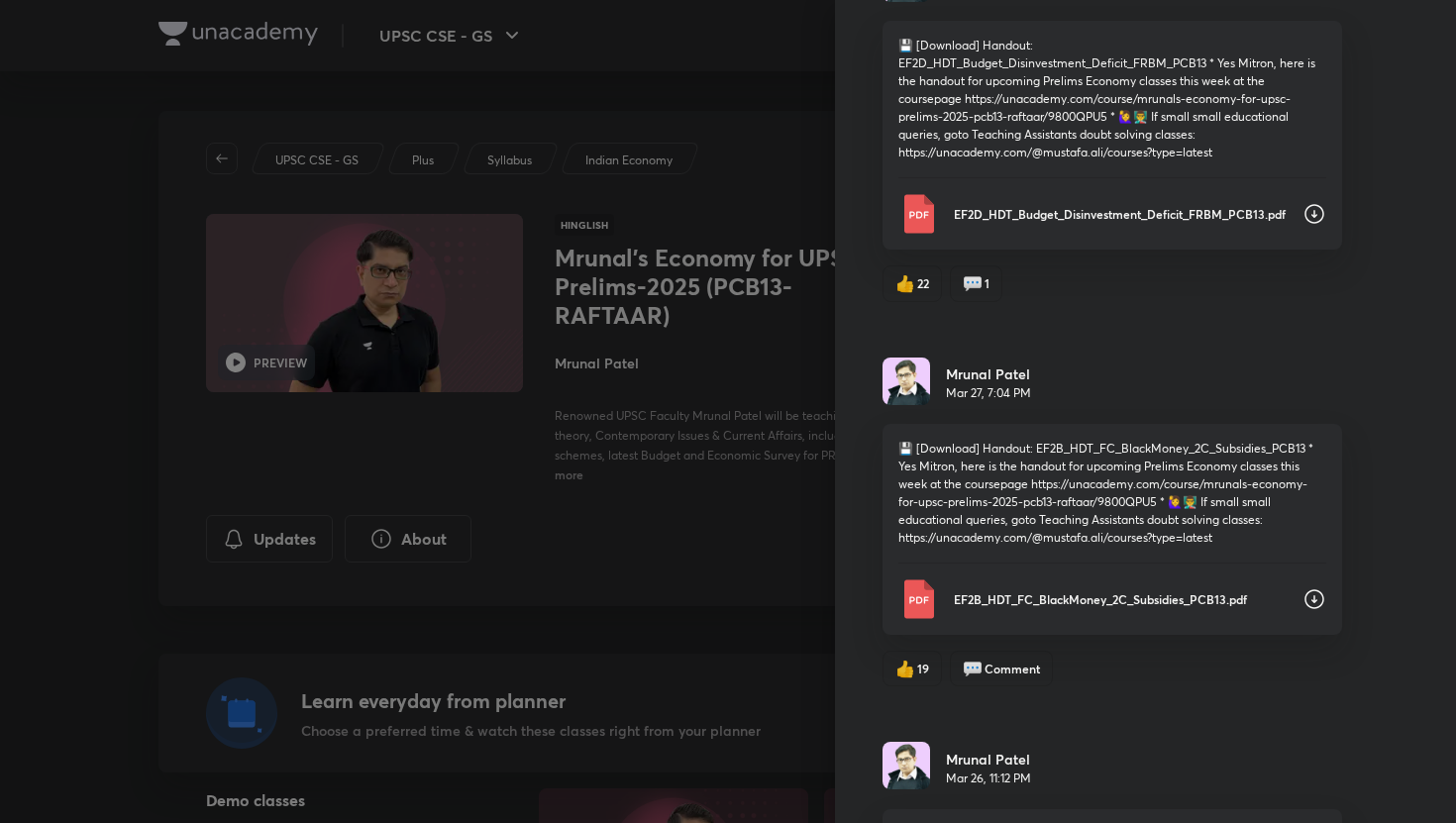 click 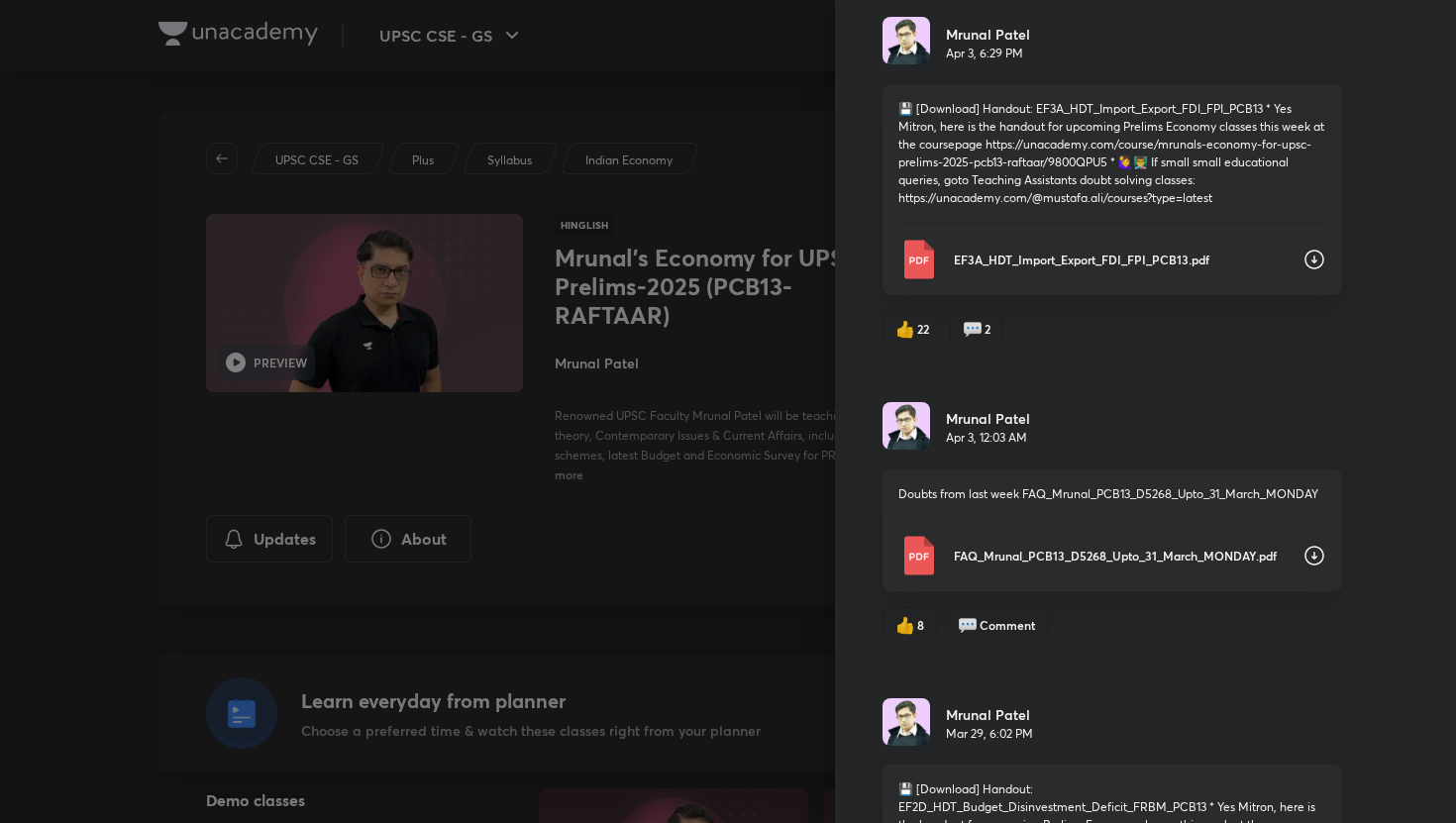 scroll, scrollTop: 9179, scrollLeft: 0, axis: vertical 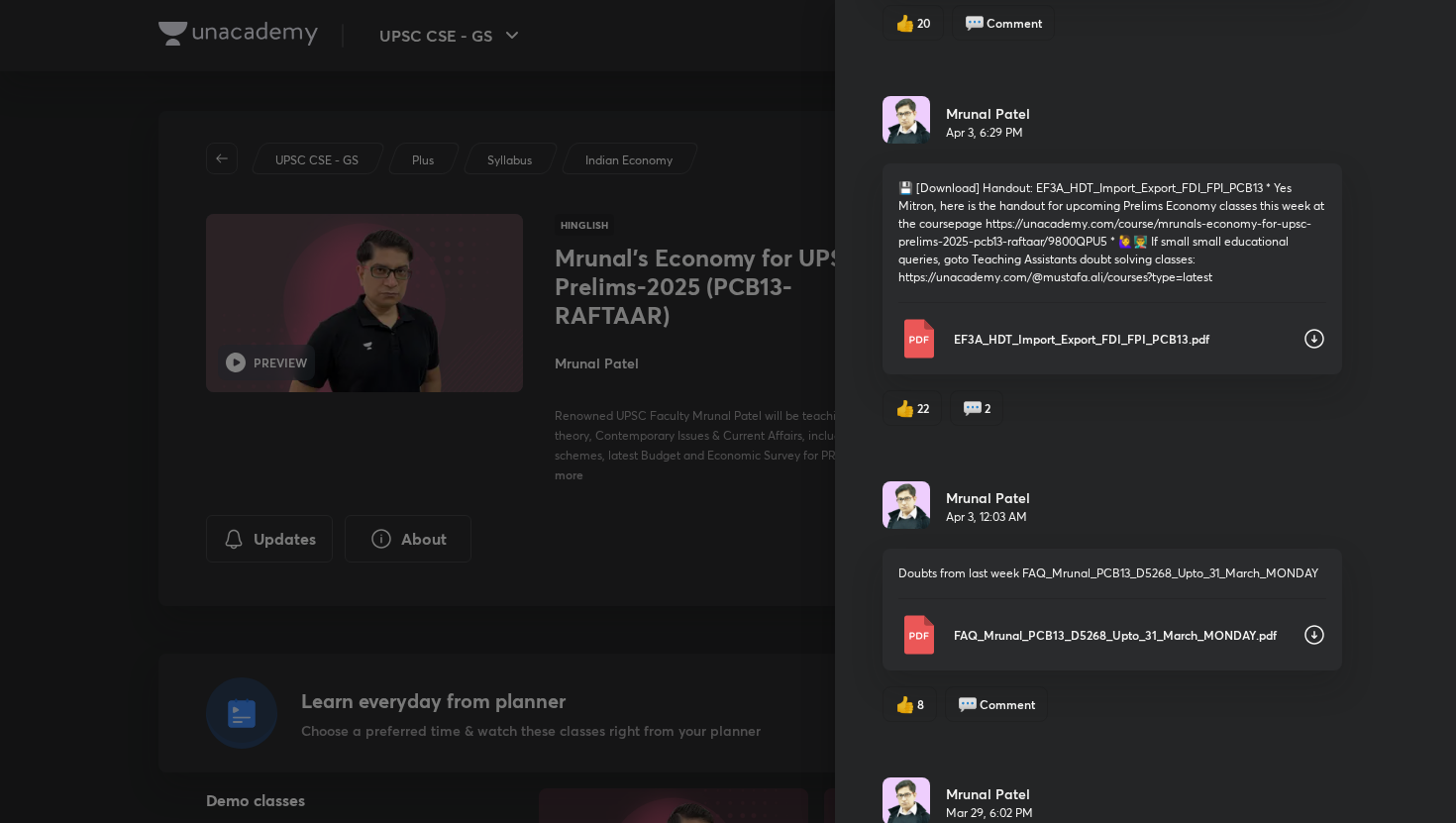 click 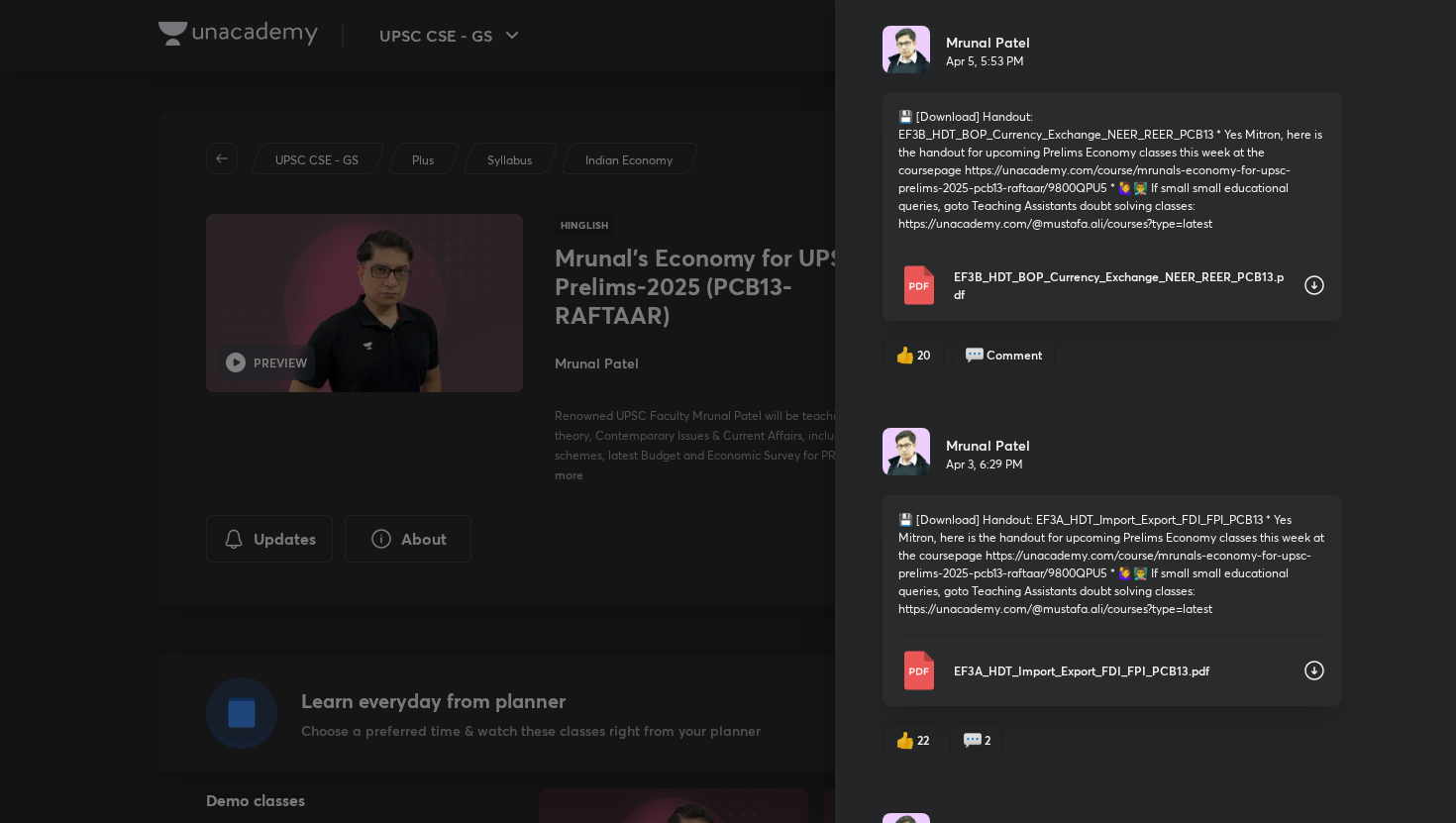 scroll, scrollTop: 8856, scrollLeft: 0, axis: vertical 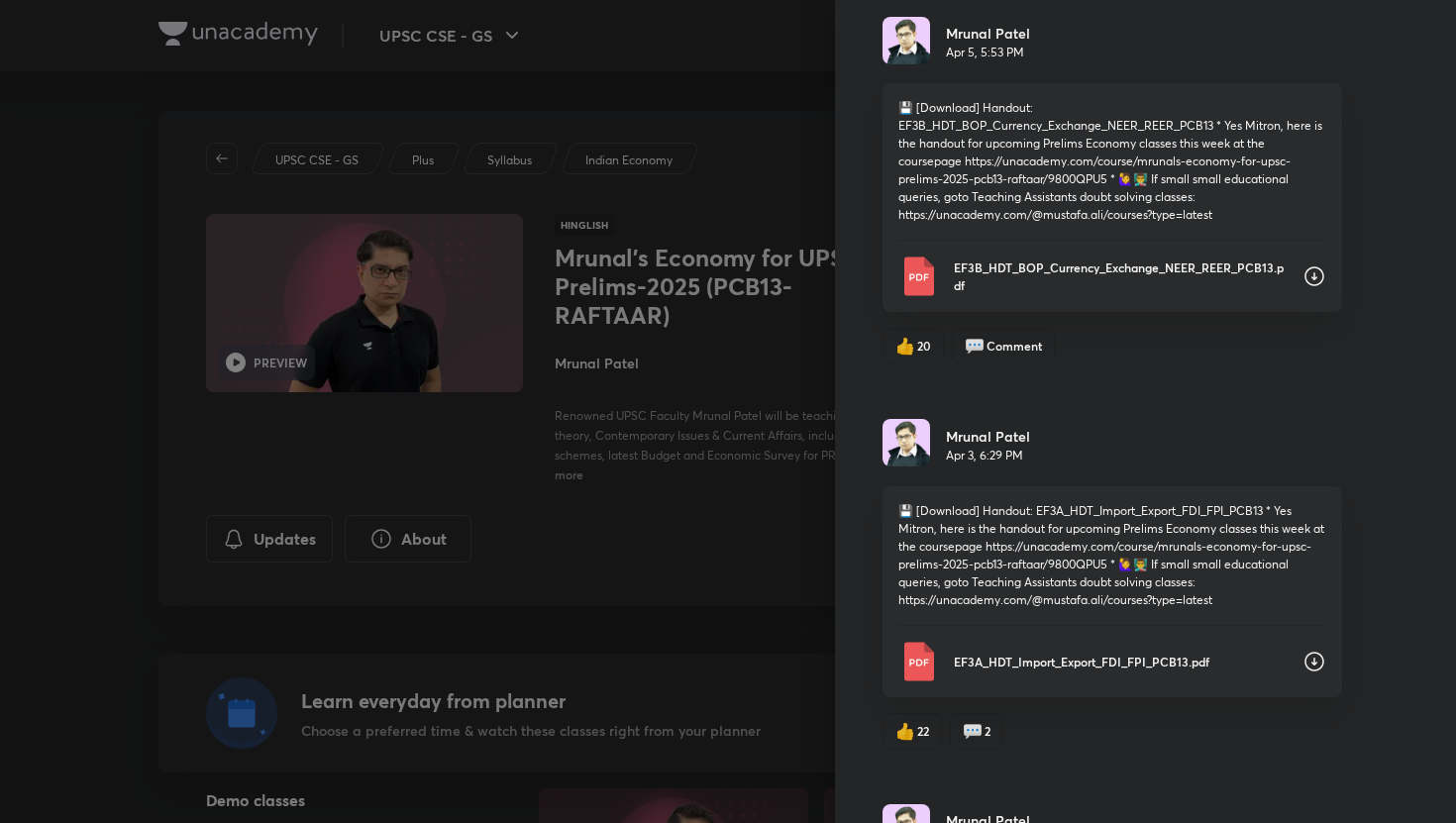 click 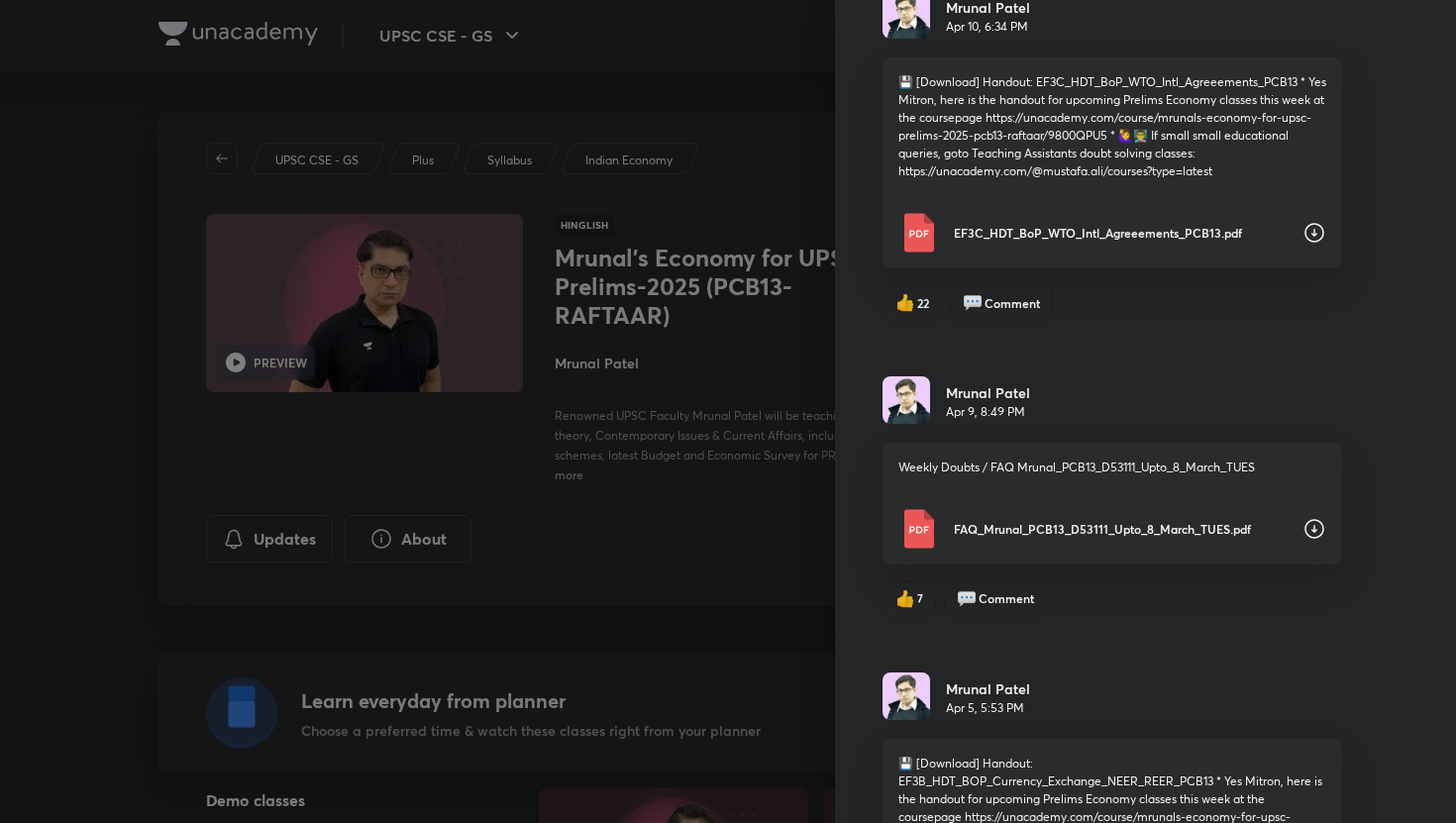 scroll, scrollTop: 8189, scrollLeft: 0, axis: vertical 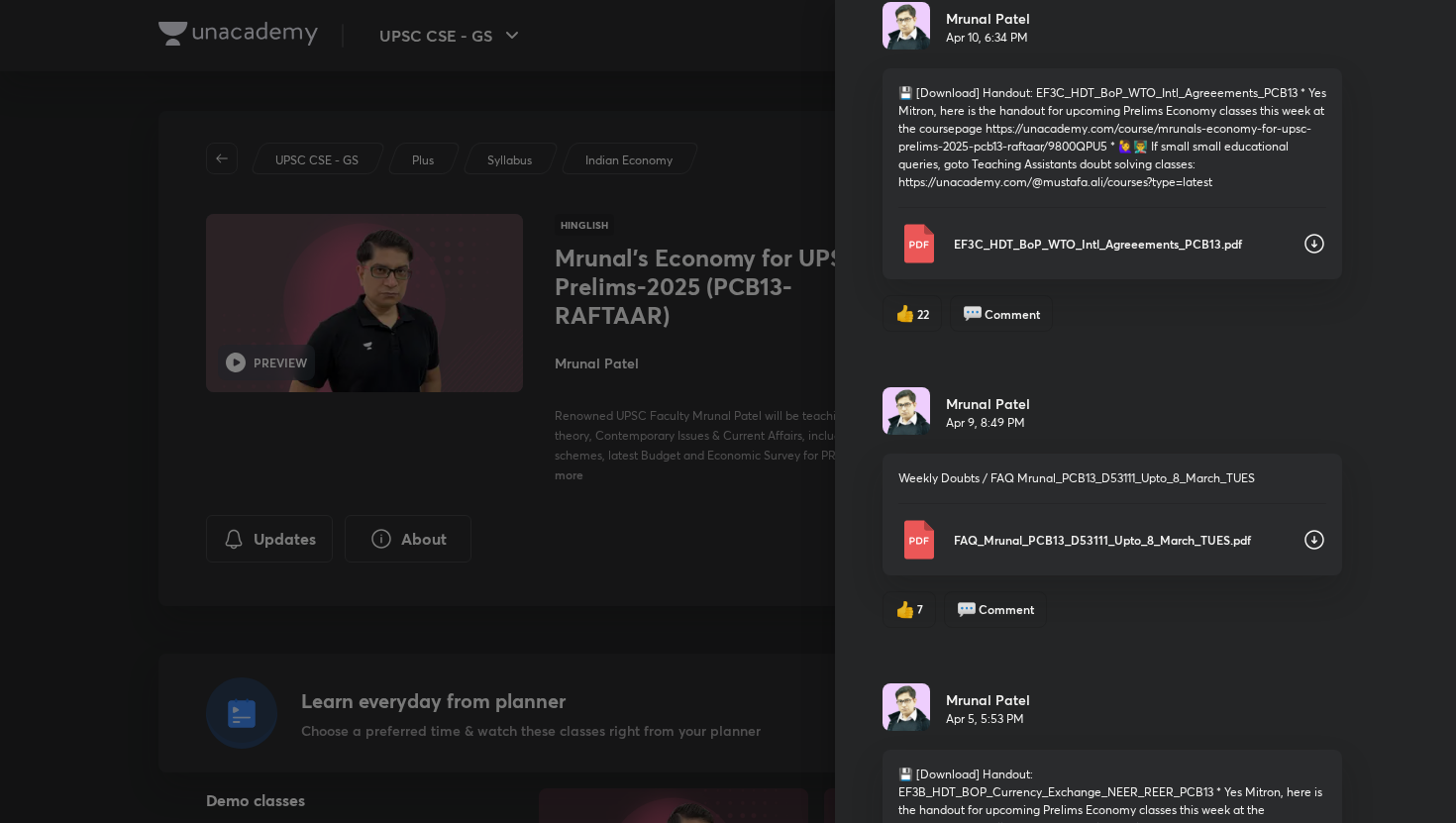 click 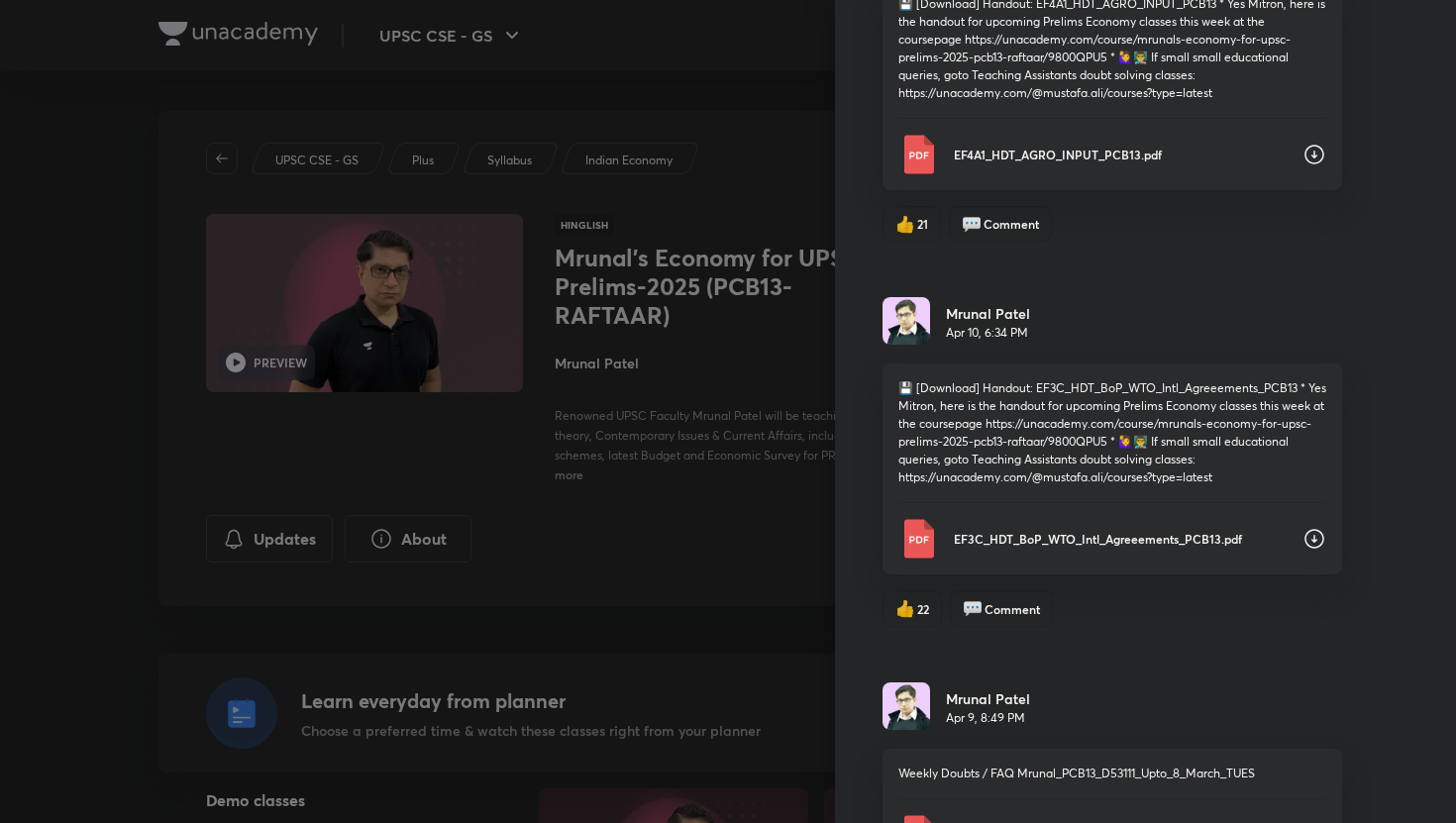 scroll, scrollTop: 7859, scrollLeft: 0, axis: vertical 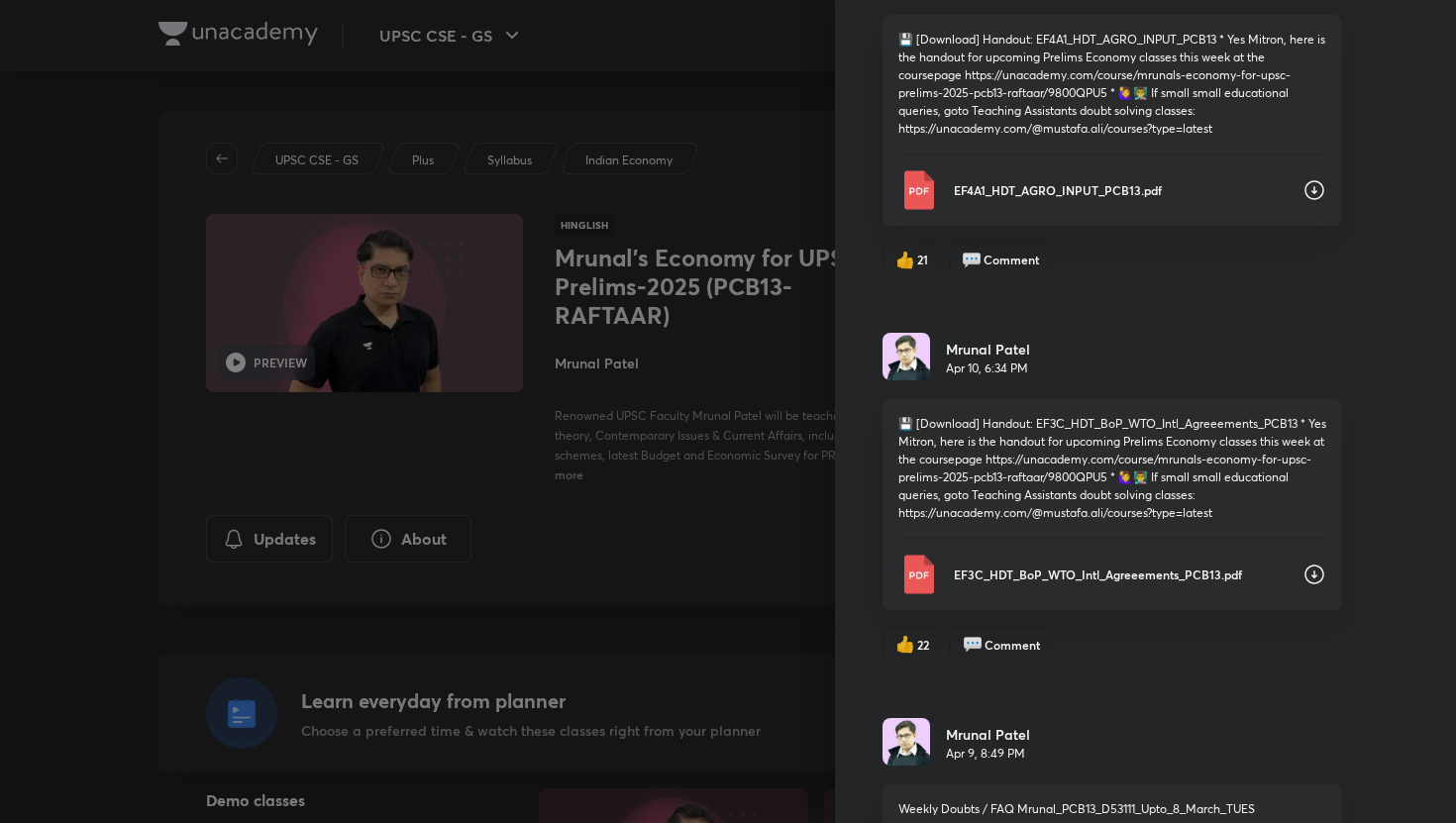 click 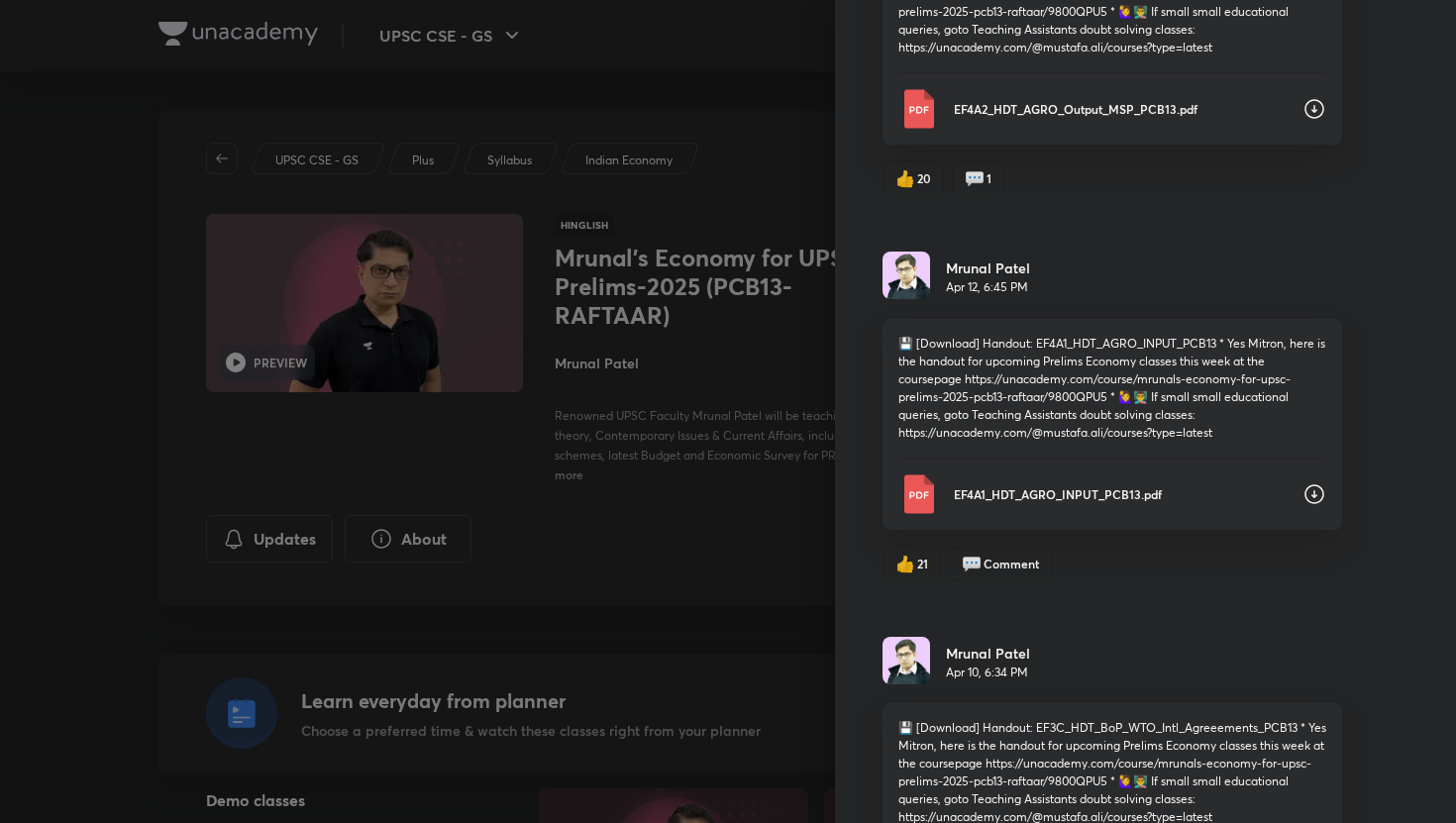 scroll, scrollTop: 7362, scrollLeft: 0, axis: vertical 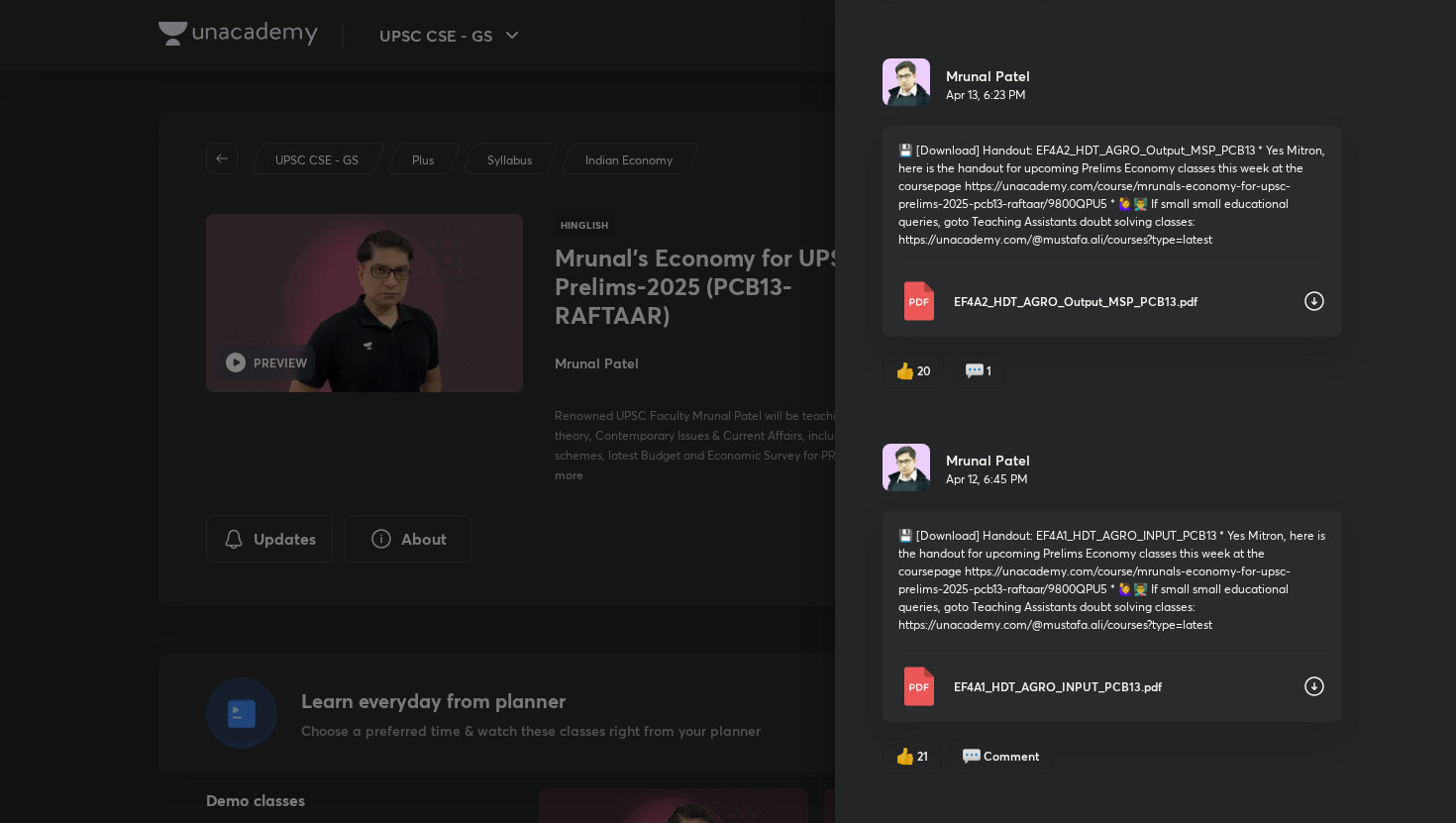 click 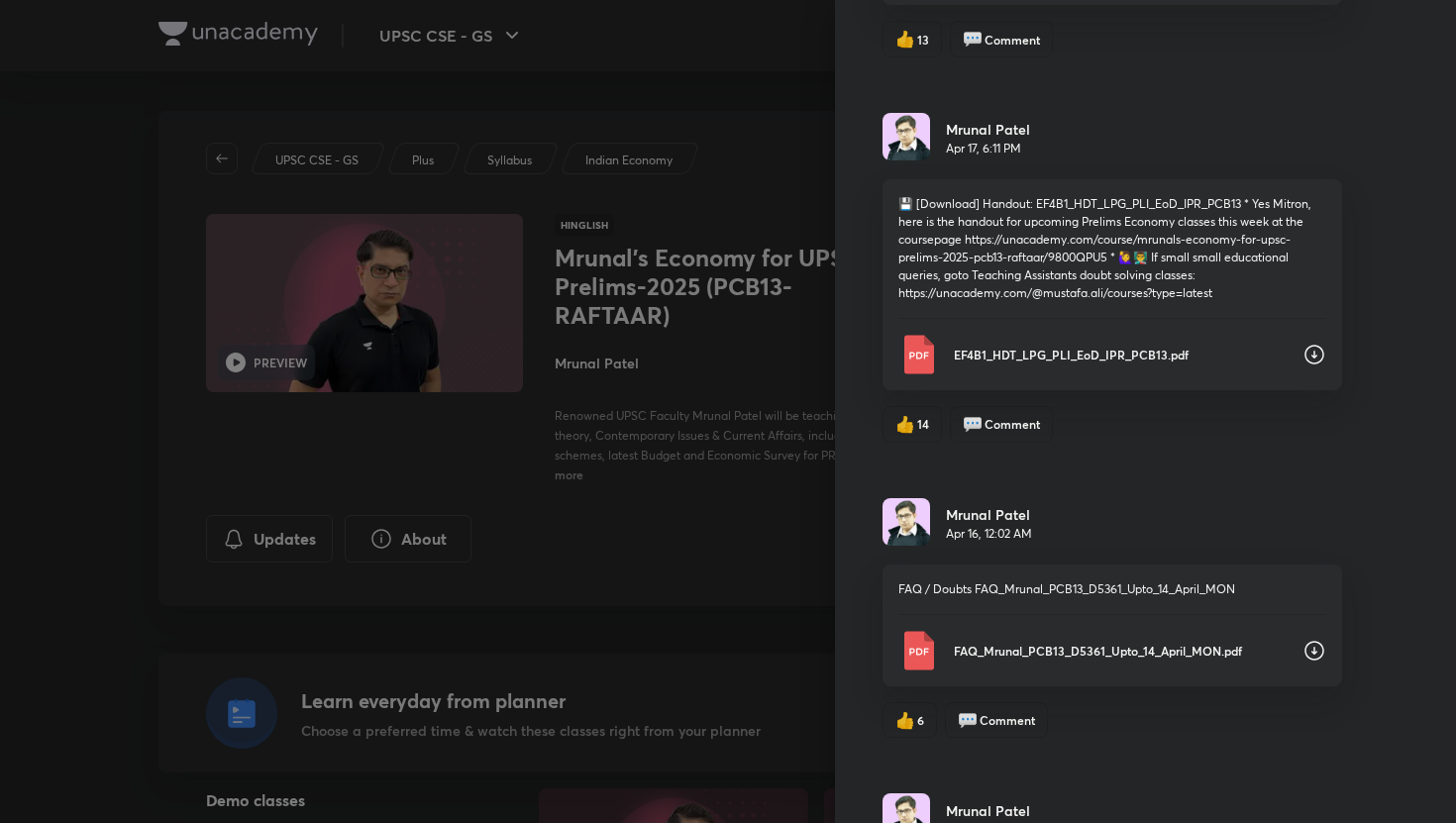 scroll, scrollTop: 6627, scrollLeft: 0, axis: vertical 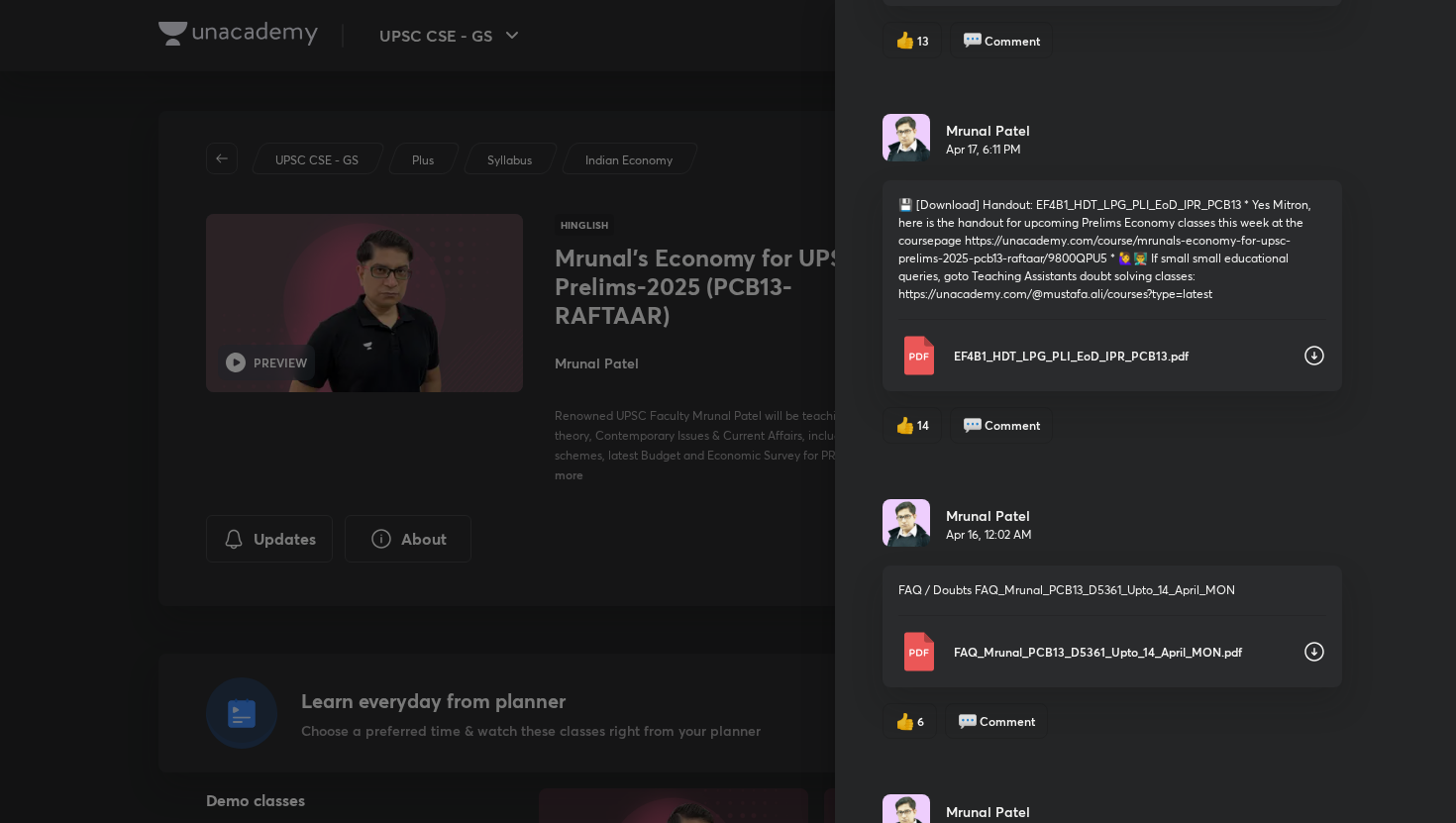 click on "Updates Attachments Mrunal Patel May 22, 12:21 AM doubts from last week, all the best for prelims. FAQ_Mrunal_PCB13_5546_Upto_21_MAY_WED.pdf 👍 4 💬 2 Mrunal Patel May 14, 12:58 AM Doubts / FAQ Mrunal_PCB13_D5471_Upto_13_MAY_TUE FAQ Mrunal_PCB13_D5471_Upto_13_MAY_TUE.pdf 👍 14 💬 1 Mrunal Patel May 12, 6:27 PM 💾 [Download] Handout: EF6E_HDT_HDI_SDG_PCB13
* Yes Mitron, here is the handout for upcoming Prelims Economy classes this week at the coursepage https://unacademy.com/course/mrunals-economy-for-upsc-prelims-2025-pcb13-raftaar/9800QPU5
* 🙋‍♀️👨‍🏫 If small small educational queries, goto Teaching Assistants doubt solving classes: https://unacademy.com/@mustafa.ali/courses?type=latest EF6E_HDT_HDI_SDG_PCB13.pdf 👍 16 💬 Comment Mrunal Patel May 11, 6:20 PM EF6D_HDT_WOMEN_SC_ST_Minorities_PH_PCB13.pdf 👍 20 💬 1 Mrunal Patel May 10, 6:03 PM EF6C_HDT_HRD_POVERTY_PCB13.pdf 👍 17 💬 Comment Mrunal Patel May 9, 5:33 PM EF6B_HDT_HRD_EDU_SKILL_PCB13.pdf 👍 16 💬 Comment 2" at bounding box center [1145, 411] 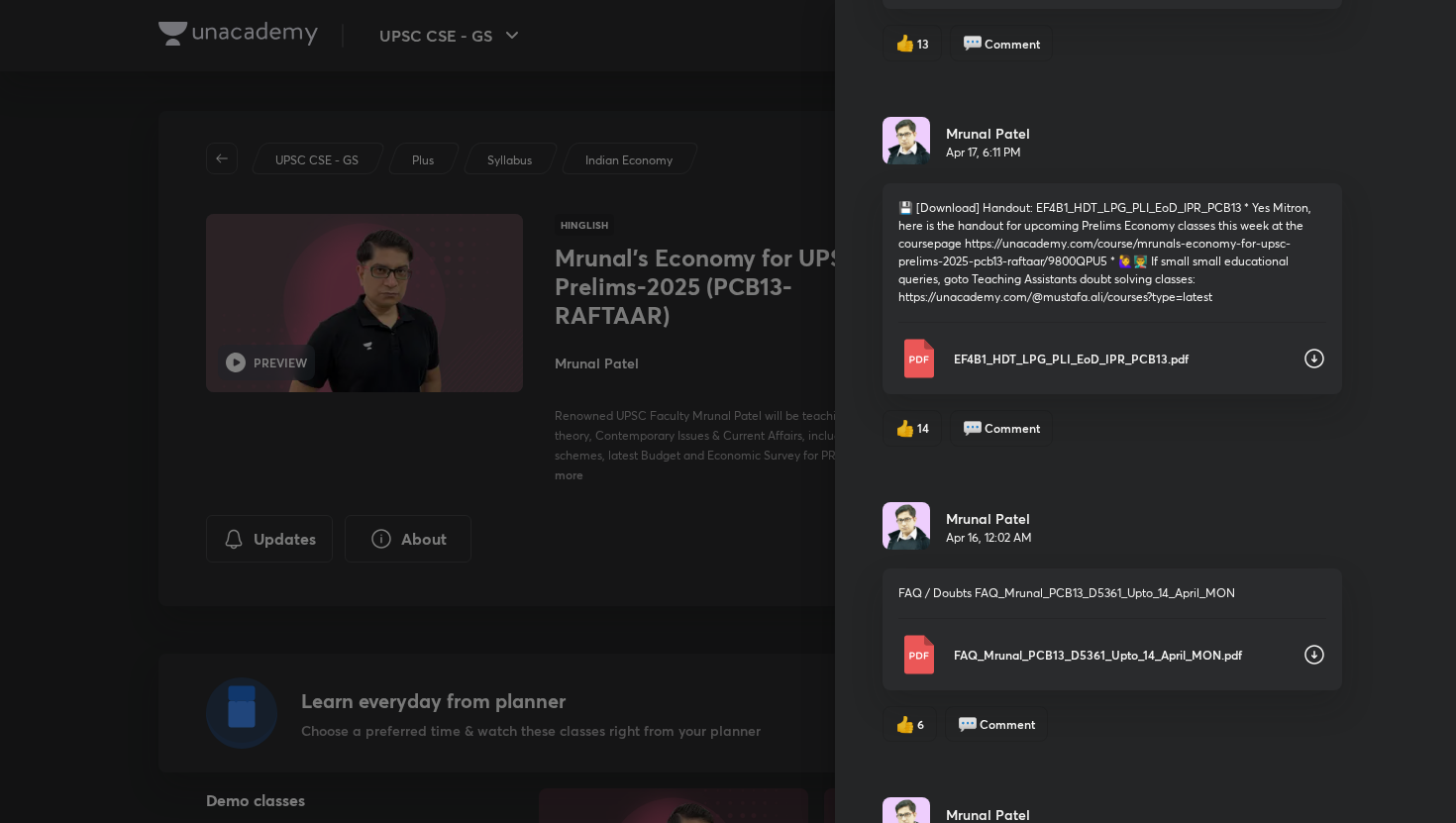 scroll, scrollTop: 6623, scrollLeft: 0, axis: vertical 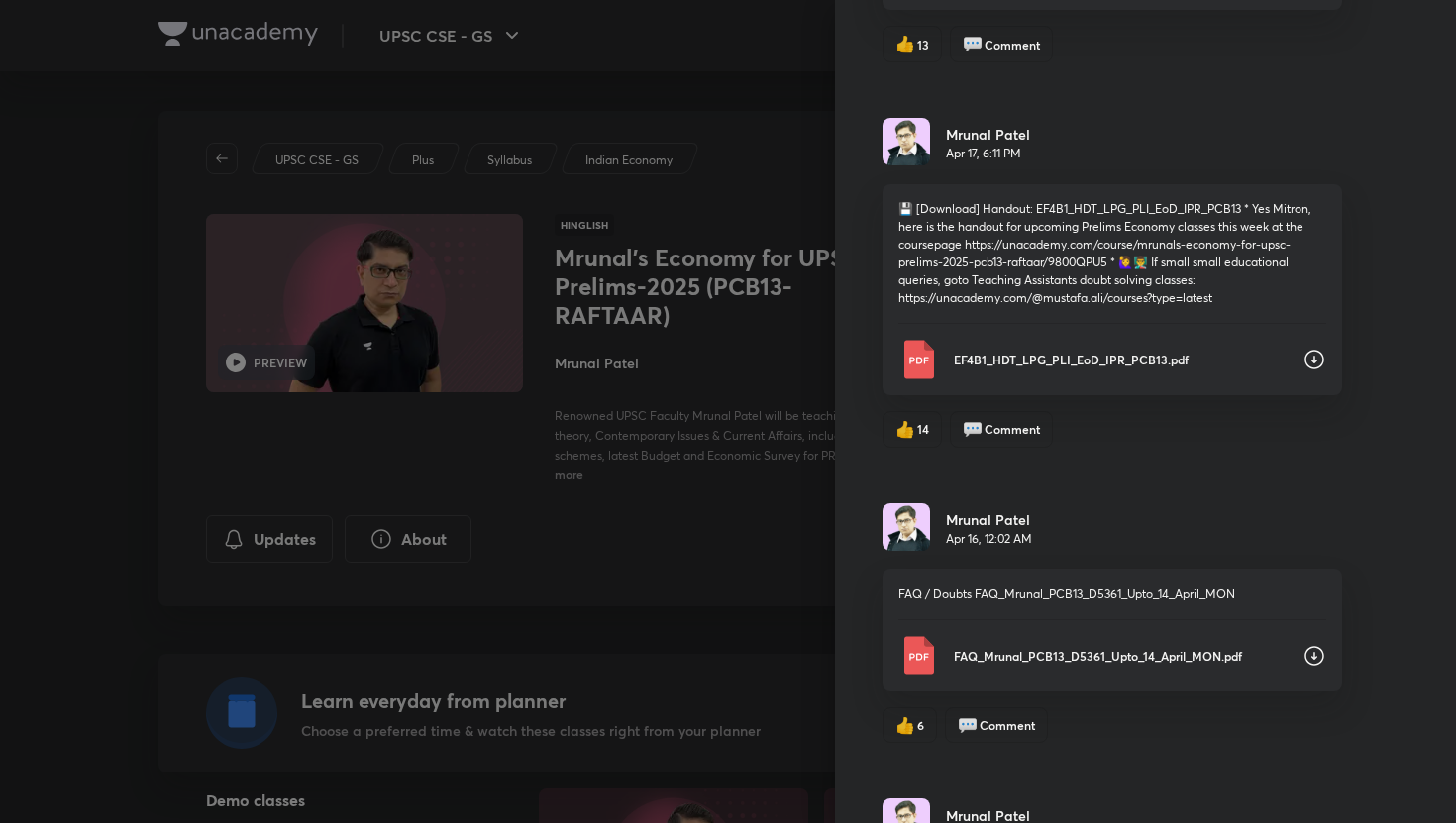 click 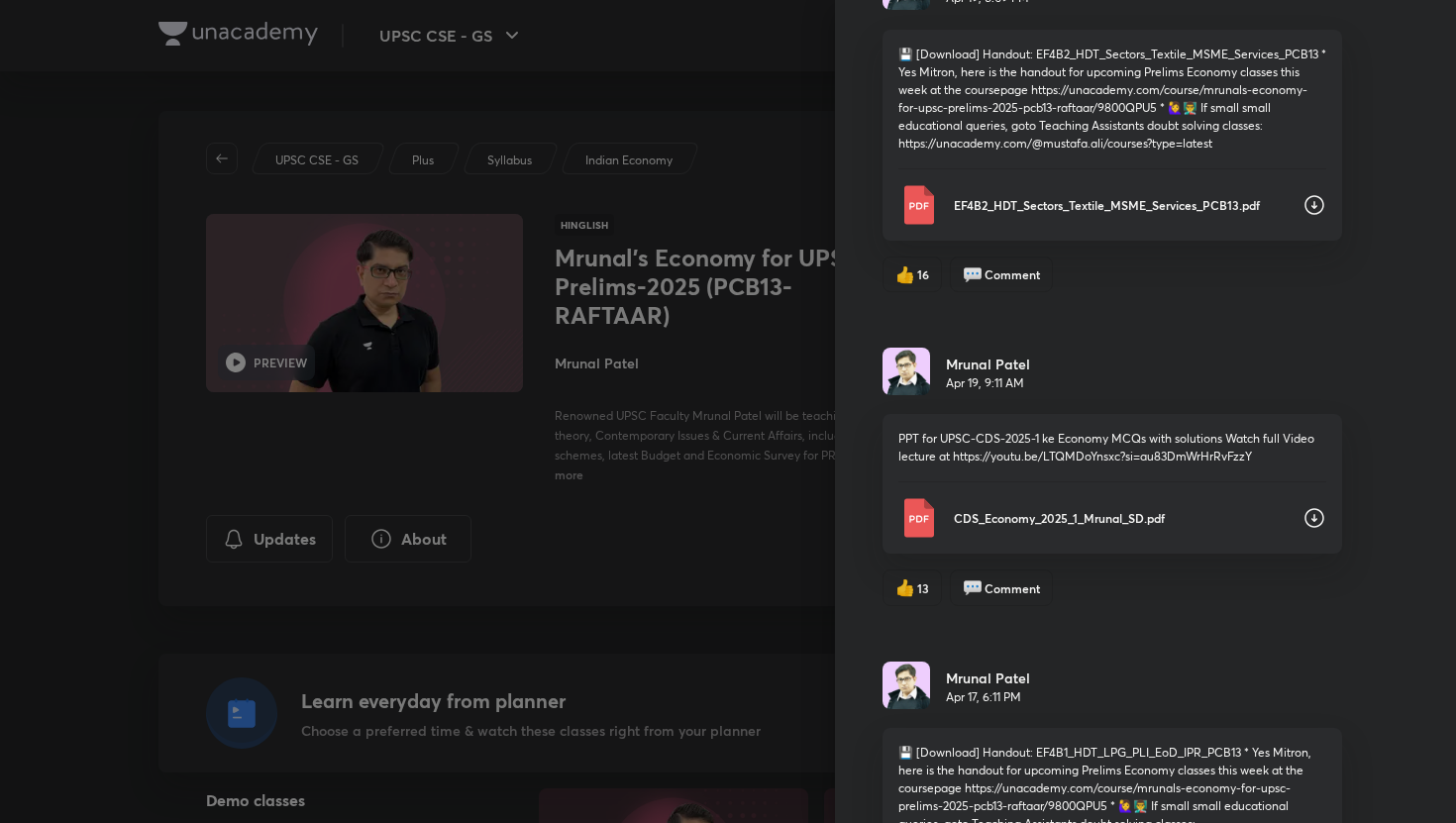 scroll, scrollTop: 6074, scrollLeft: 0, axis: vertical 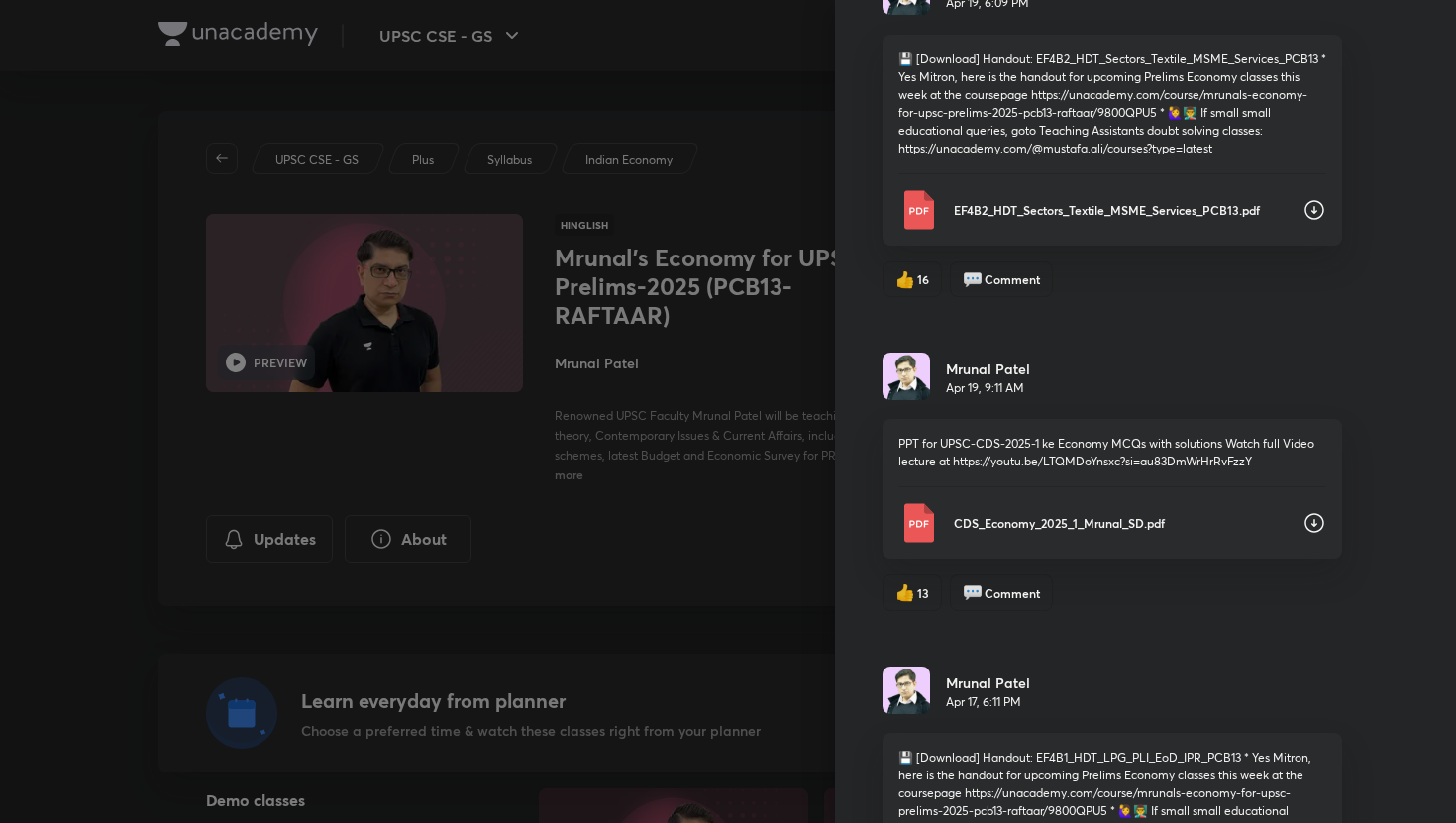 click 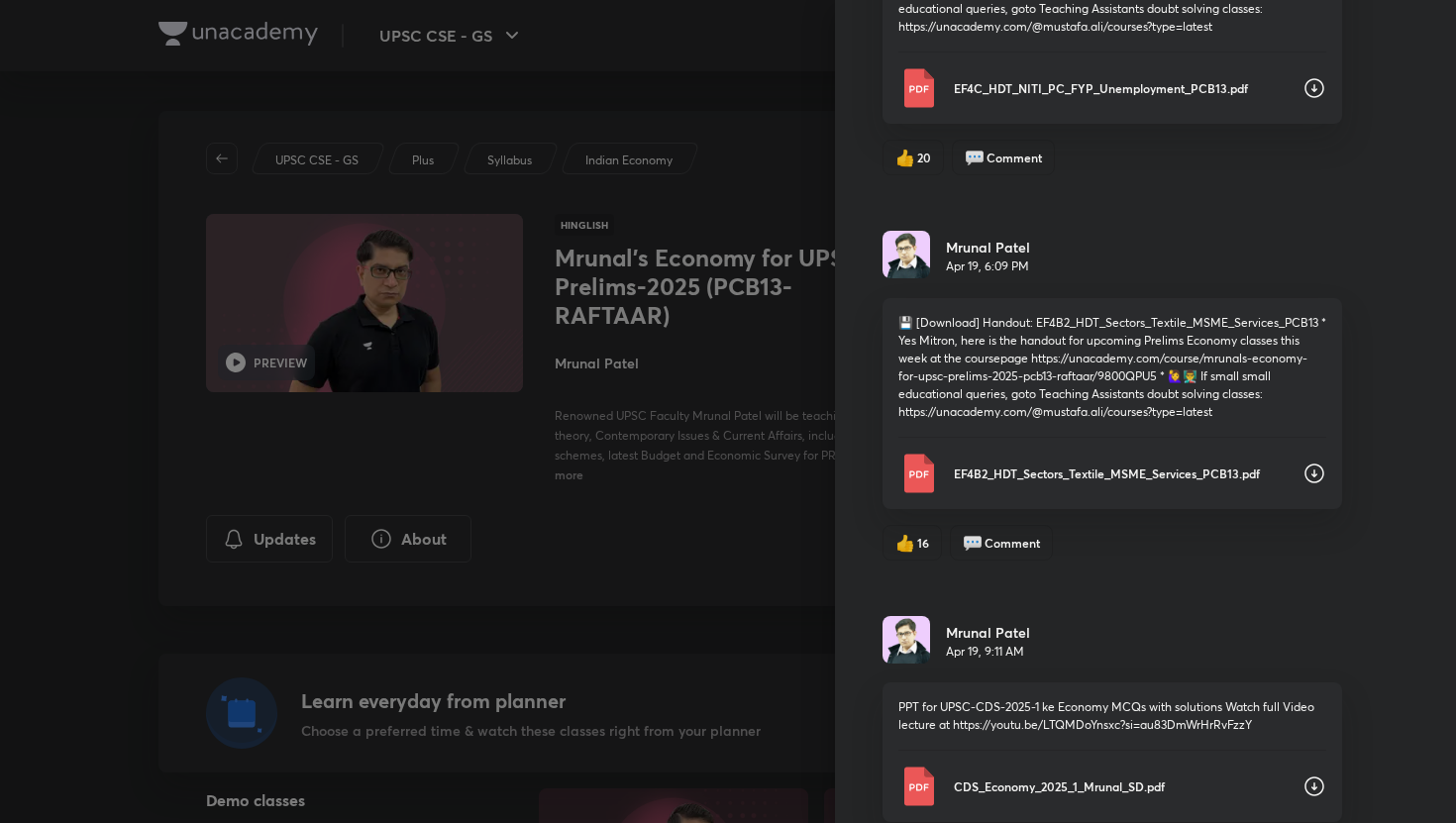 scroll, scrollTop: 5542, scrollLeft: 0, axis: vertical 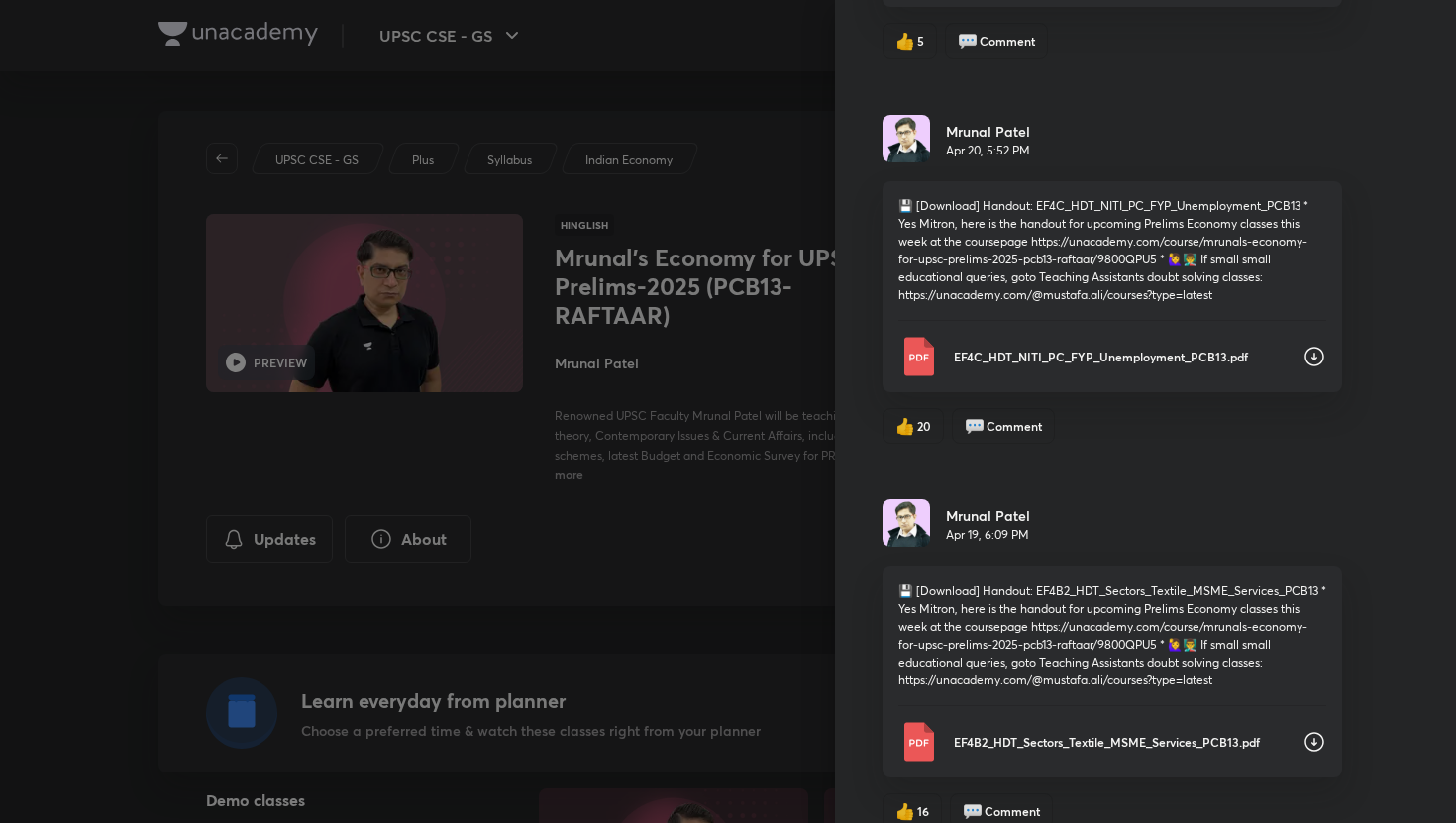 click 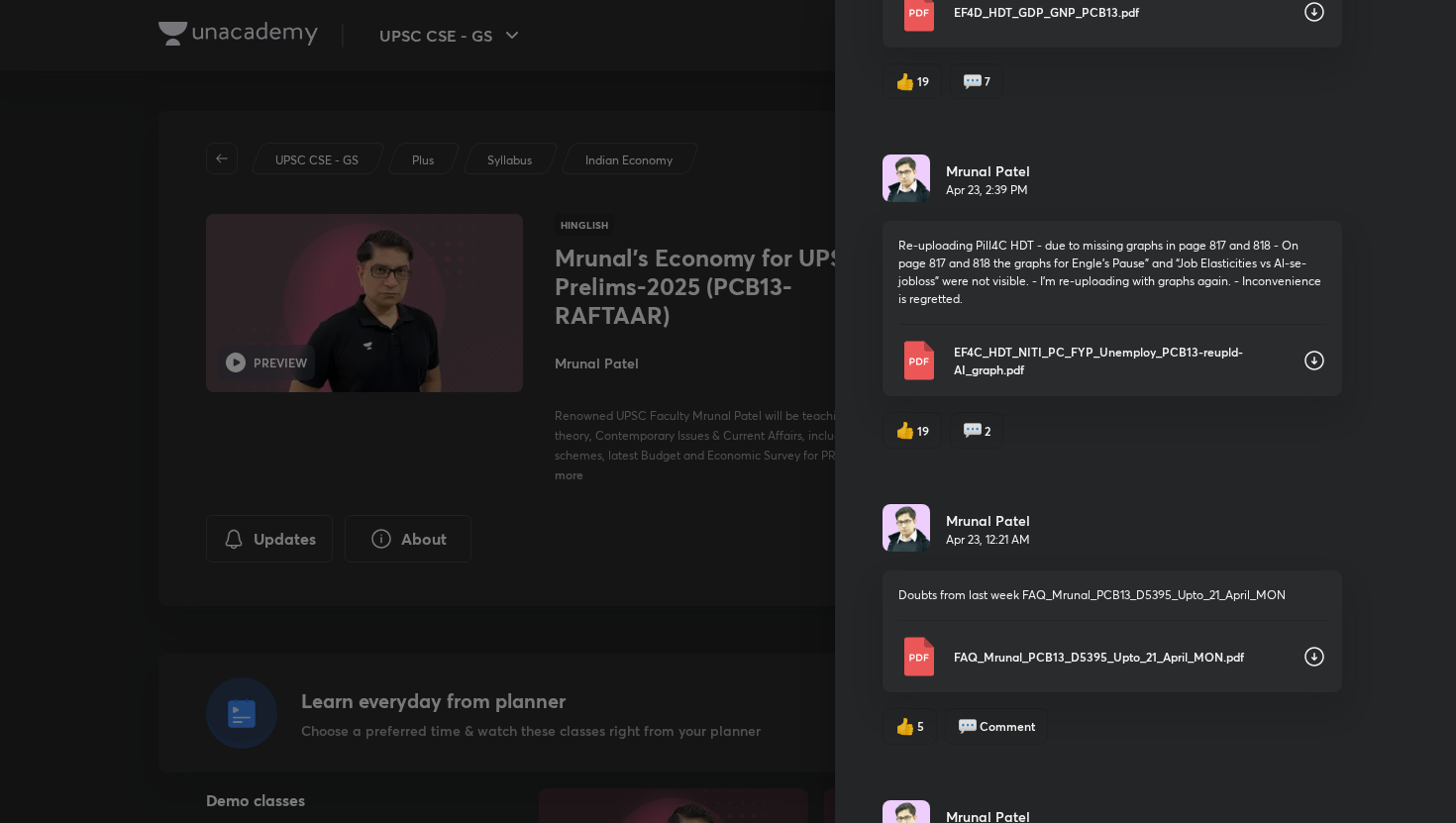 scroll, scrollTop: 4766, scrollLeft: 0, axis: vertical 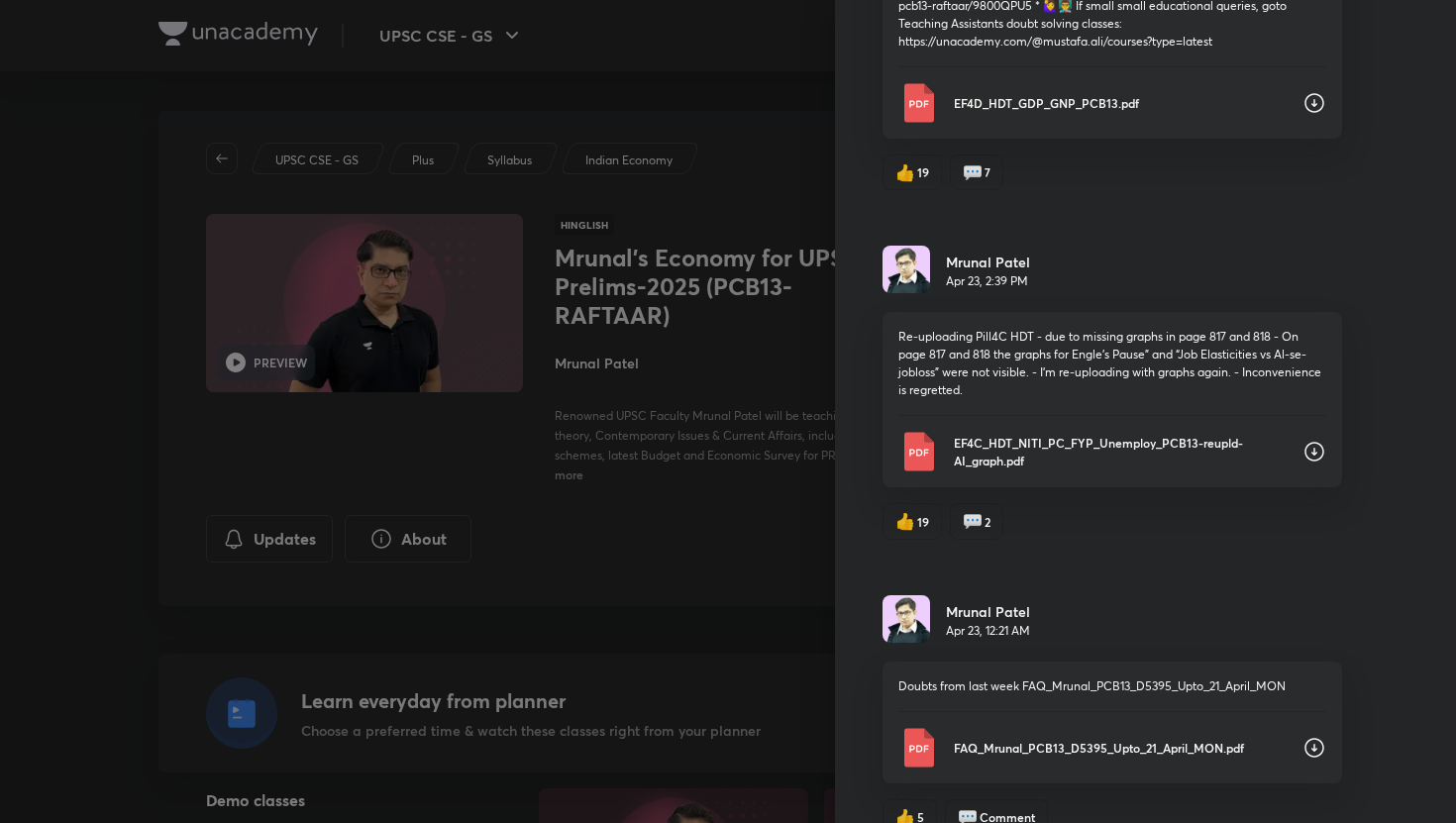 click 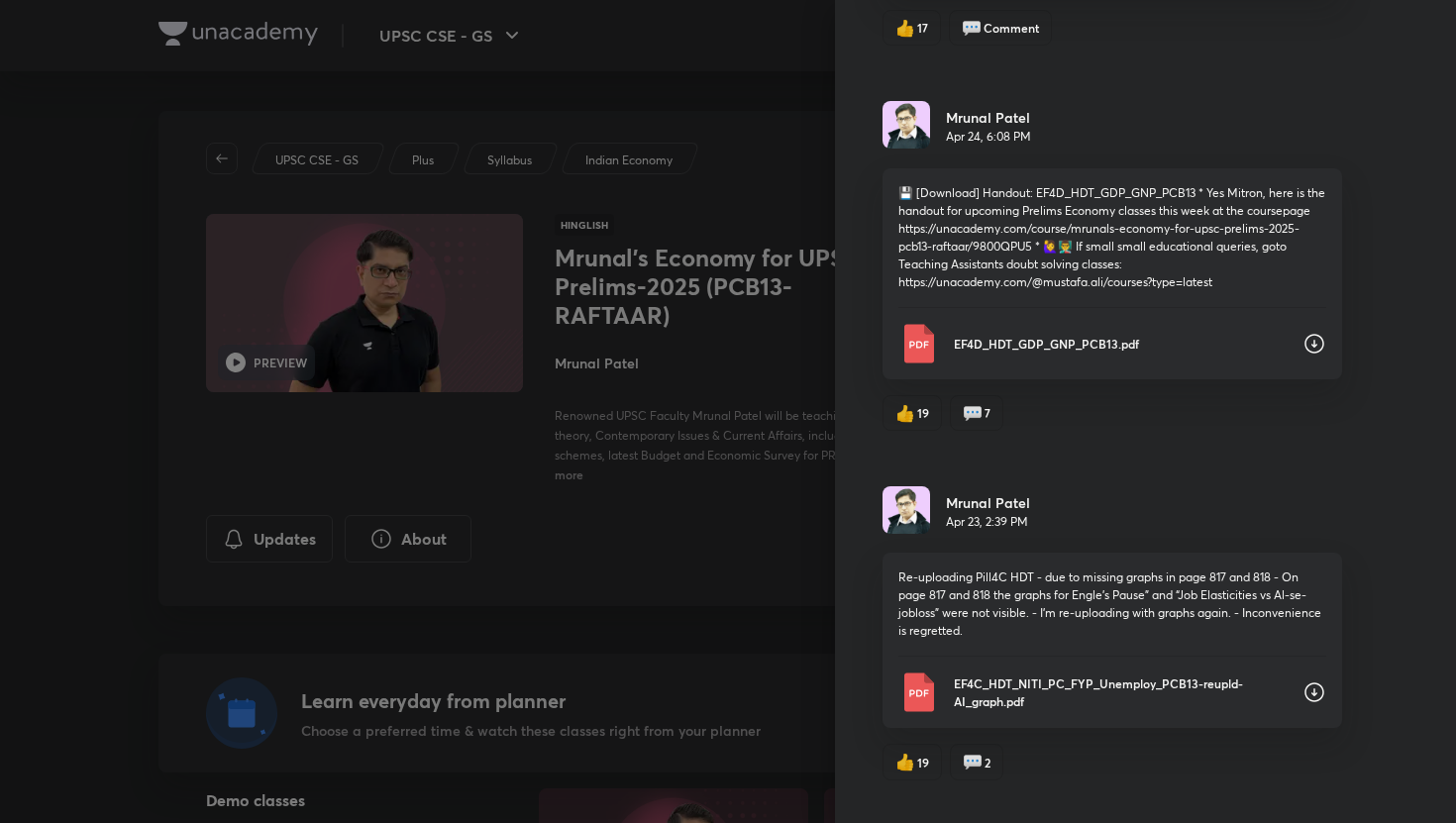scroll, scrollTop: 4520, scrollLeft: 0, axis: vertical 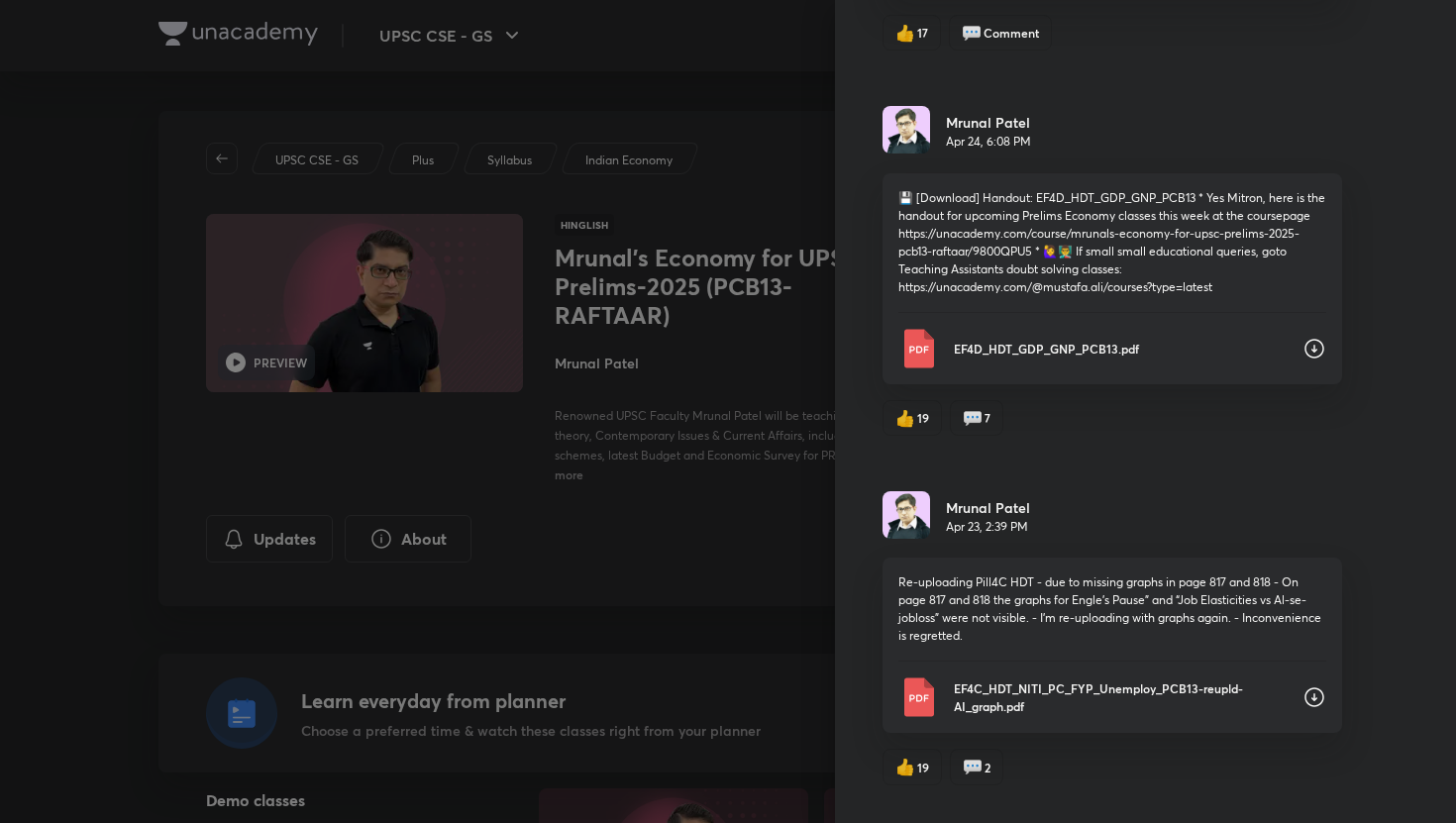 click 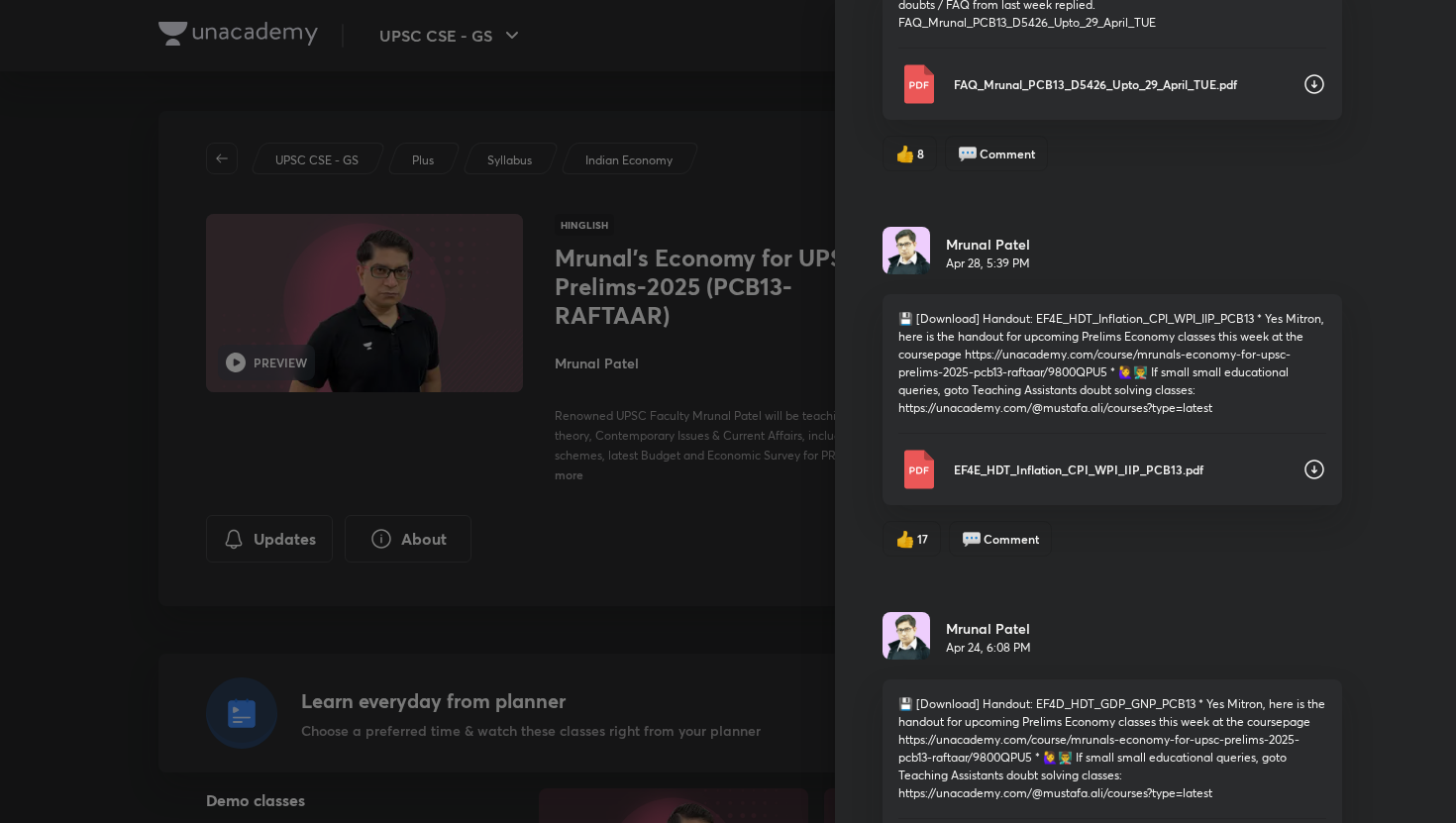 scroll, scrollTop: 4014, scrollLeft: 0, axis: vertical 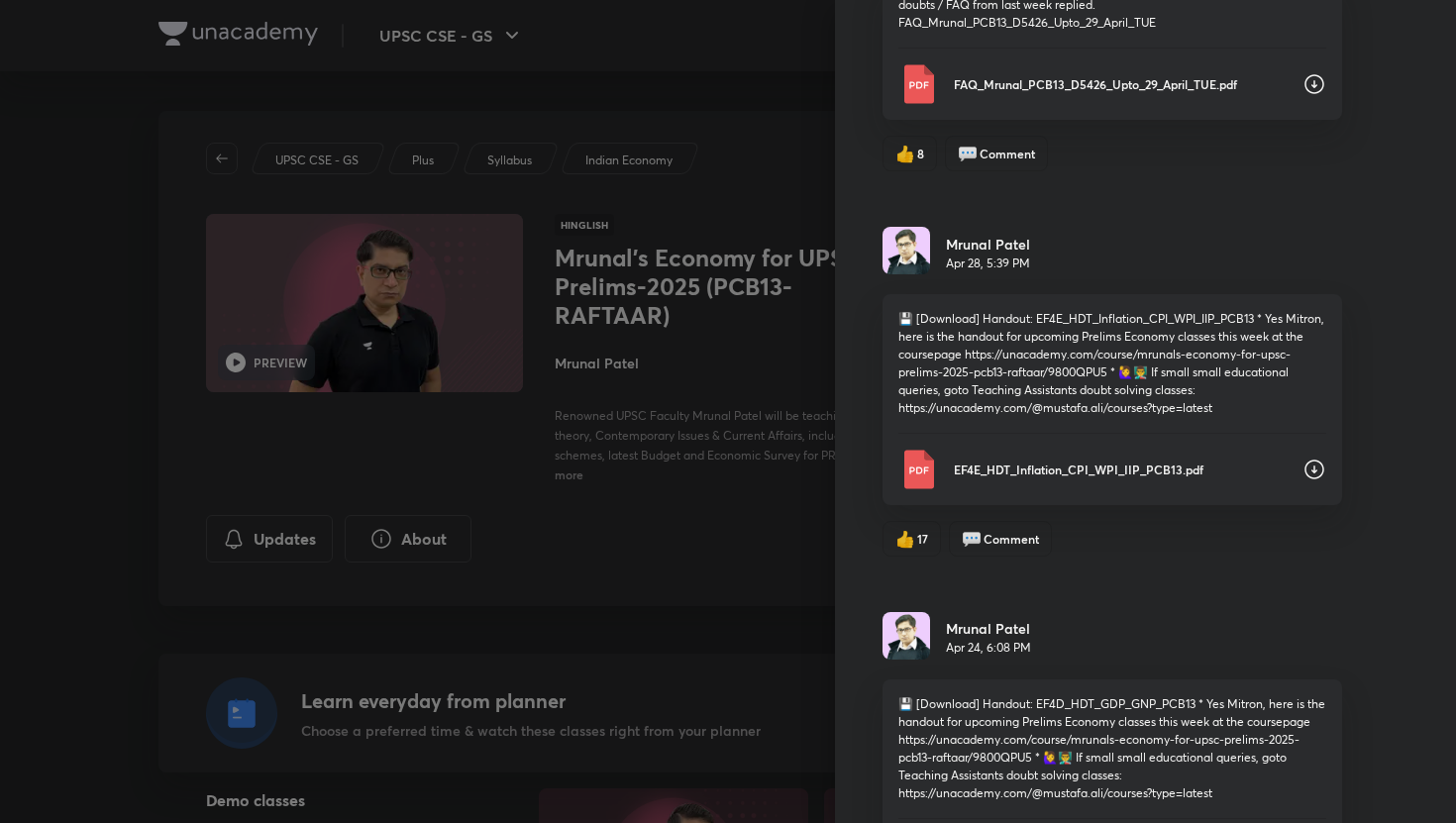 click 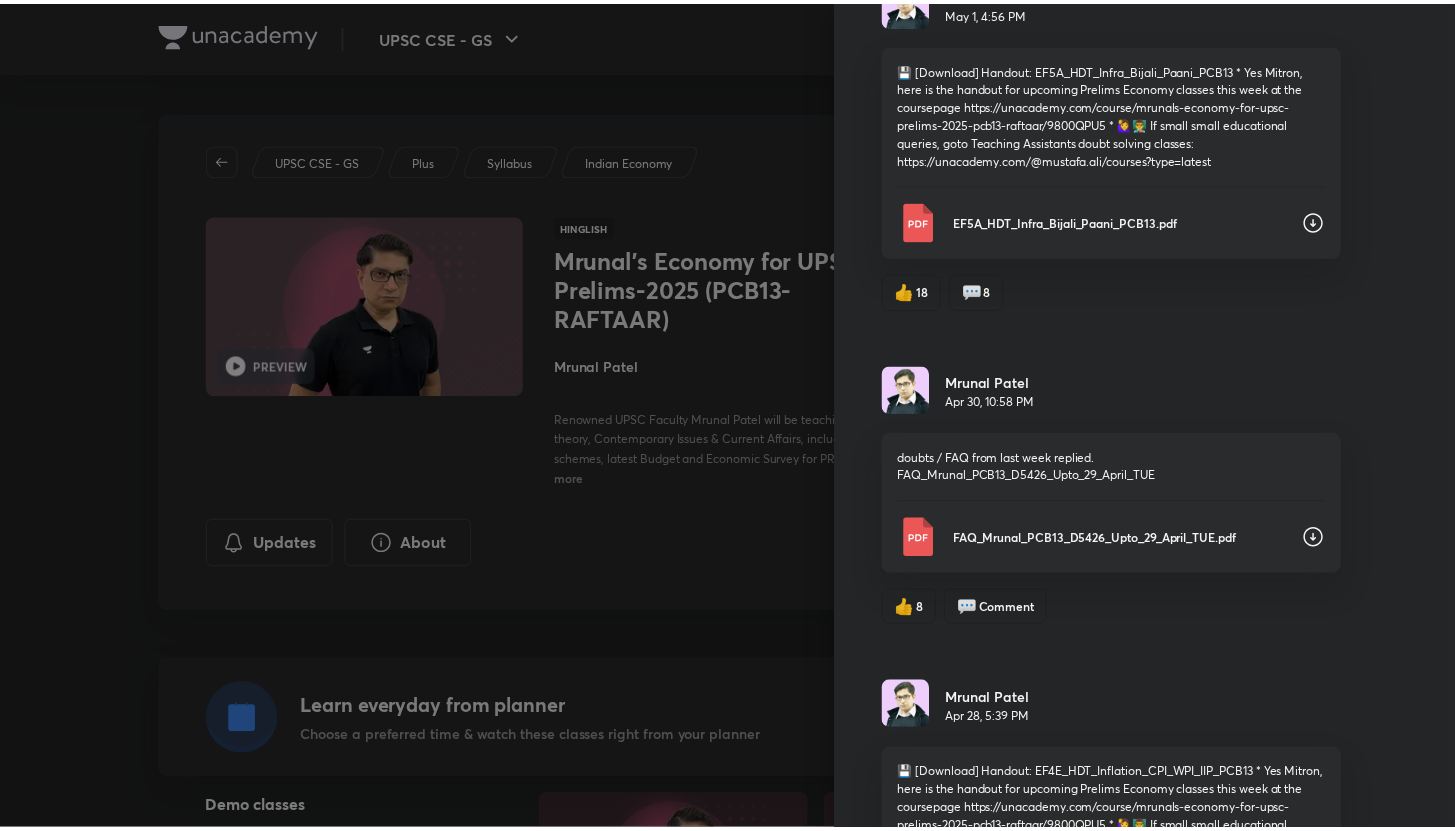 scroll, scrollTop: 3475, scrollLeft: 0, axis: vertical 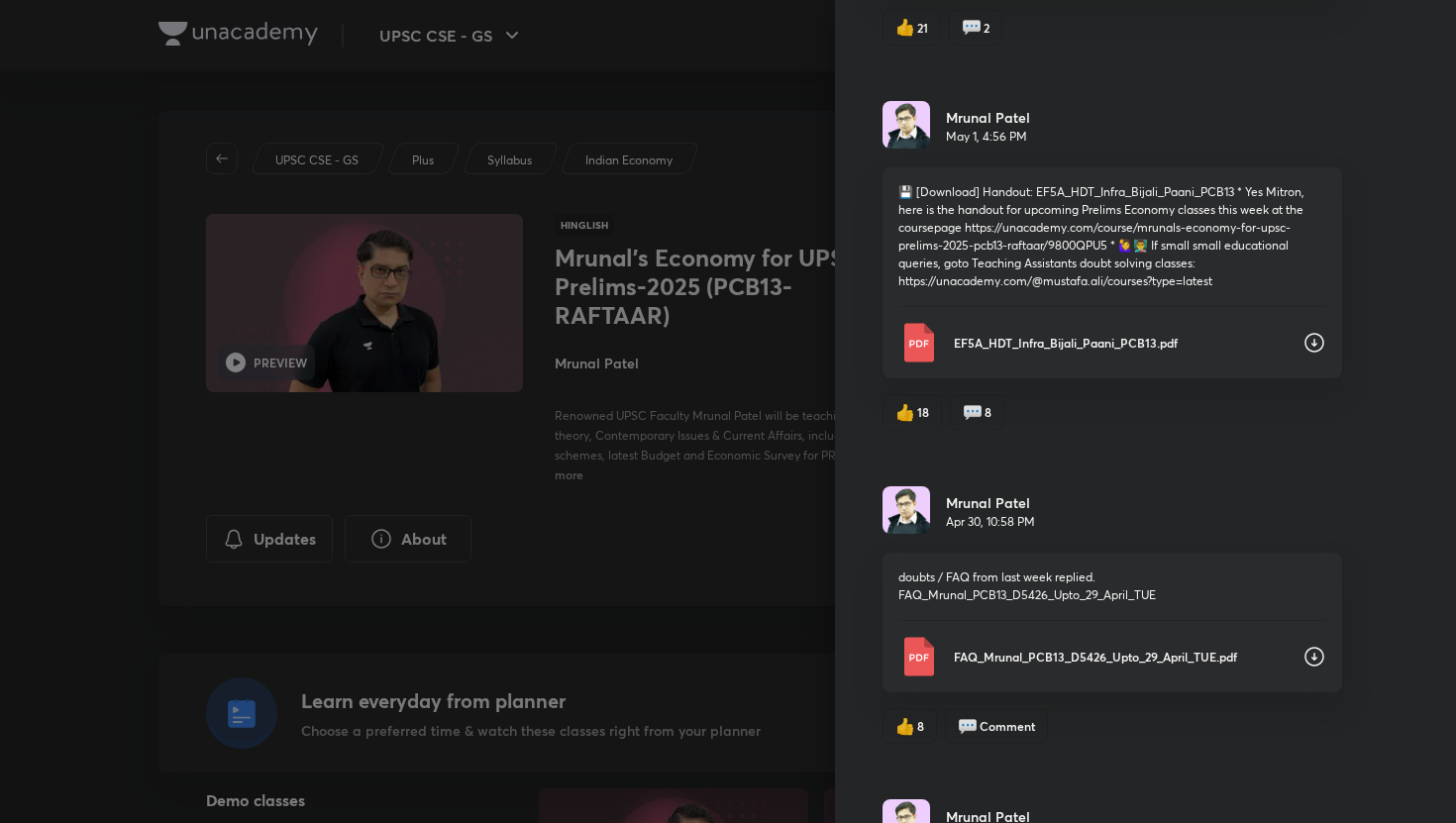 click at bounding box center (728, 411) 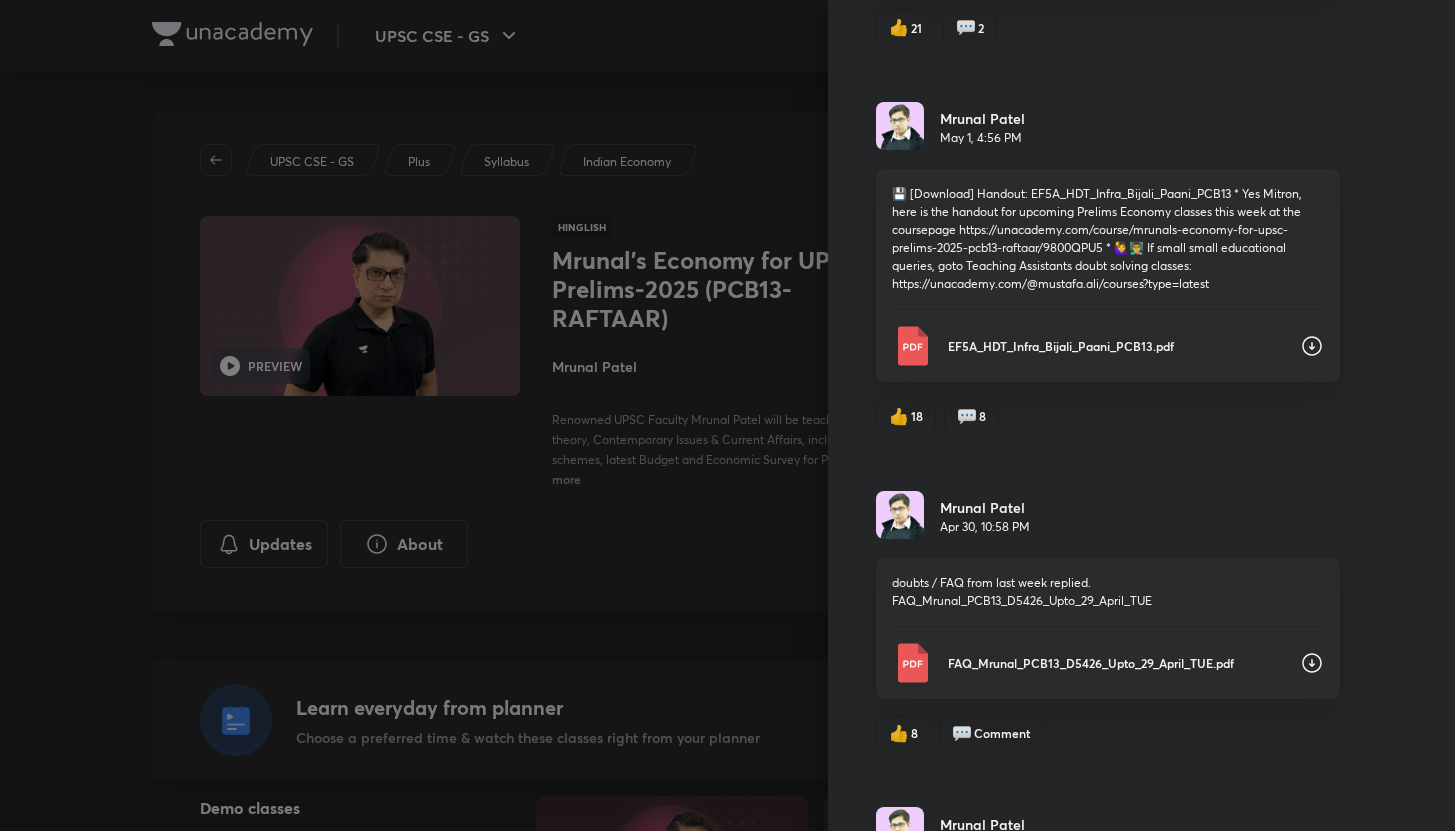 scroll, scrollTop: 0, scrollLeft: 0, axis: both 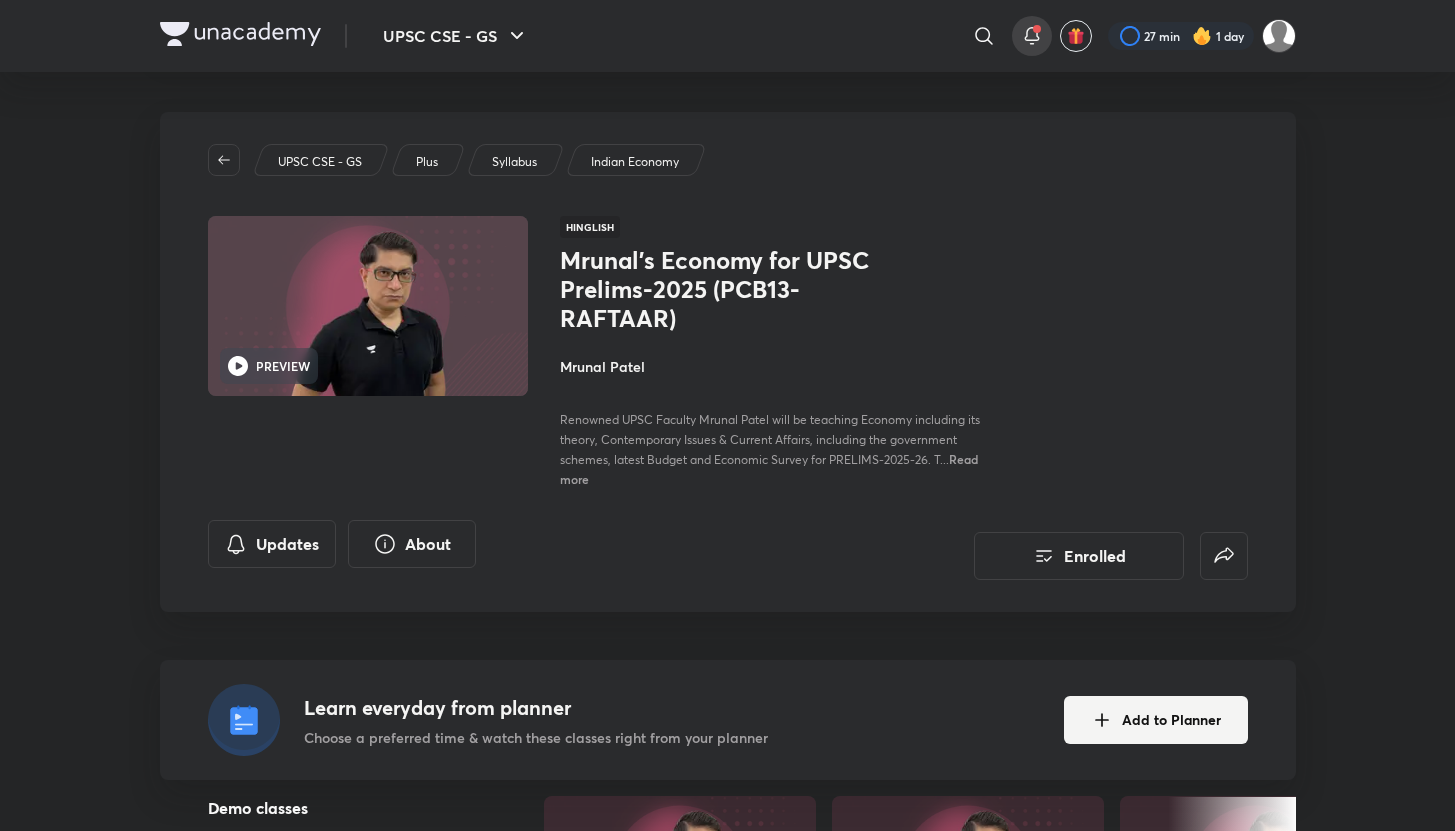 click 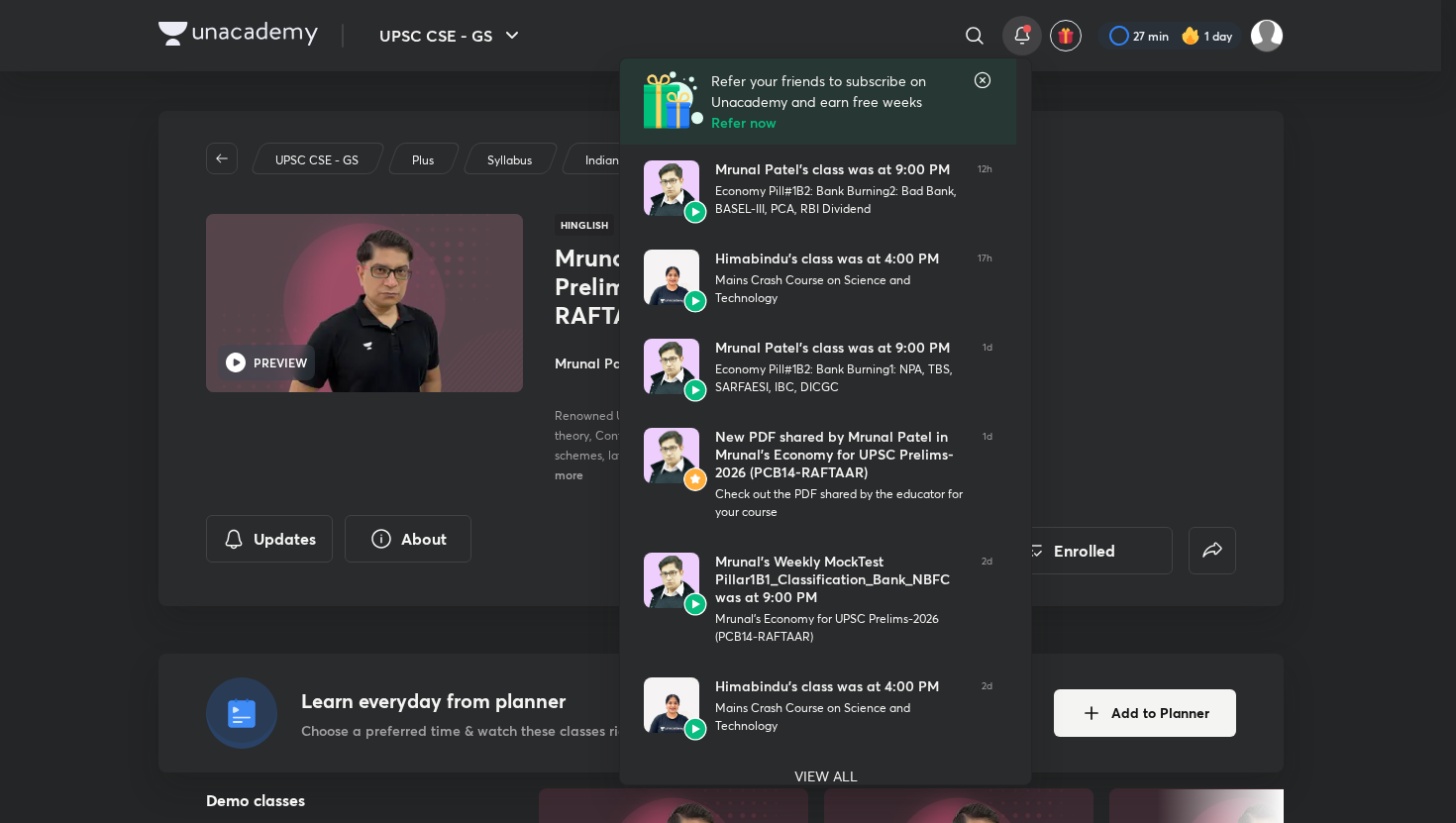 click at bounding box center [728, 411] 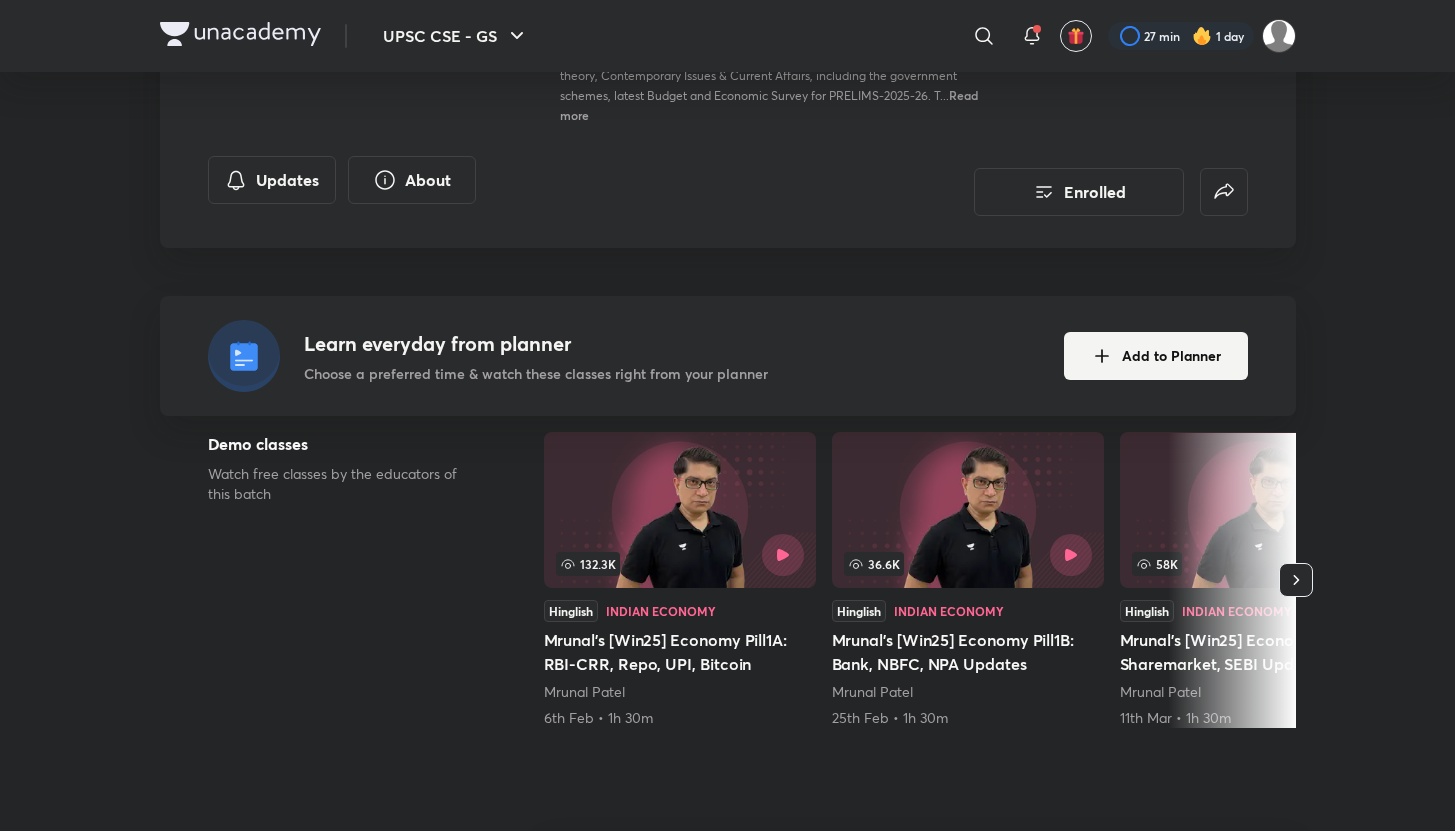 scroll, scrollTop: 368, scrollLeft: 0, axis: vertical 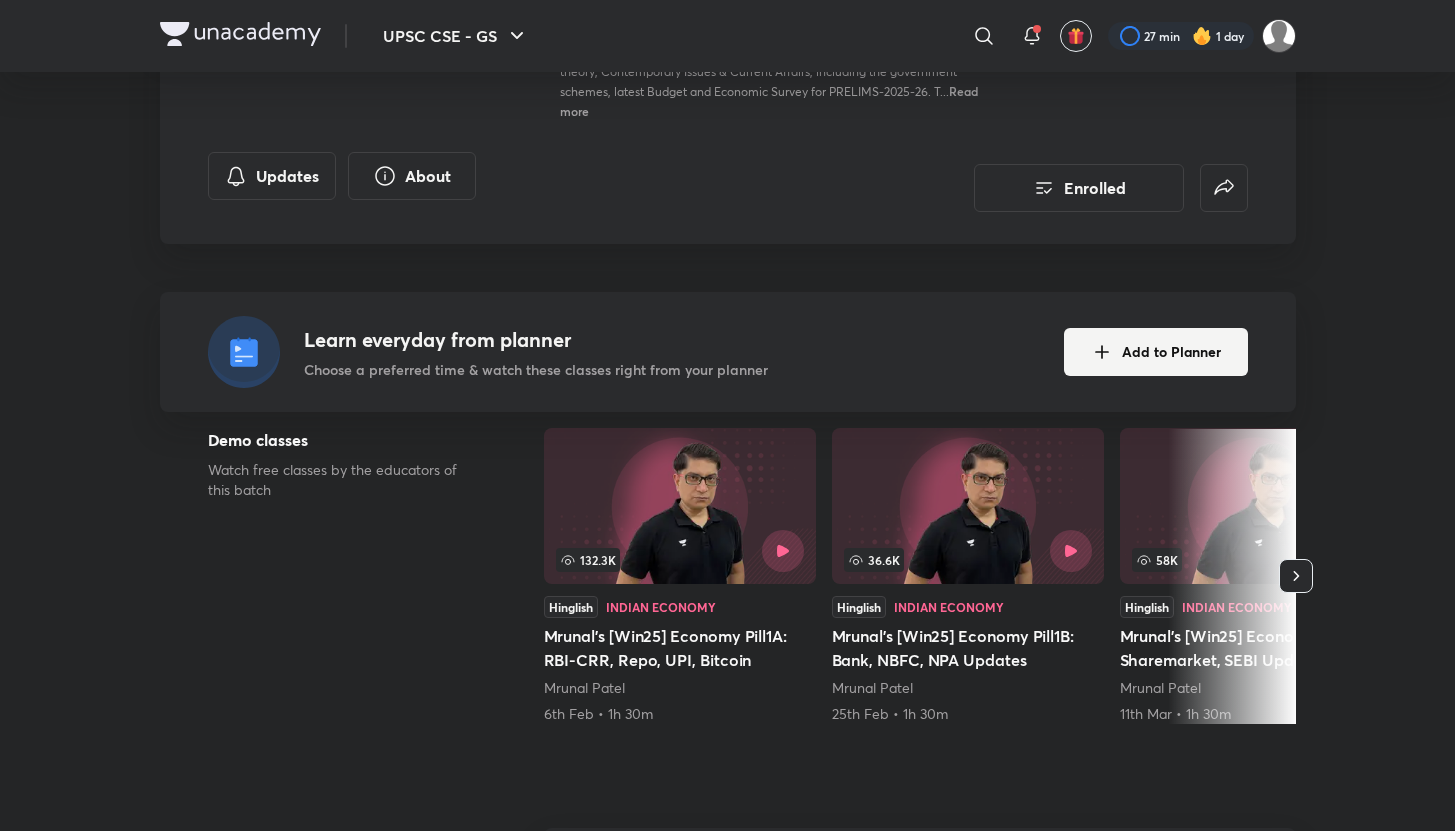 click on "Mrunal’s [Win25] Economy Pill1A: RBI-CRR, Repo, UPI, Bitcoin" at bounding box center (680, 648) 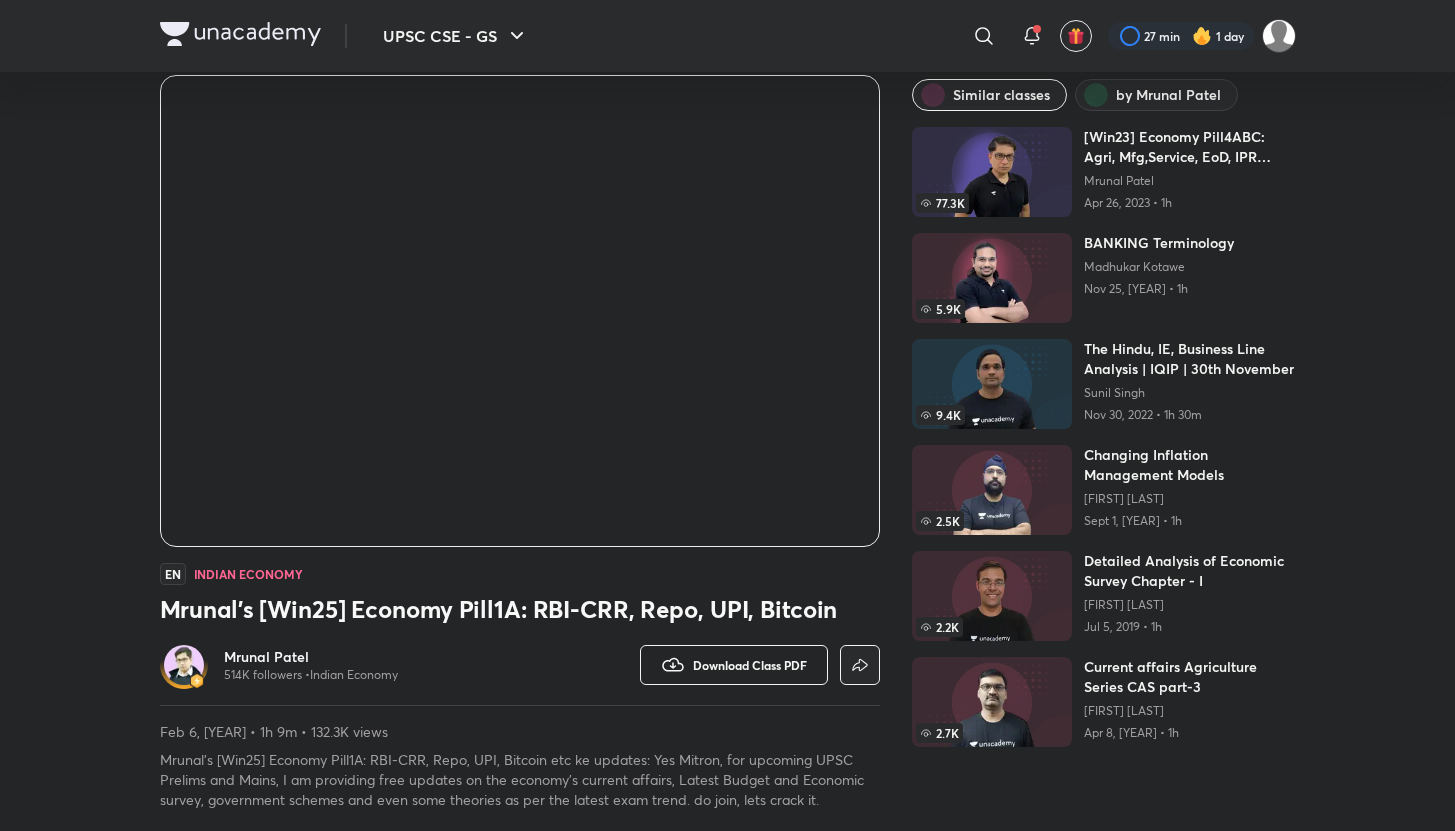 scroll, scrollTop: 0, scrollLeft: 0, axis: both 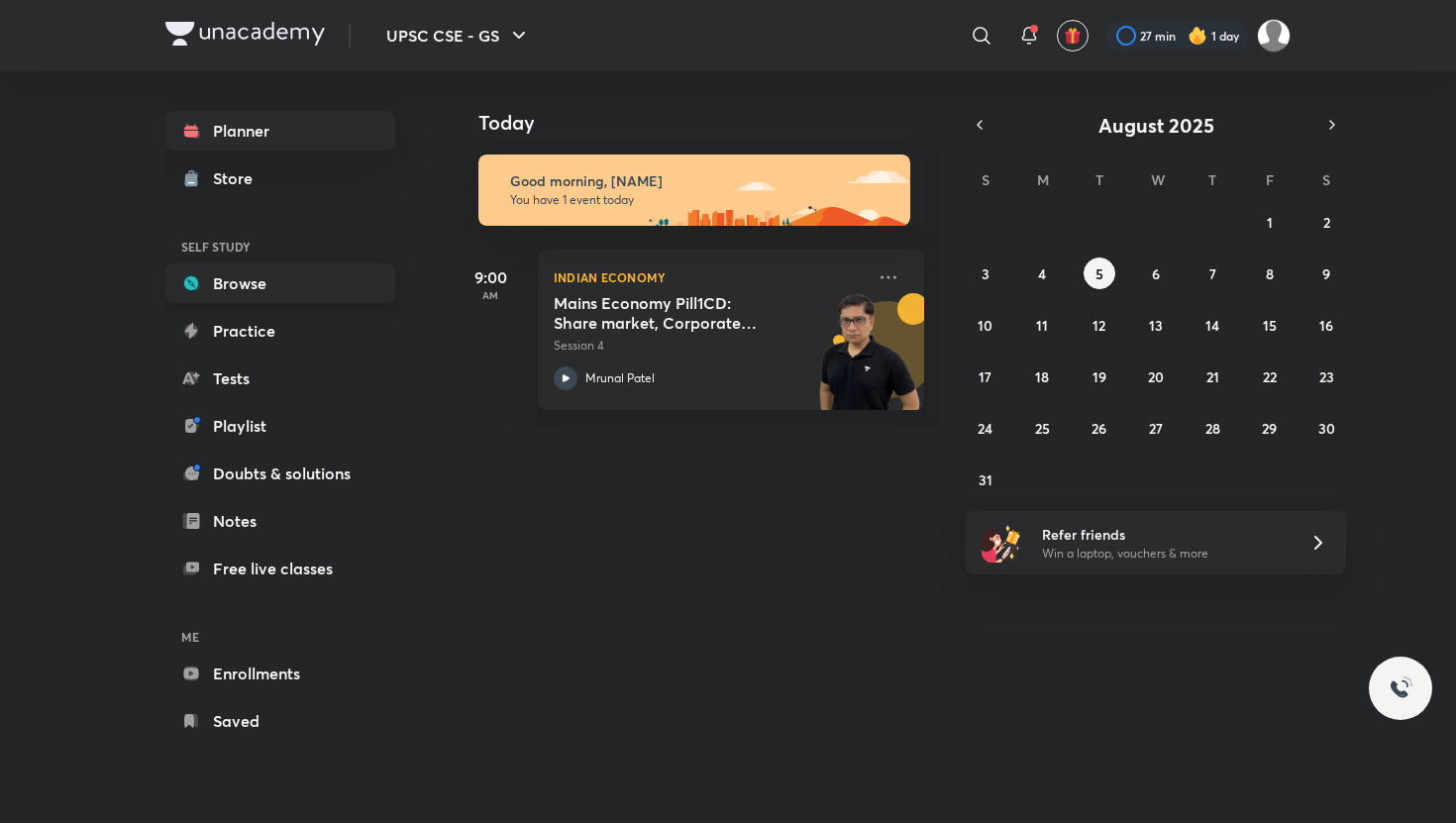 click on "Browse" at bounding box center (280, 283) 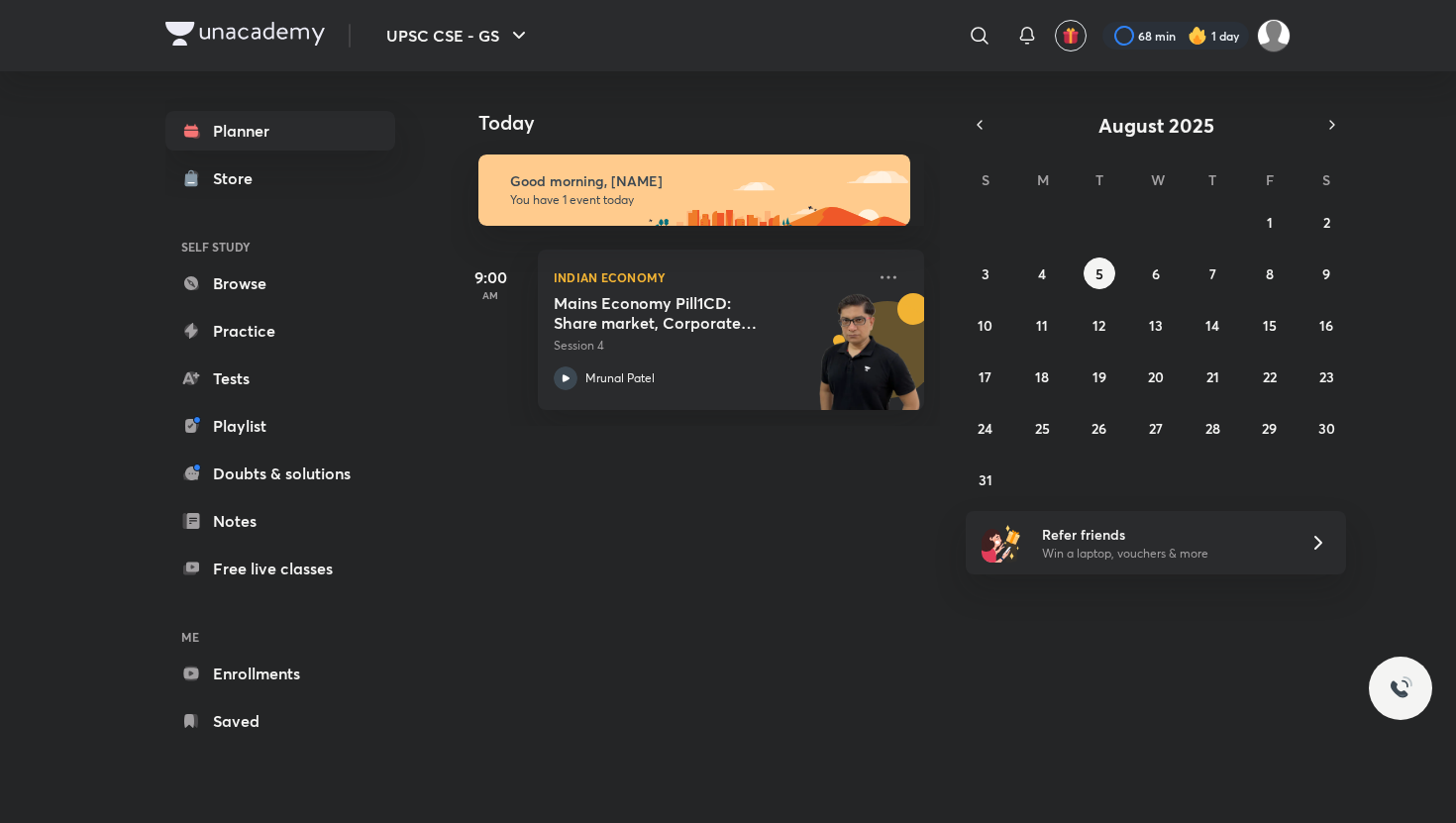 scroll, scrollTop: 0, scrollLeft: 0, axis: both 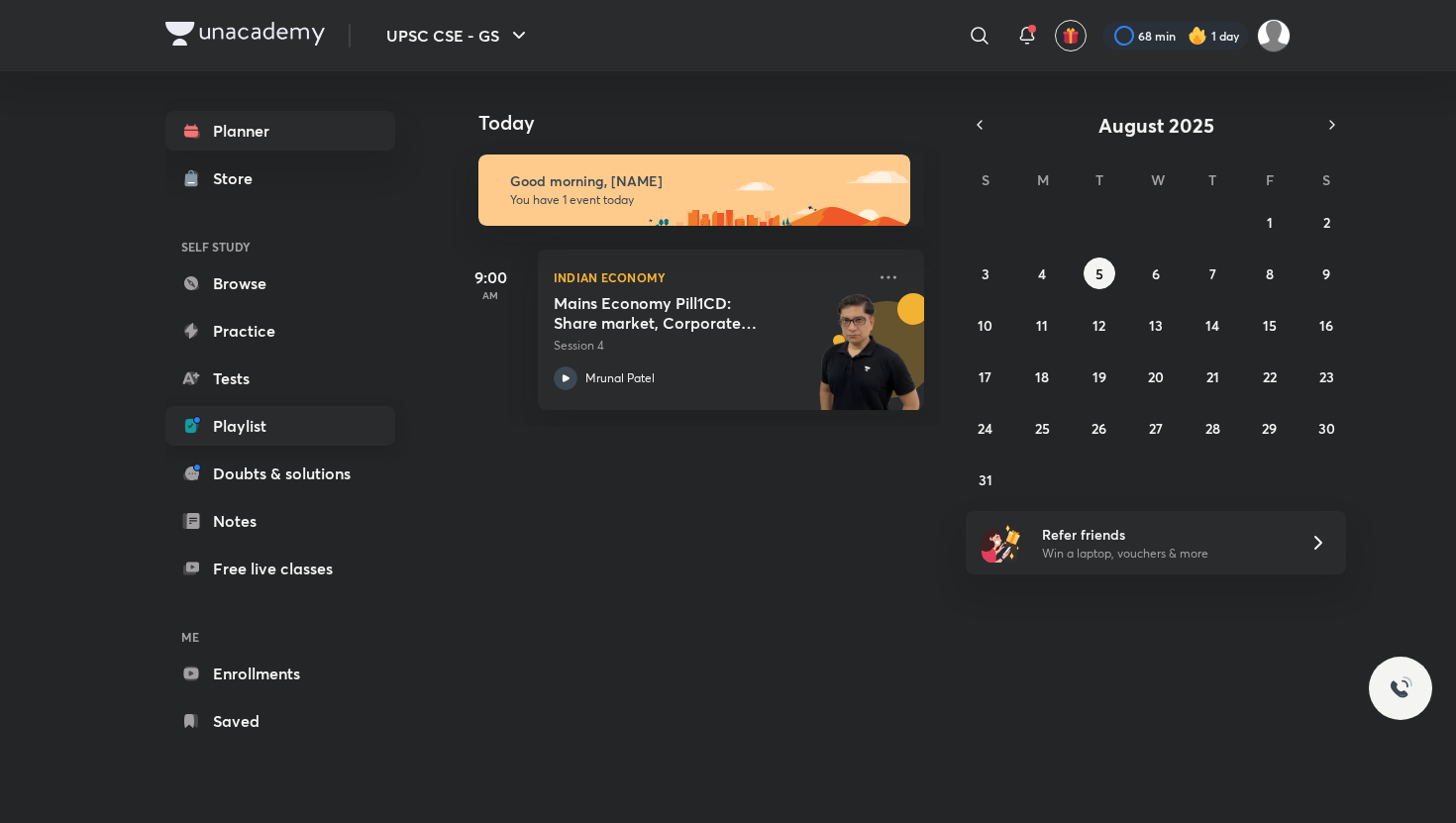 click on "Playlist" at bounding box center (280, 426) 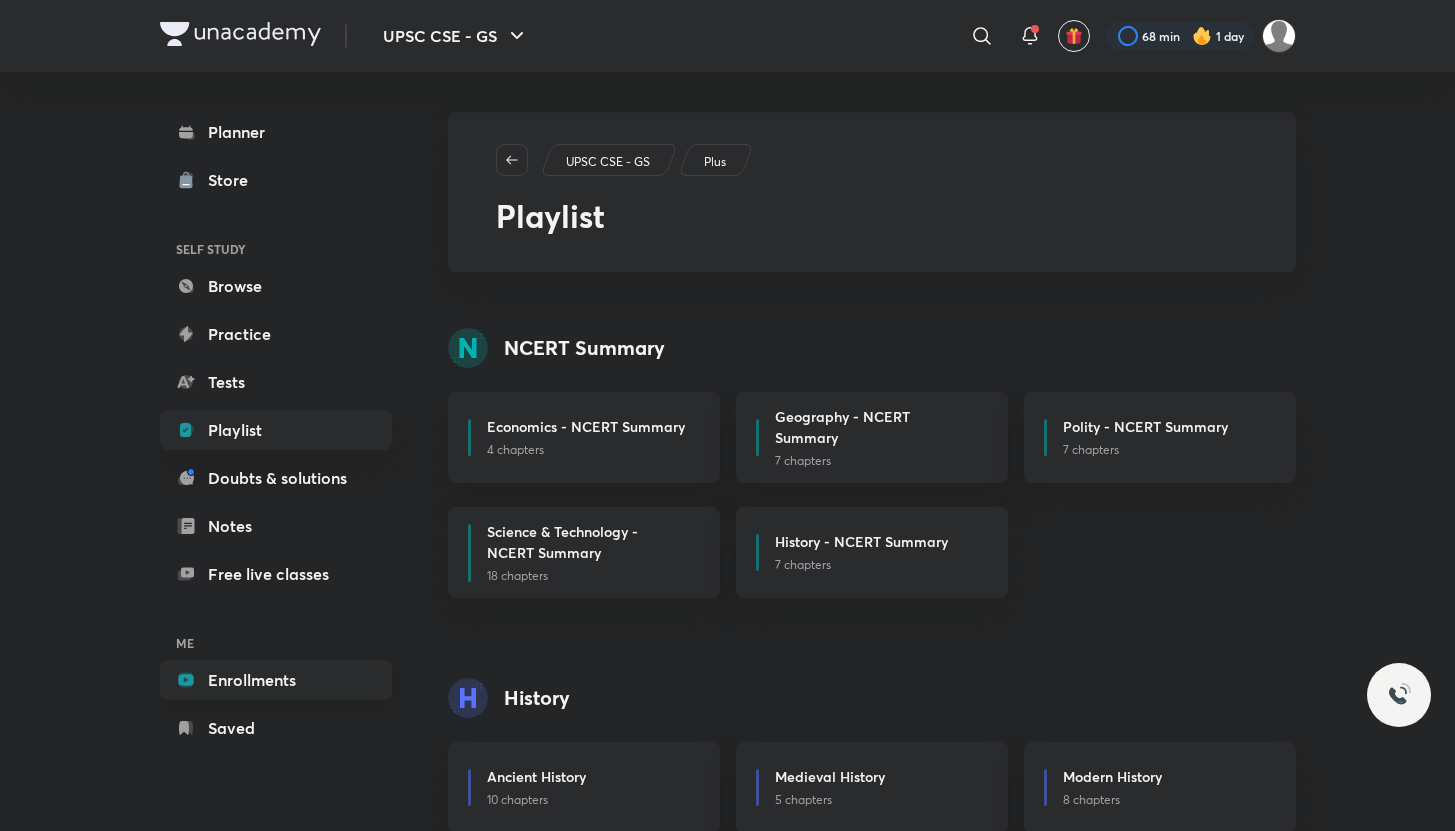 click on "Enrollments" at bounding box center (276, 680) 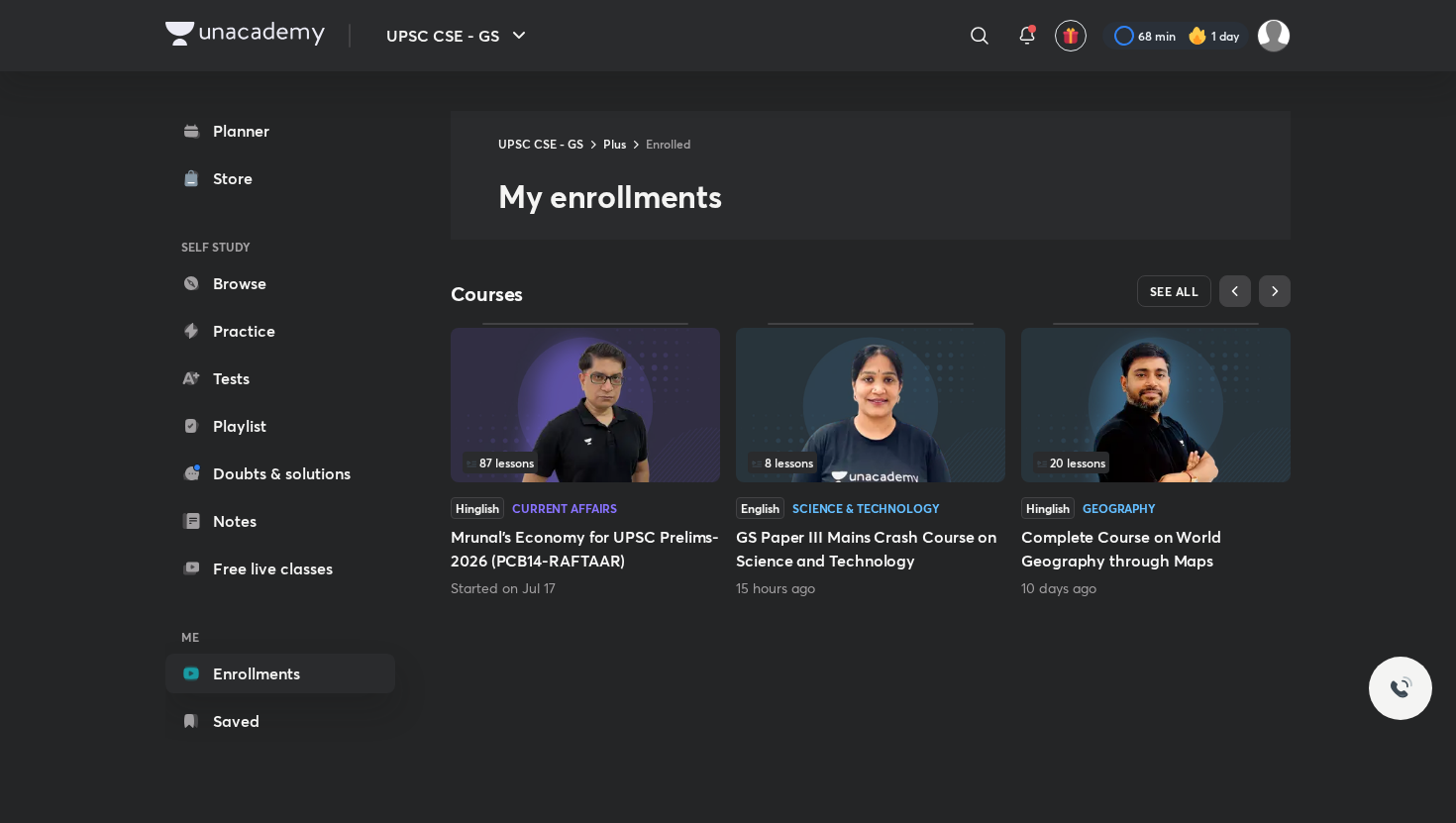click on "SEE ALL" at bounding box center (1175, 291) 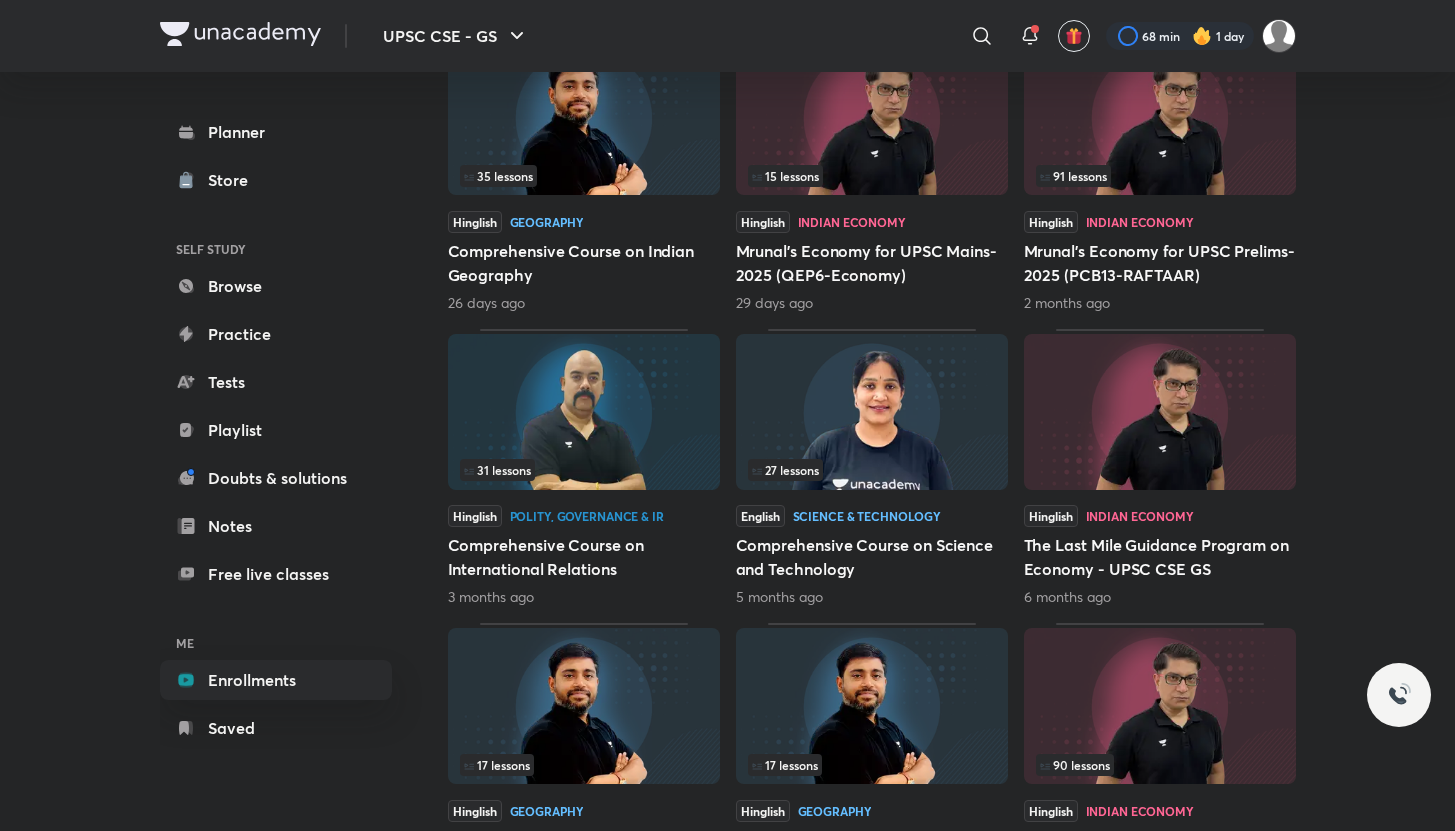 scroll, scrollTop: 750, scrollLeft: 0, axis: vertical 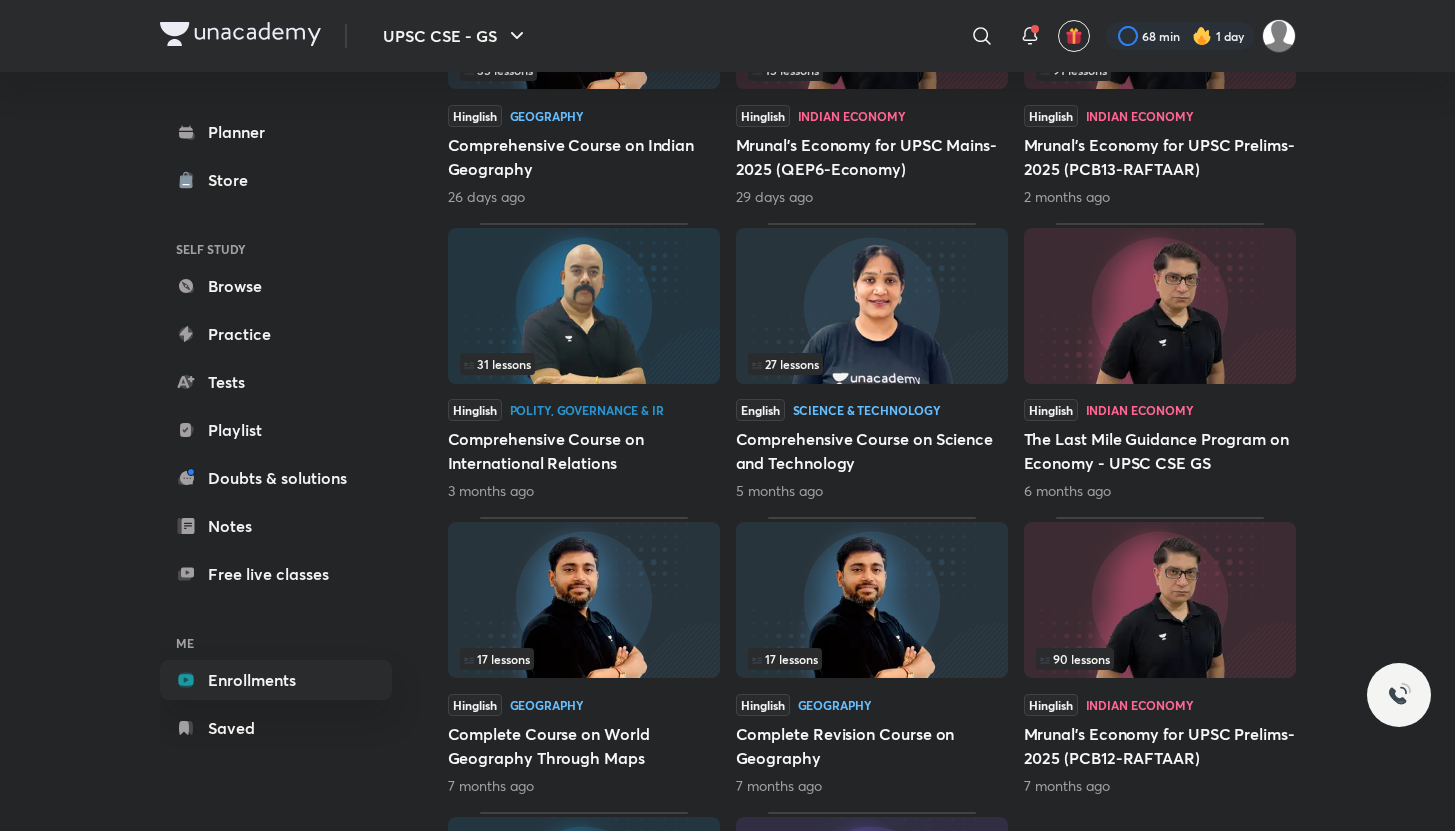 click on "Mrunal’s Economy for UPSC Prelims-2025 (PCB12-RAFTAAR)" at bounding box center [1160, 746] 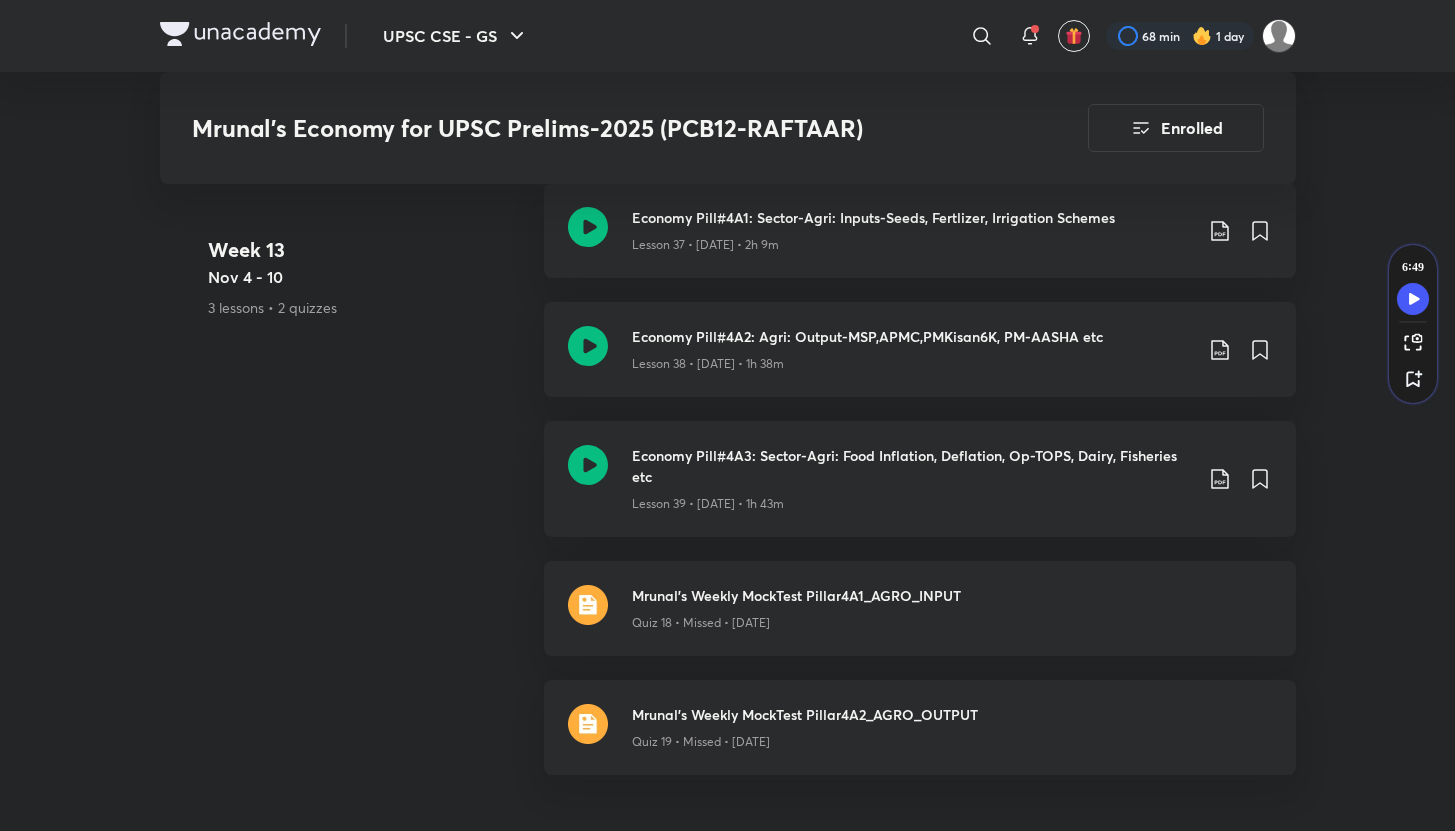 scroll, scrollTop: 8982, scrollLeft: 0, axis: vertical 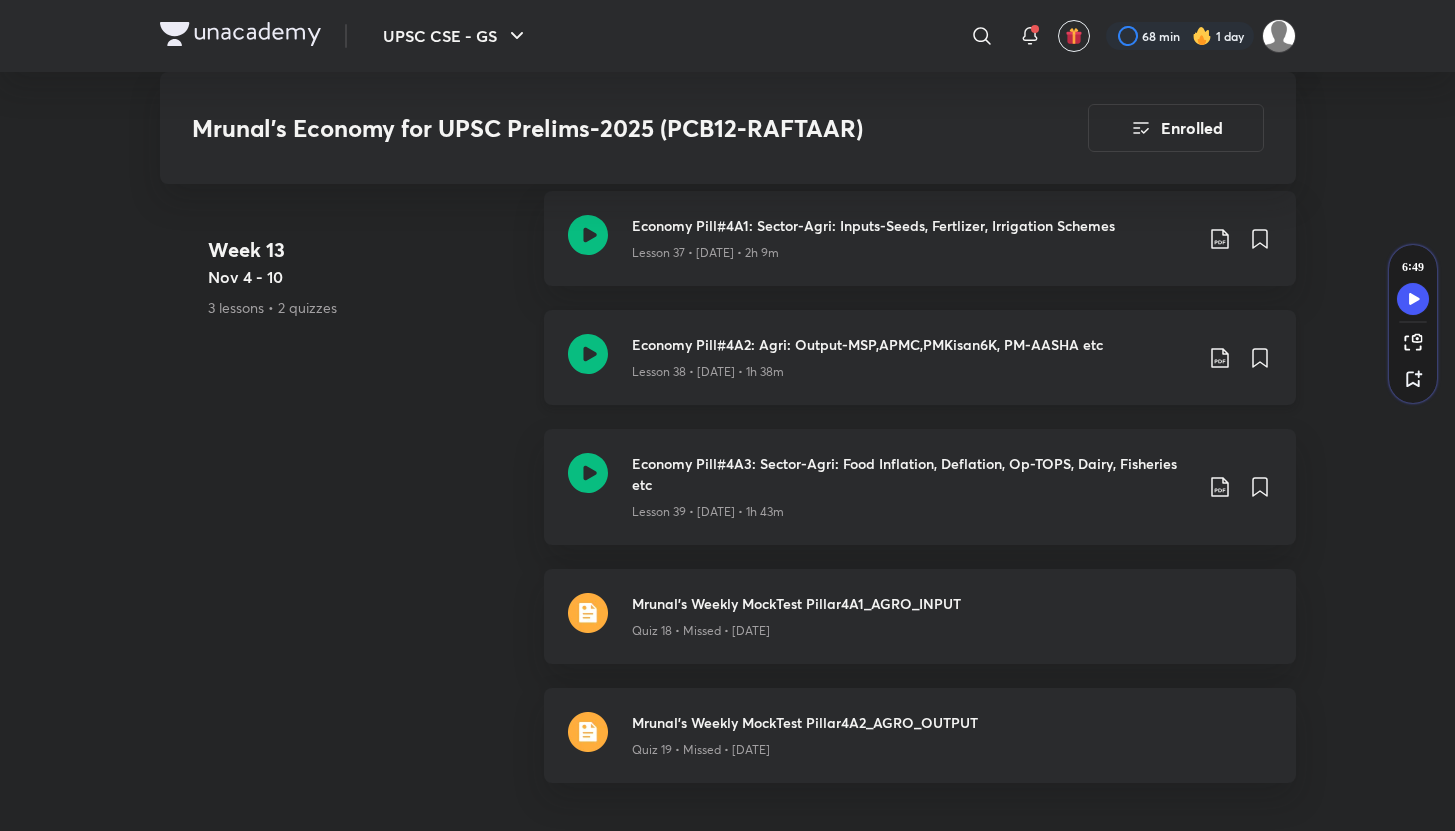 click 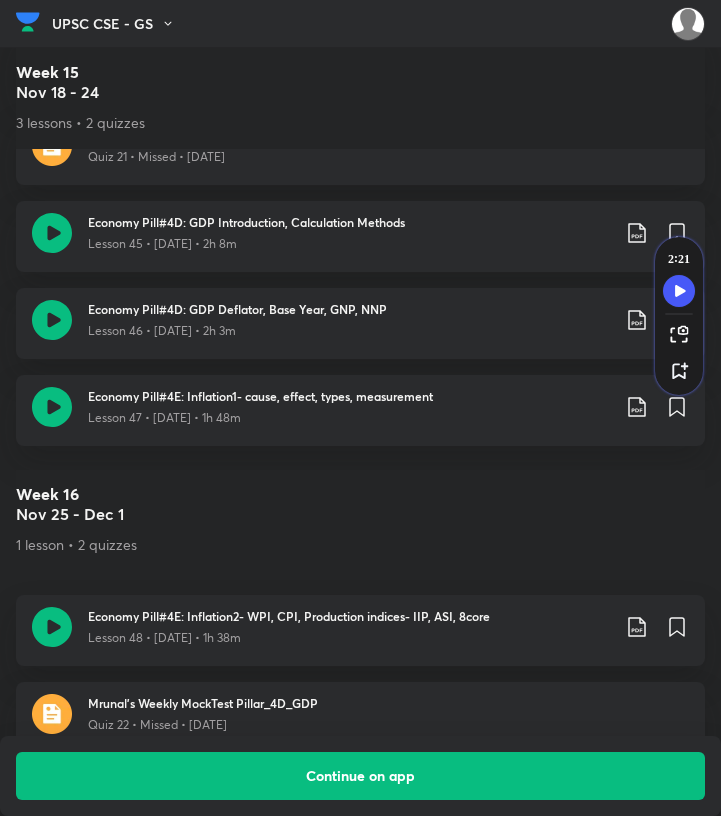 scroll, scrollTop: 8882, scrollLeft: 0, axis: vertical 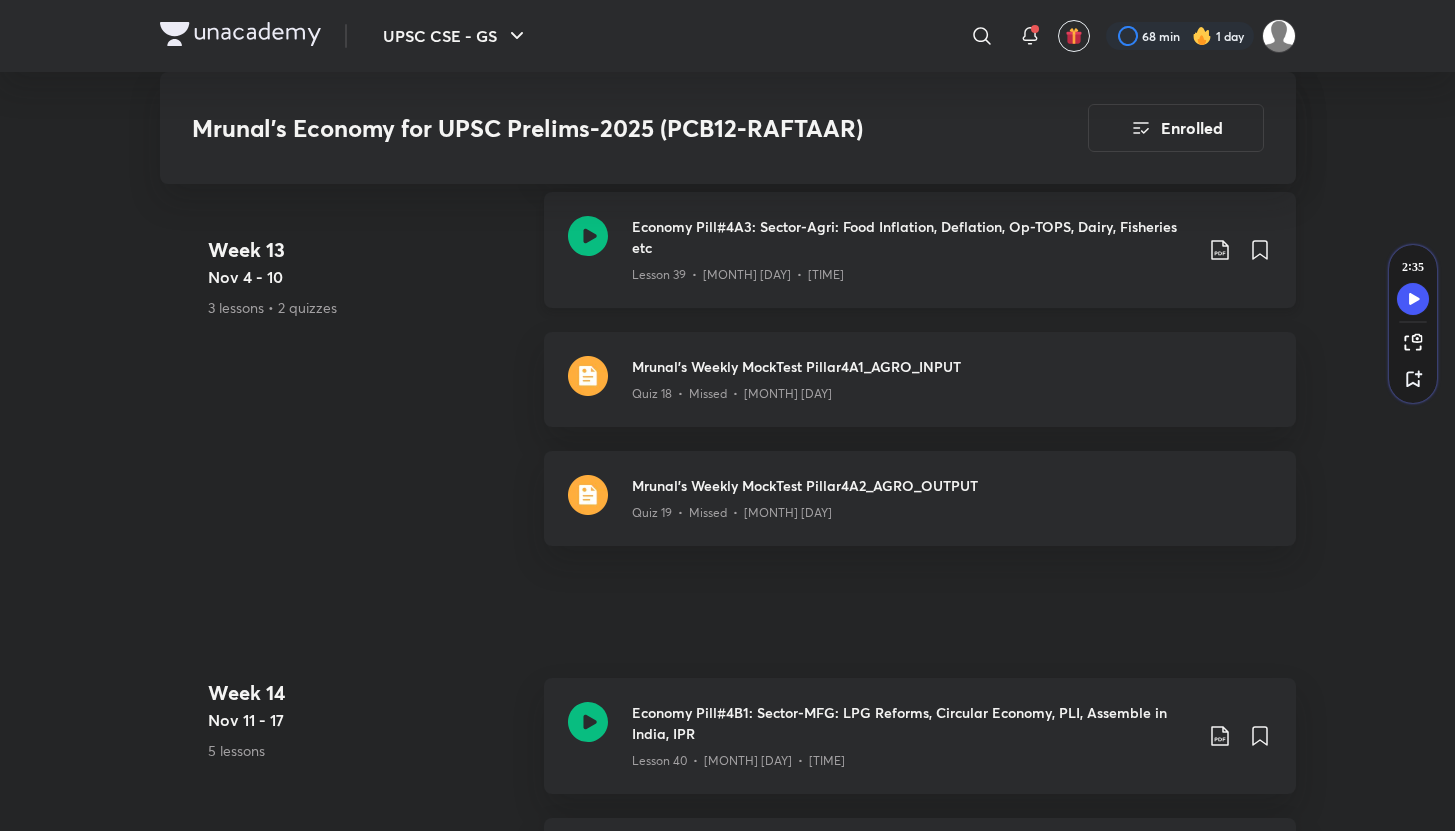 click 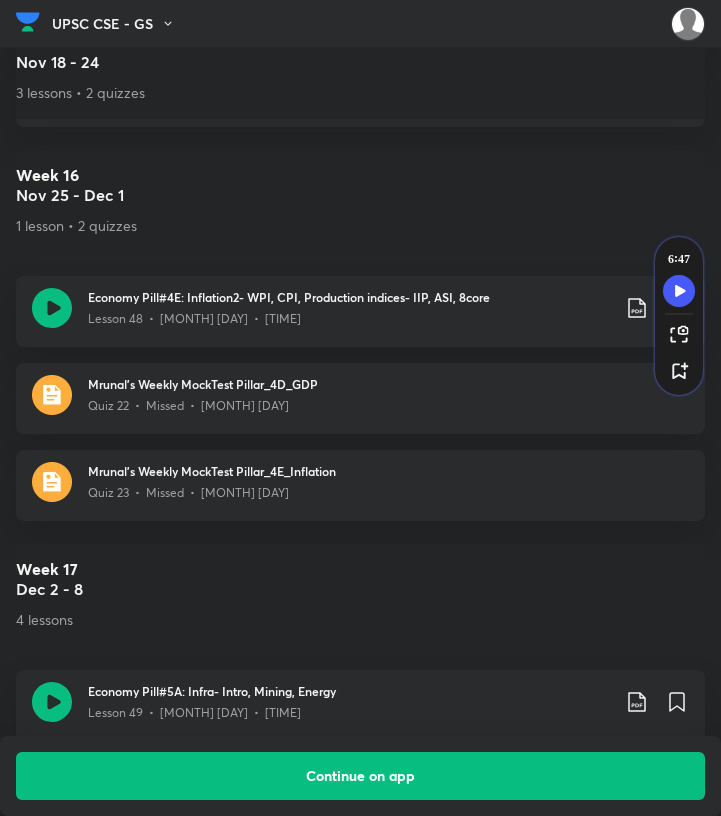 scroll, scrollTop: 9000, scrollLeft: 0, axis: vertical 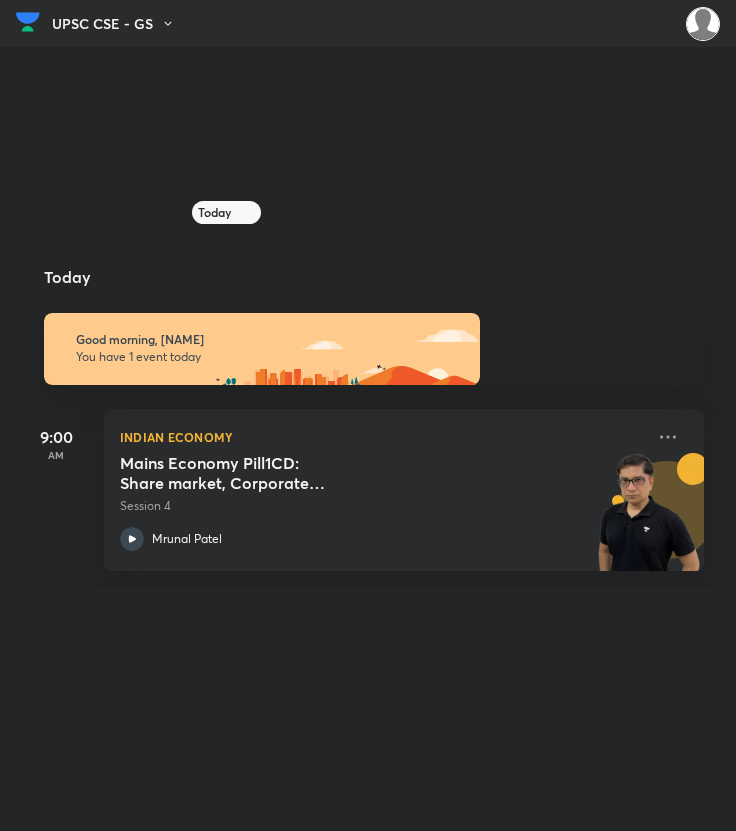 click at bounding box center (703, 24) 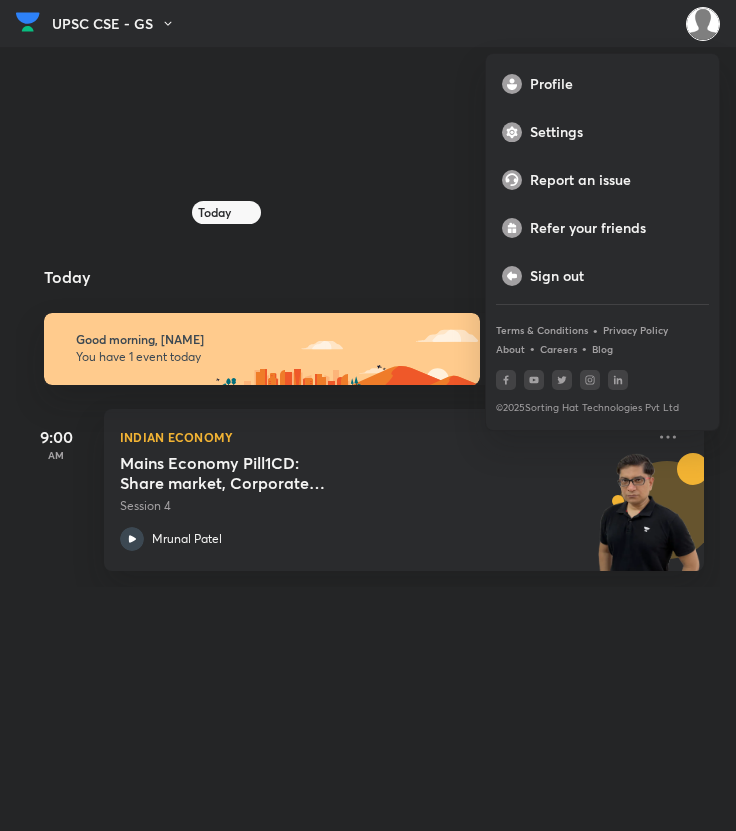 click at bounding box center (368, 415) 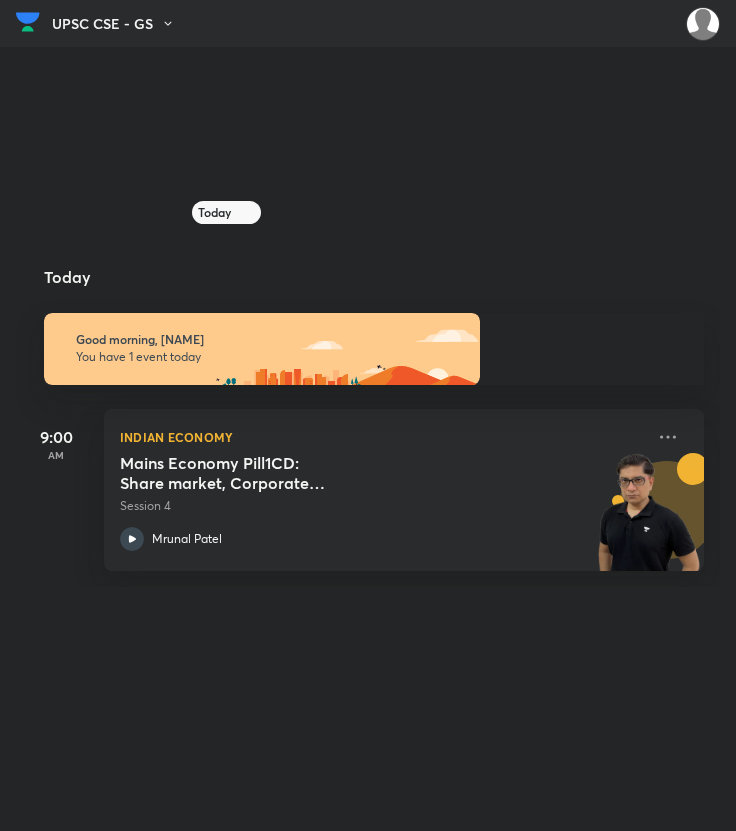 click on "Planner Store SELF STUDY Browse Practice Tests Playlist Doubts & solutions Notes Free live classes ME Enrollments Saved Today Today Good morning, Lucifer You have 1 event today 9:00 AM Indian Economy Mains Economy Pill1CD: Share market, Corporate Governance, Insurance Pension Financial Inclusion Session 4 Mrunal Patel August 2025 S M T W T F S 27 28 29 30 31 1 2 3 4 5 6 7 8 9 10 11 12 13 14 15 16 17 18 19 20 21 22 23 24 25 26 27 28 29 30 31 1 2 3 4 5 6 Refer friends Win a laptop, vouchers & more" at bounding box center [368, 407] 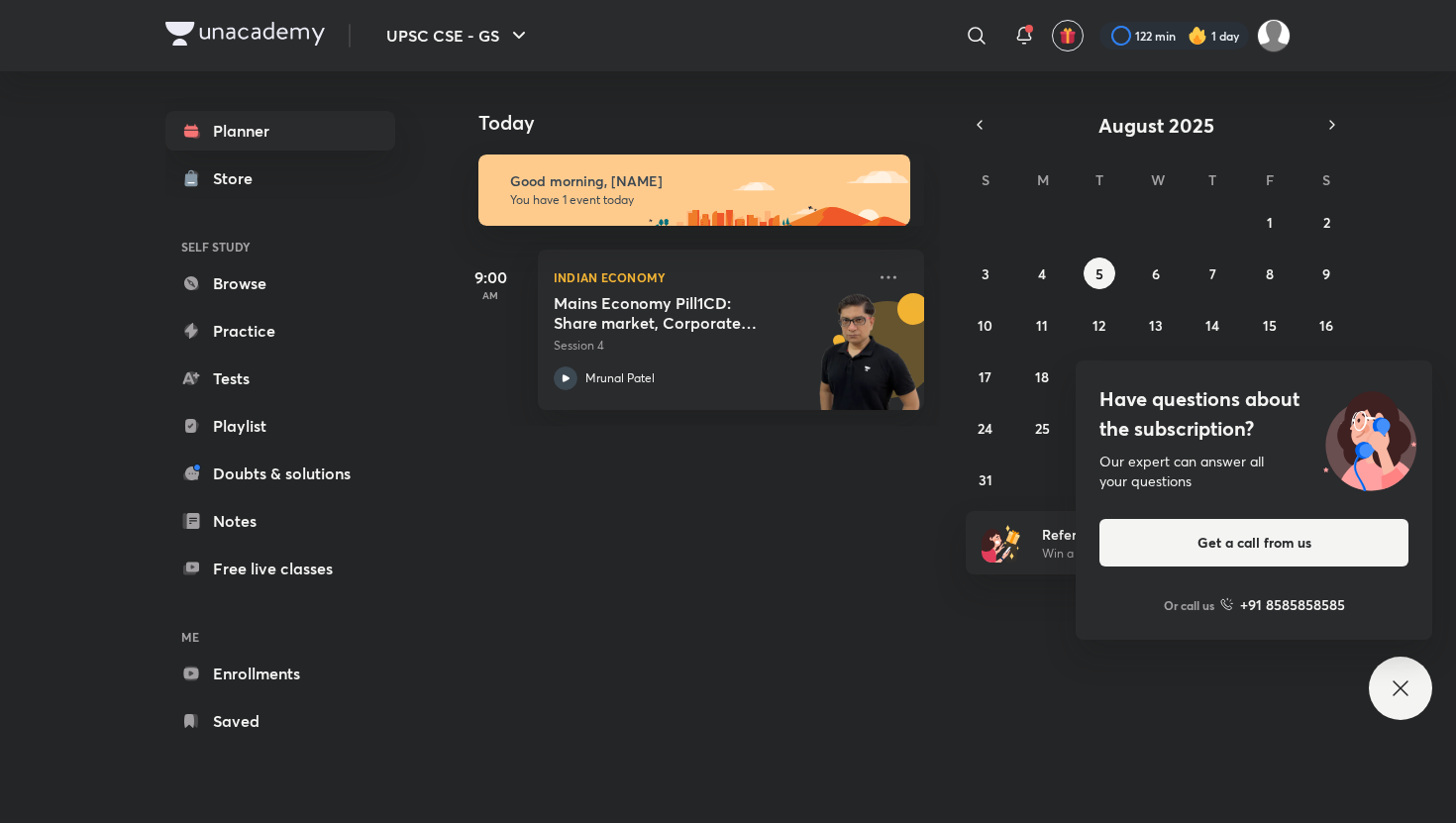 click on "Have questions about the subscription? Our expert can answer all your questions Get a call from us Or call us +91 8585858585" at bounding box center (1401, 688) 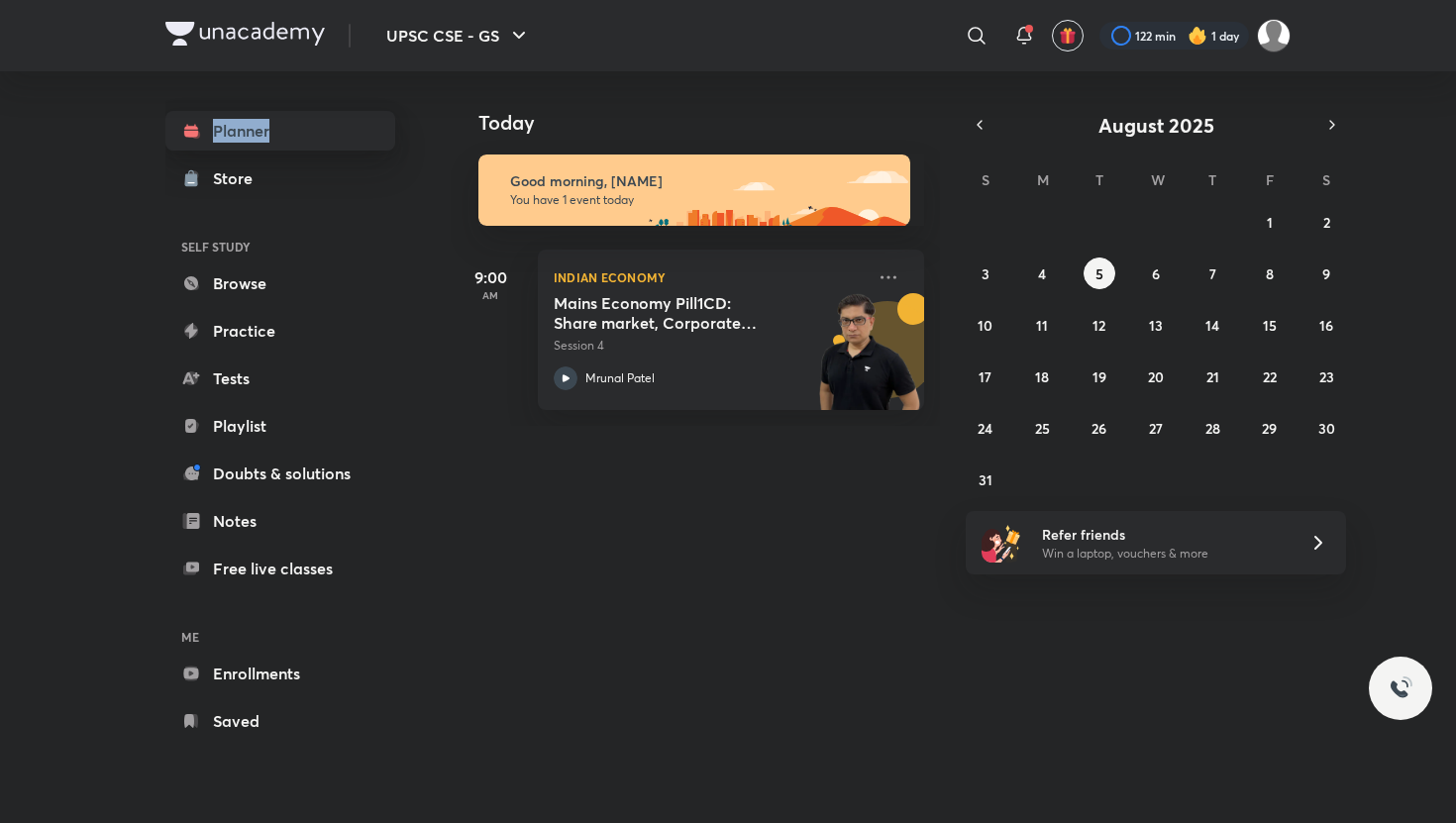 click on "Planner" at bounding box center (280, 131) 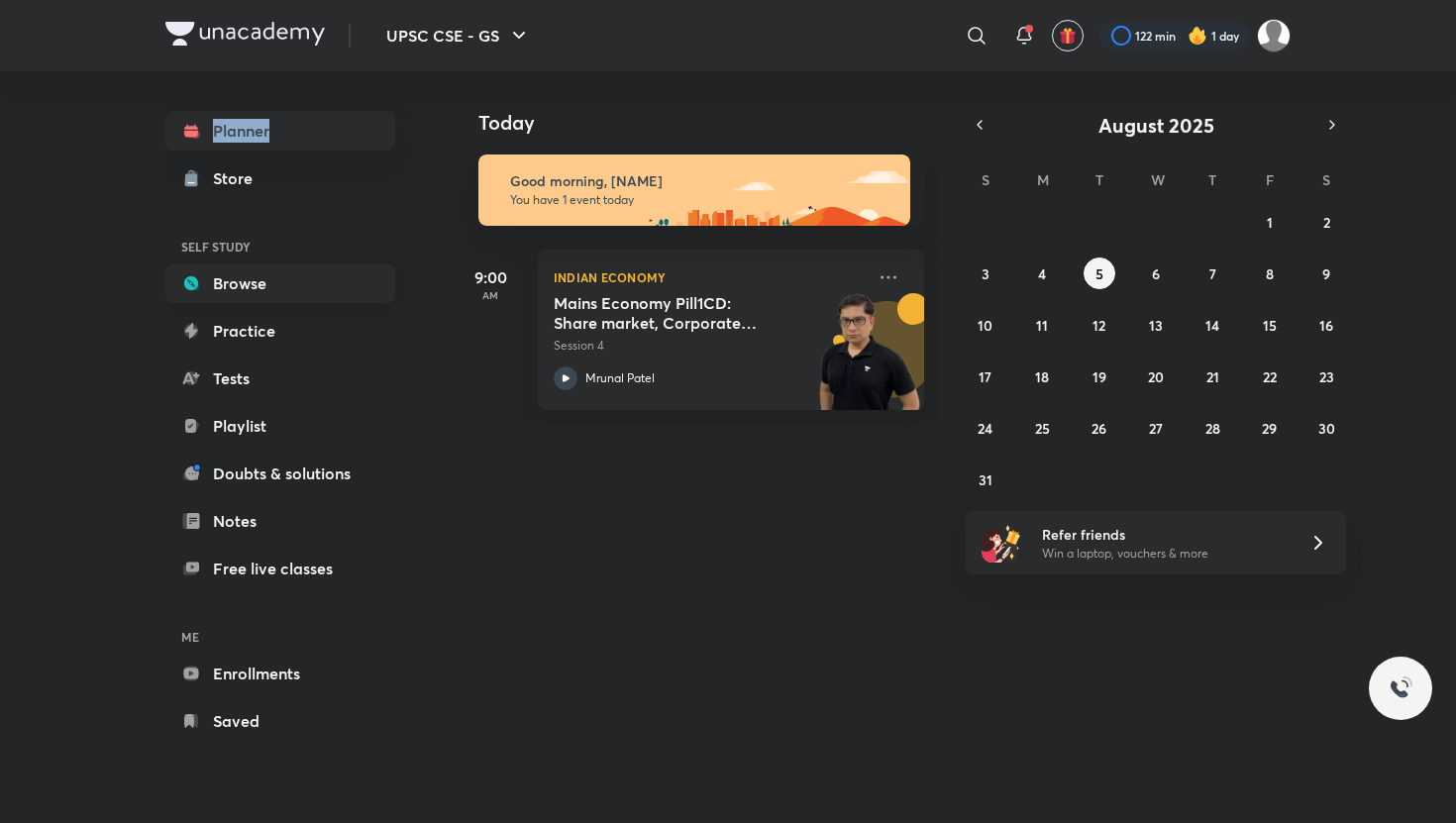 click on "Browse" at bounding box center (280, 283) 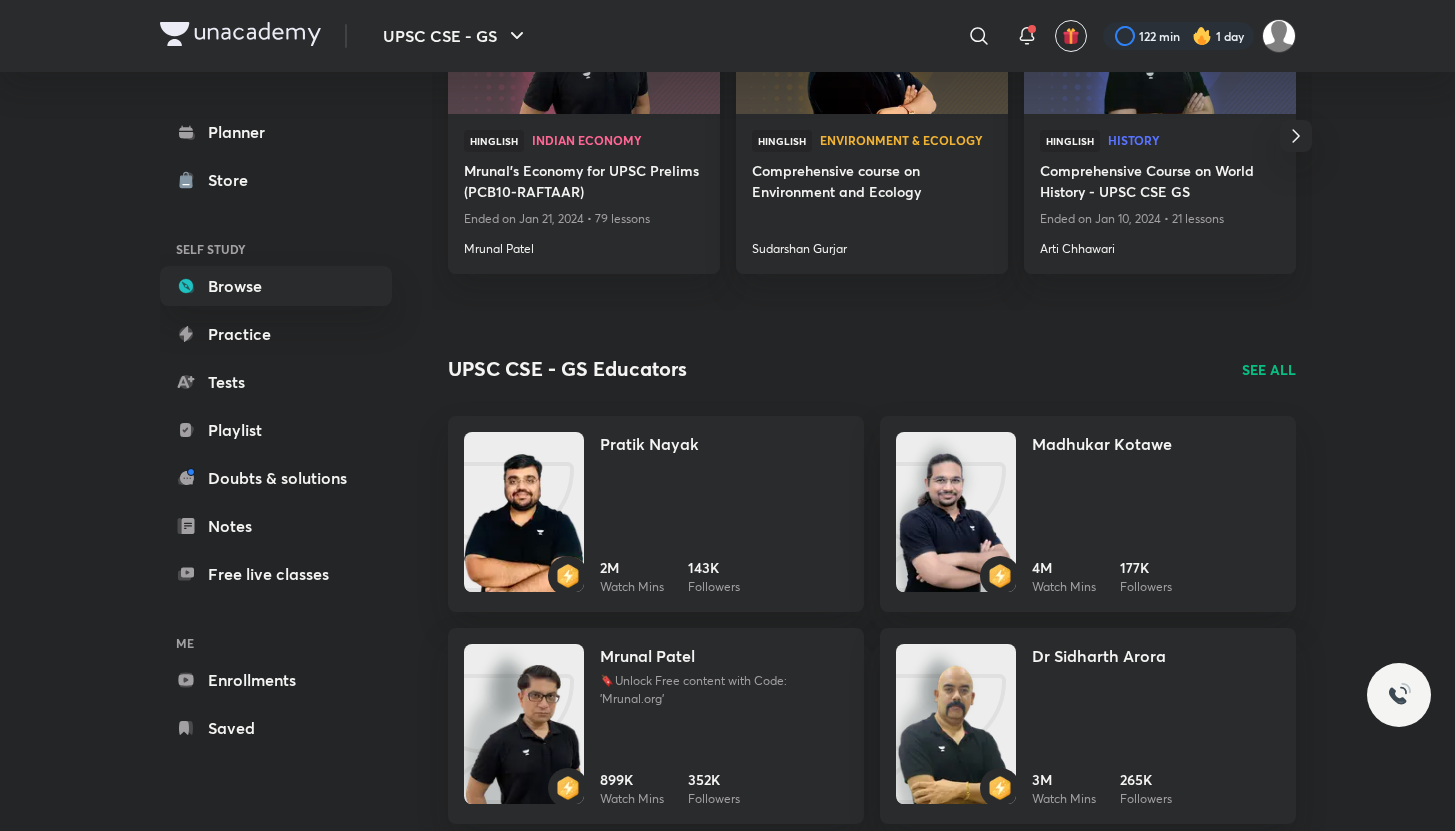 scroll, scrollTop: 2345, scrollLeft: 0, axis: vertical 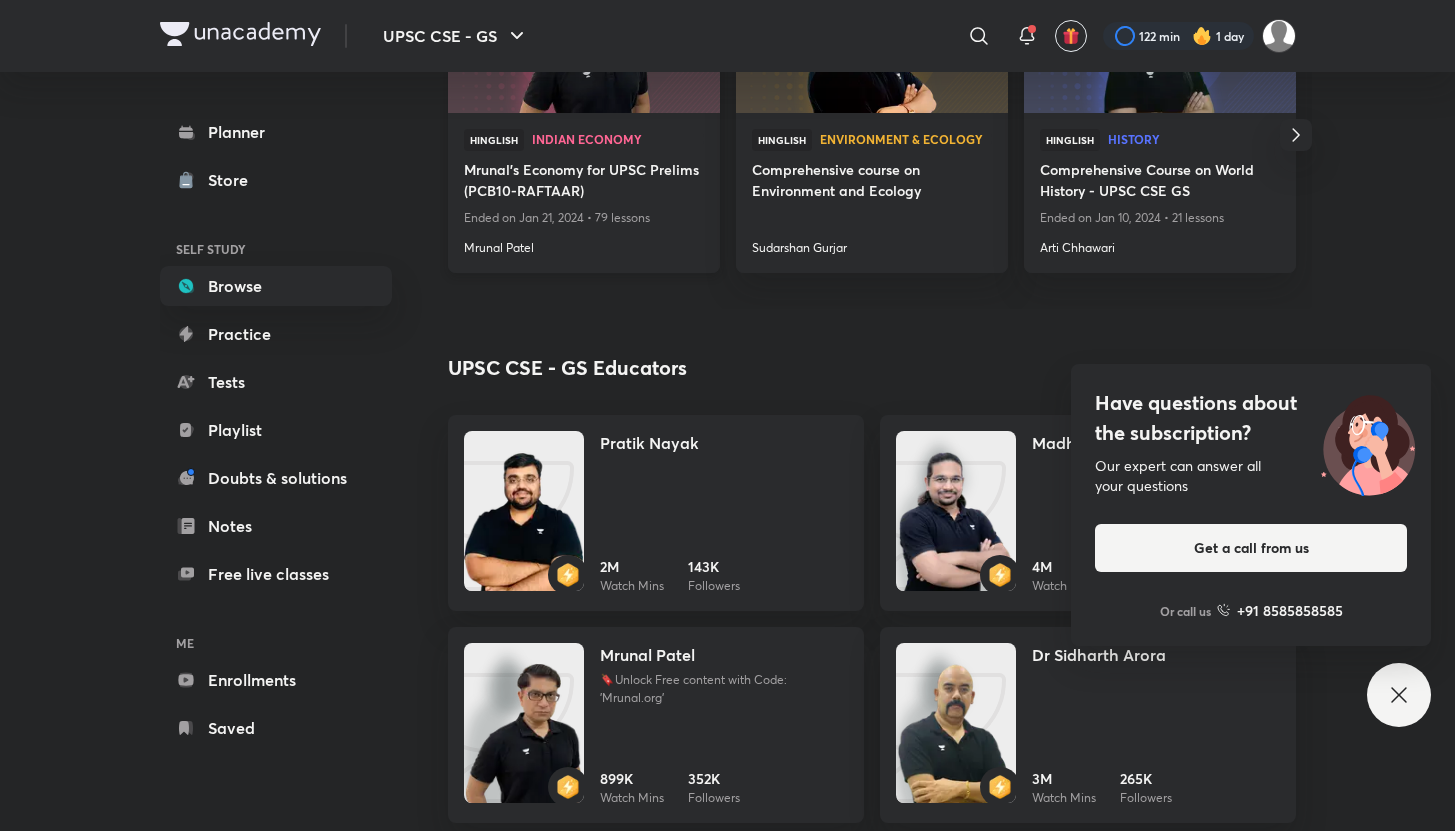 click on "Mrunal Patel" at bounding box center (584, 244) 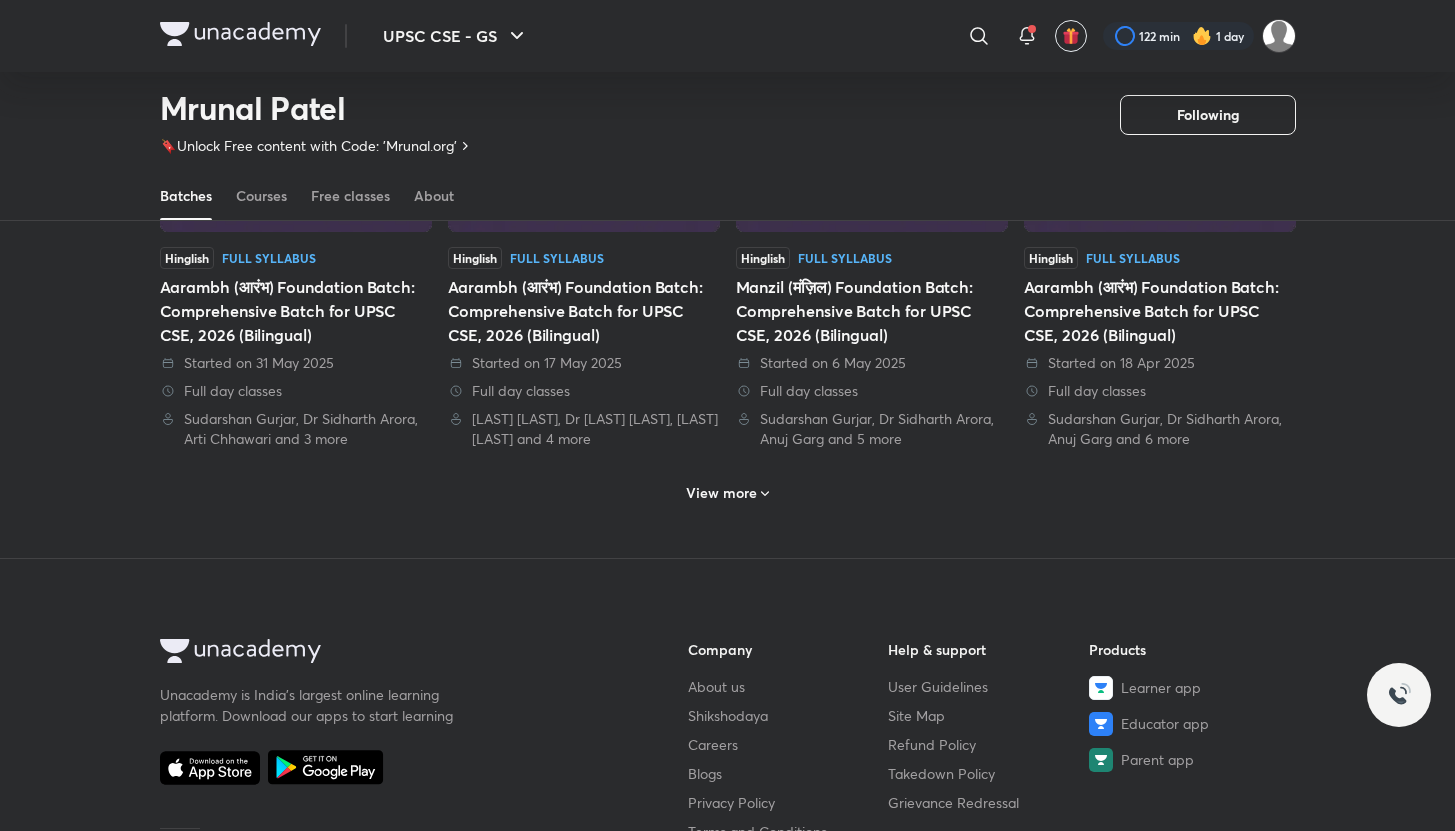 scroll, scrollTop: 0, scrollLeft: 0, axis: both 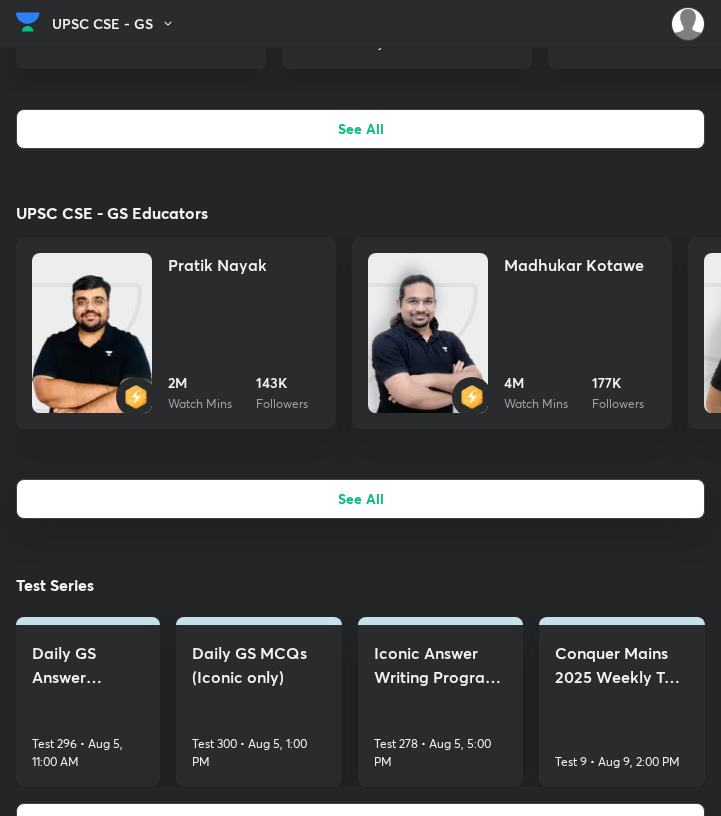 click on "See All" at bounding box center [360, 499] 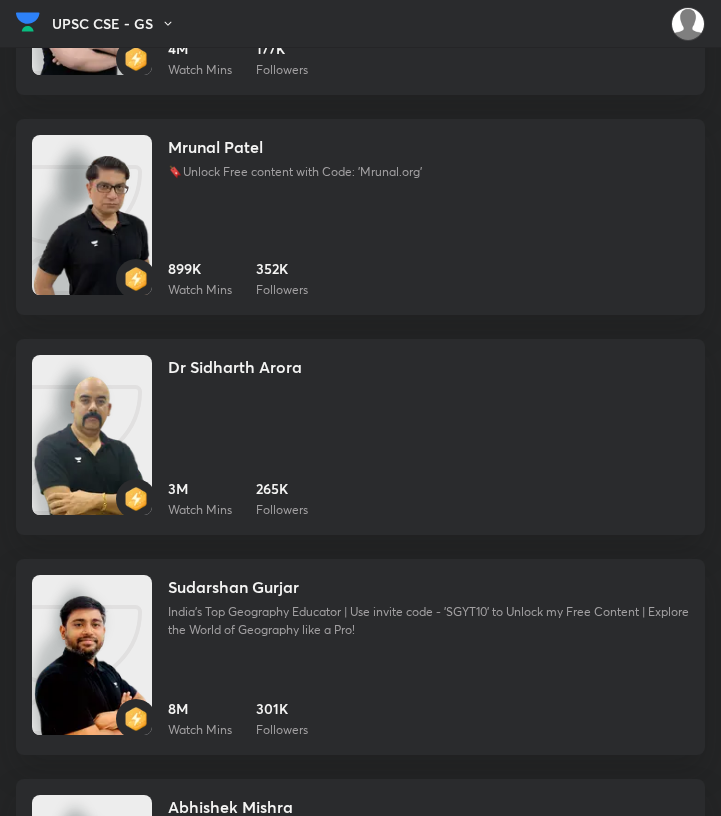 scroll, scrollTop: 567, scrollLeft: 0, axis: vertical 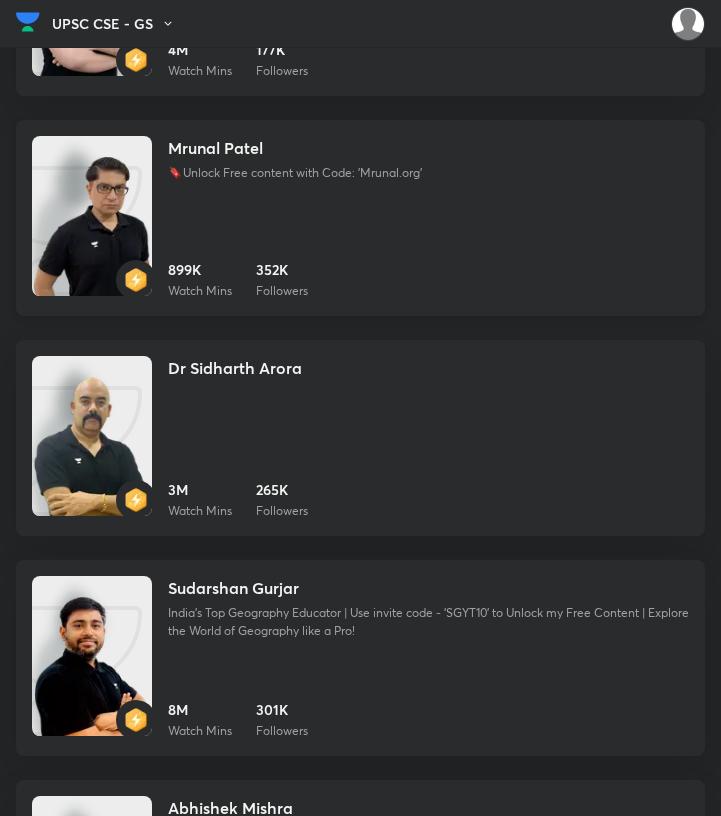 click at bounding box center (92, 236) 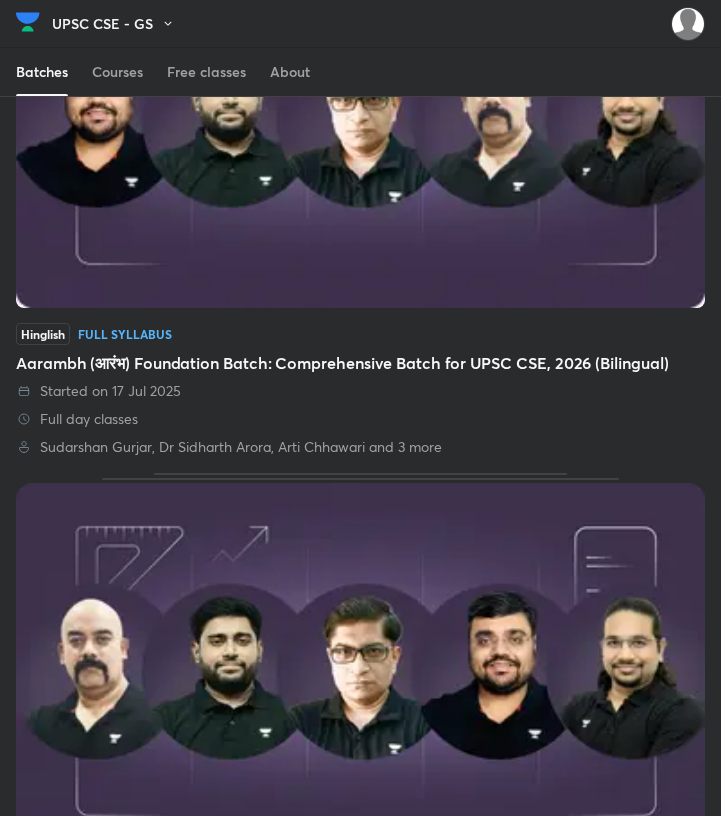 scroll, scrollTop: 0, scrollLeft: 0, axis: both 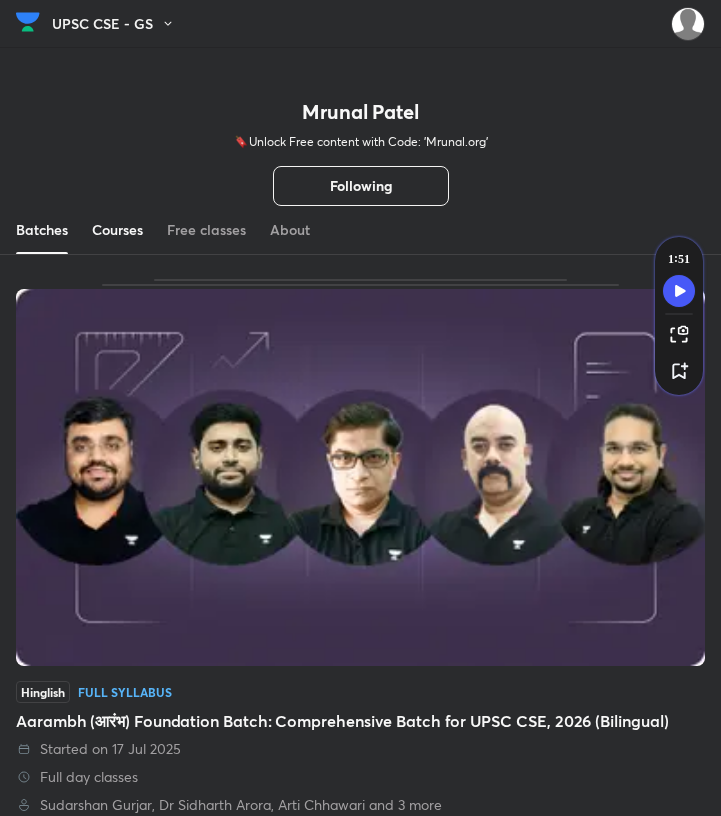 click on "Courses" at bounding box center [117, 230] 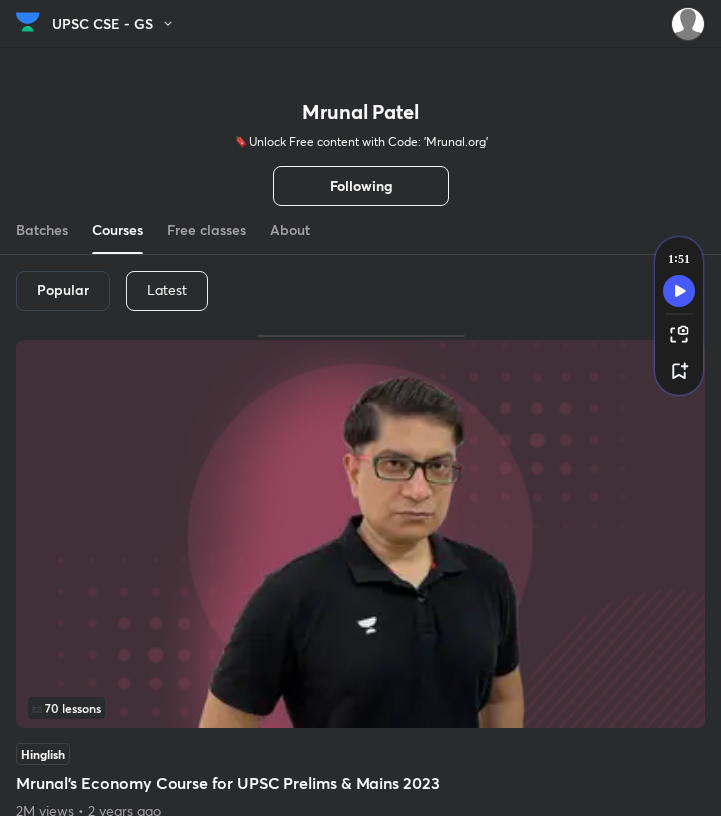 scroll, scrollTop: 0, scrollLeft: 0, axis: both 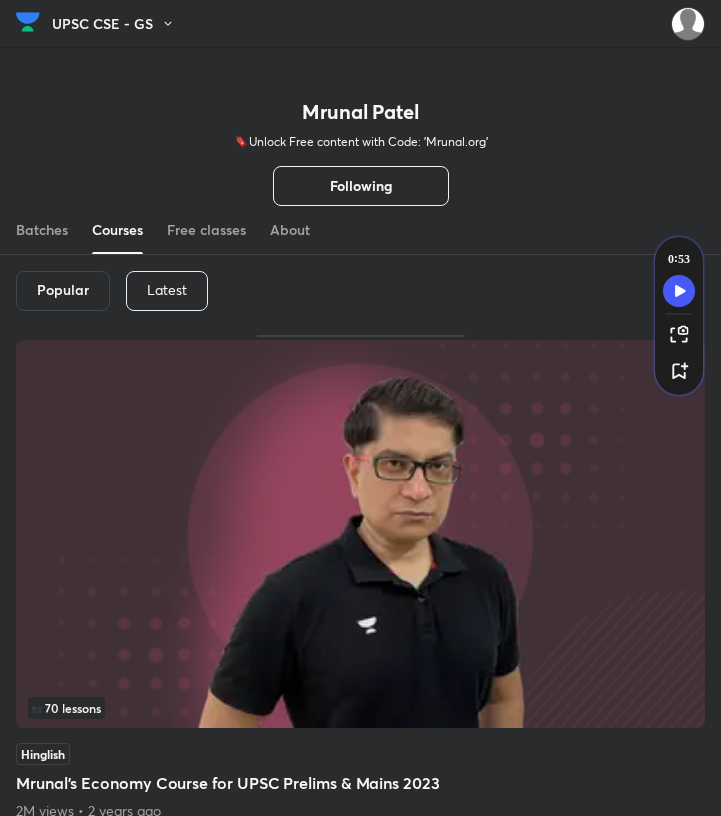 click on "Latest" at bounding box center [167, 290] 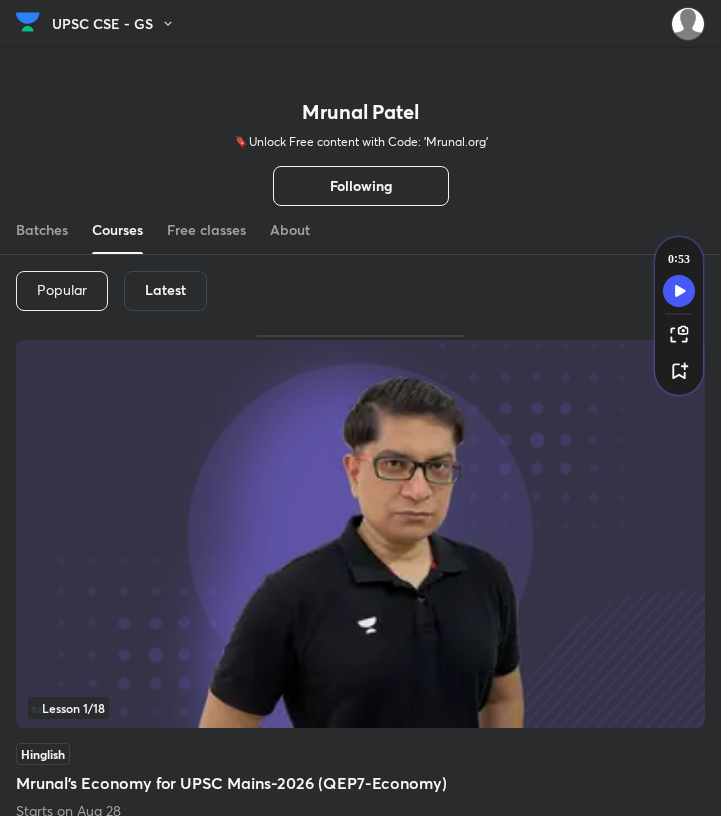 click on "Latest" at bounding box center [165, 290] 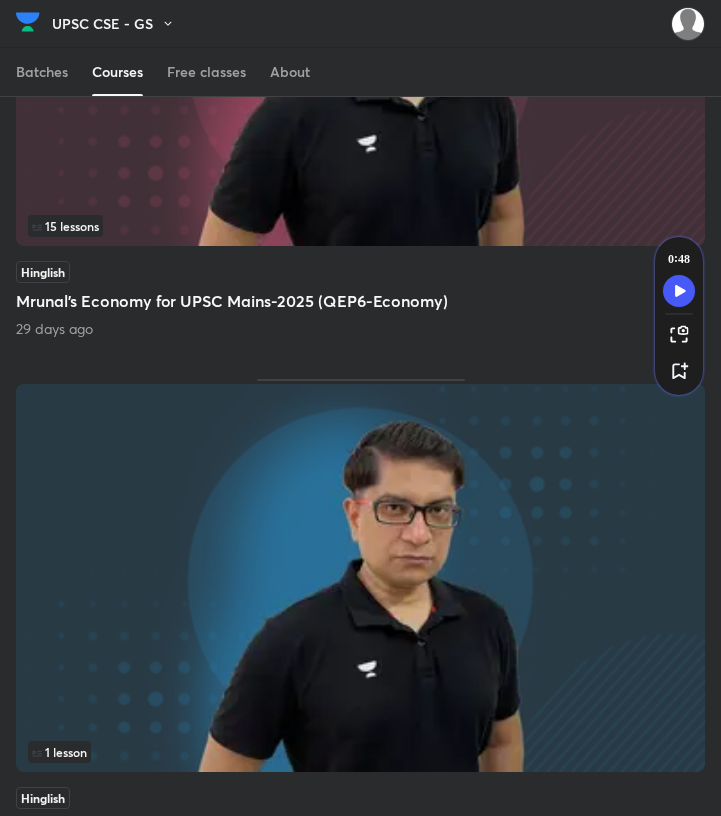 scroll, scrollTop: 1568, scrollLeft: 0, axis: vertical 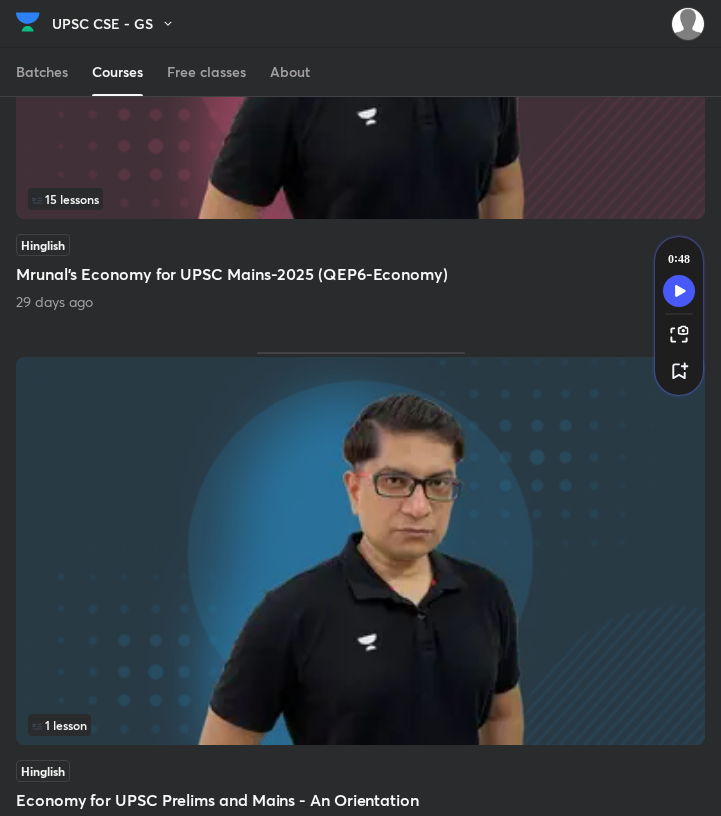 click on "Mrunal’s Economy for UPSC Mains-2025 (QEP6-Economy)" at bounding box center [360, 274] 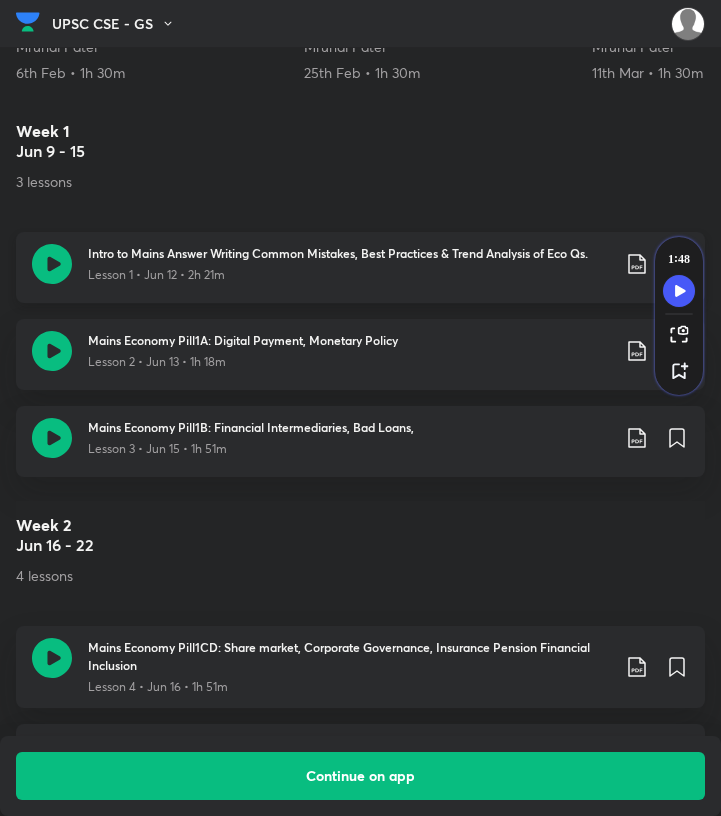 scroll, scrollTop: 978, scrollLeft: 0, axis: vertical 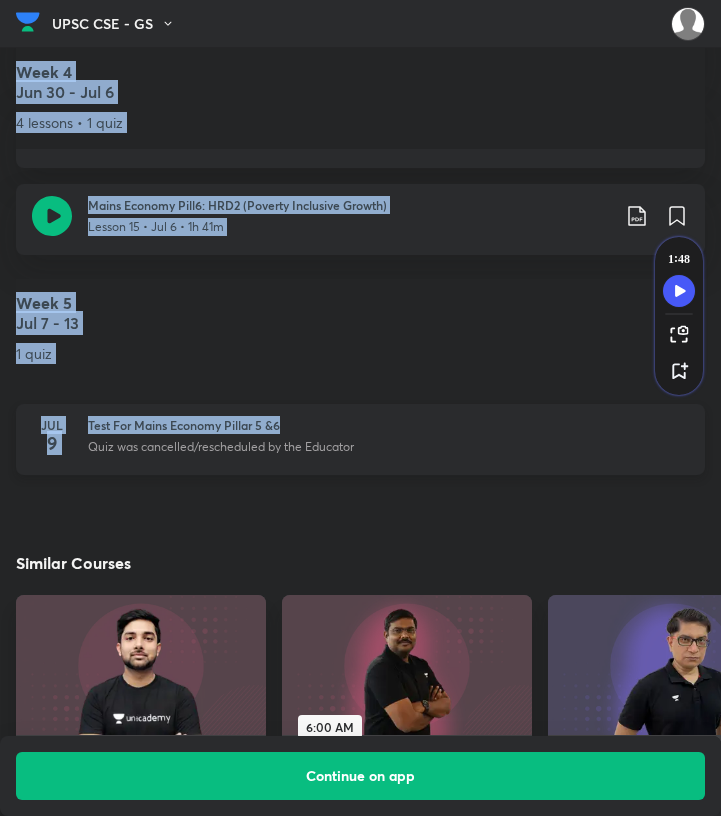 drag, startPoint x: 17, startPoint y: 131, endPoint x: 372, endPoint y: 423, distance: 459.66183 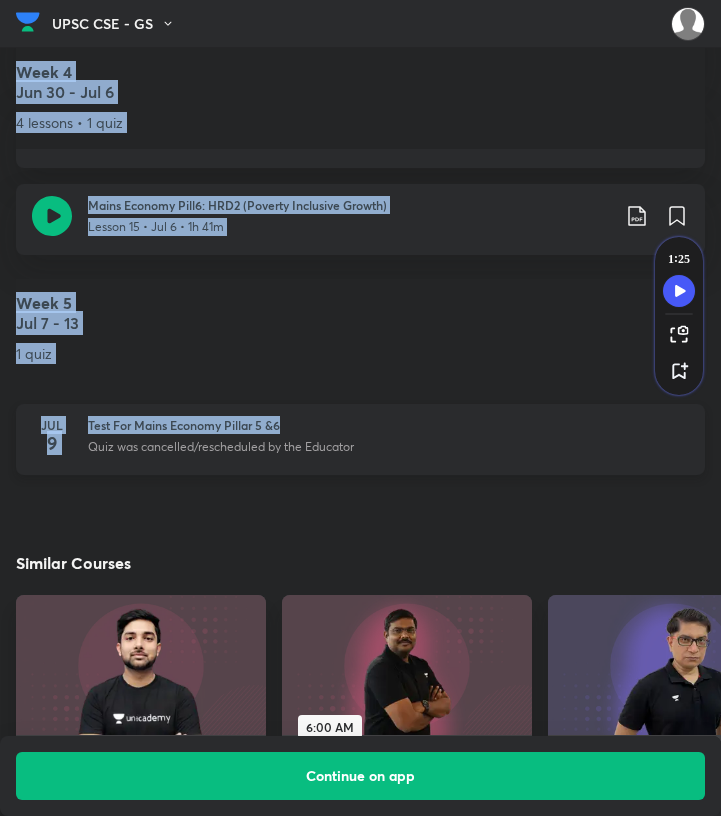 copy on "Week 1 Jun 9 - 15 3 lessons Intro to Mains Answer Writing Common Mistakes, Best Practices & Trend Analysis of Eco Qs. Lesson 1  •  Jun 12  •  2h 21m  Mains Economy Pill1A: Digital Payment, Monetary Policy Lesson 2  •  Jun 13  •  1h 18m  Mains Economy Pill1B: Financial Intermediaries, Bad Loans, Lesson 3  •  Jun 15  •  1h 51m  Week 2 Jun 16 - 22 4 lessons Mains Economy Pill1CD: Share market, Corporate Governance, Insurance Pension Financial Inclusion Lesson 4  •  Jun 16  •  1h 51m  Mains Economy Pill2AB: Budgeting, Taxation, Black Money Lesson 5  •  Jun 19  •  2h 5m  Mains Economy Pill2CD: Public Finance Management, Deficit Control etc. Lesson 6  •  Jun 20  •  1h 49m  Mains Economy Pill3A: BOP, CAD, Currency Exchange FDI FPI Lesson 7  •  Jun 22  •  1h 21m  Week 3 Jun 23 - 29 4 lessons • 1 quiz Mains Economy Pill3B: Intl. Org, Agreements Lesson 8  •  Jun 23  •  1h 42m  Mains Economy Pill4A: Agriculture, Food Processing, Subsidies, MSP etc. Lesson 9  •  Jun 26  •  2h 14m  Jun 25 Test For Mains Economy Pillar2..." 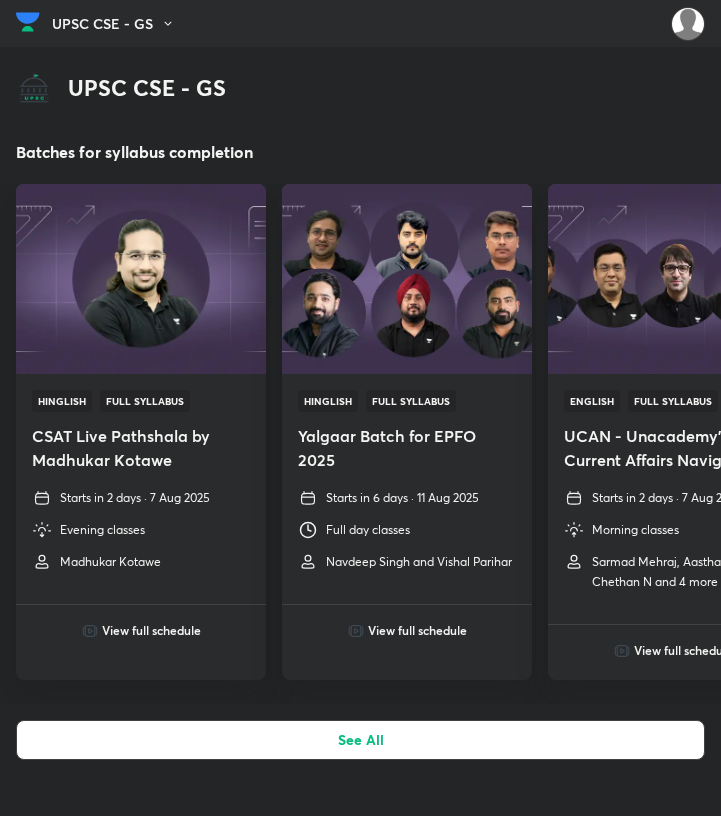 scroll, scrollTop: 0, scrollLeft: 0, axis: both 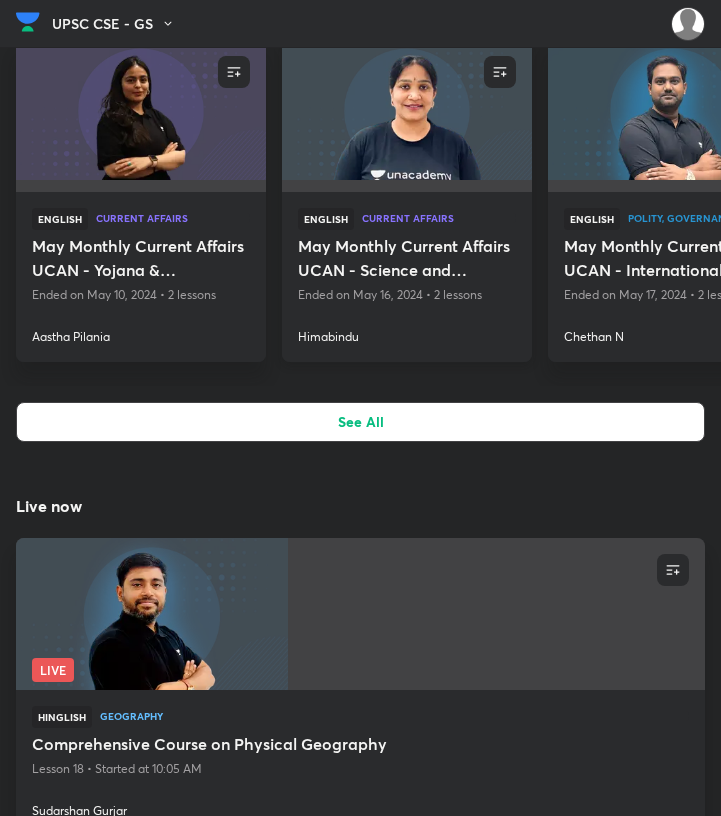 click on "Himabindu" at bounding box center [407, 333] 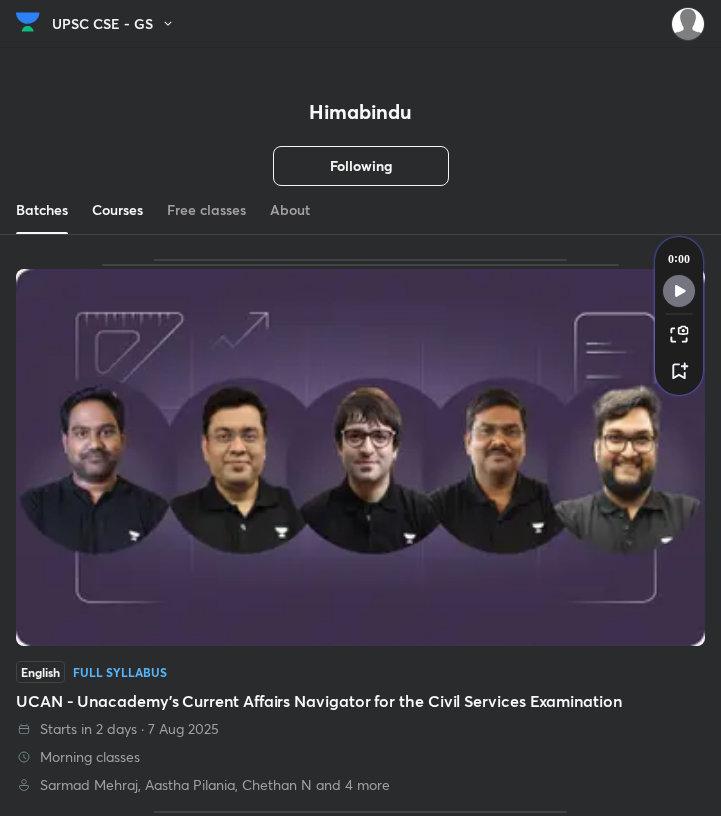 click on "Courses" at bounding box center [117, 210] 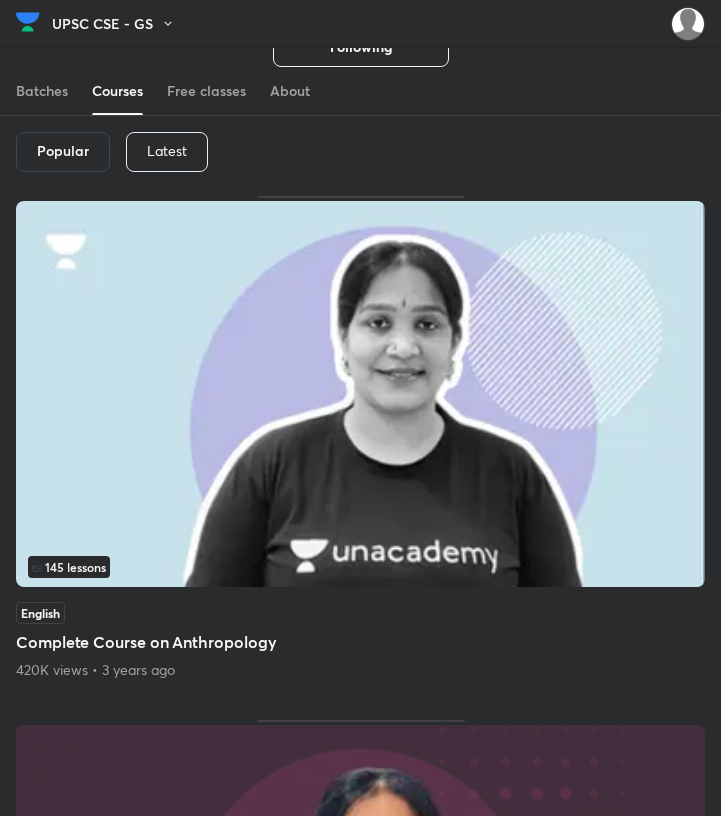 scroll, scrollTop: 131, scrollLeft: 0, axis: vertical 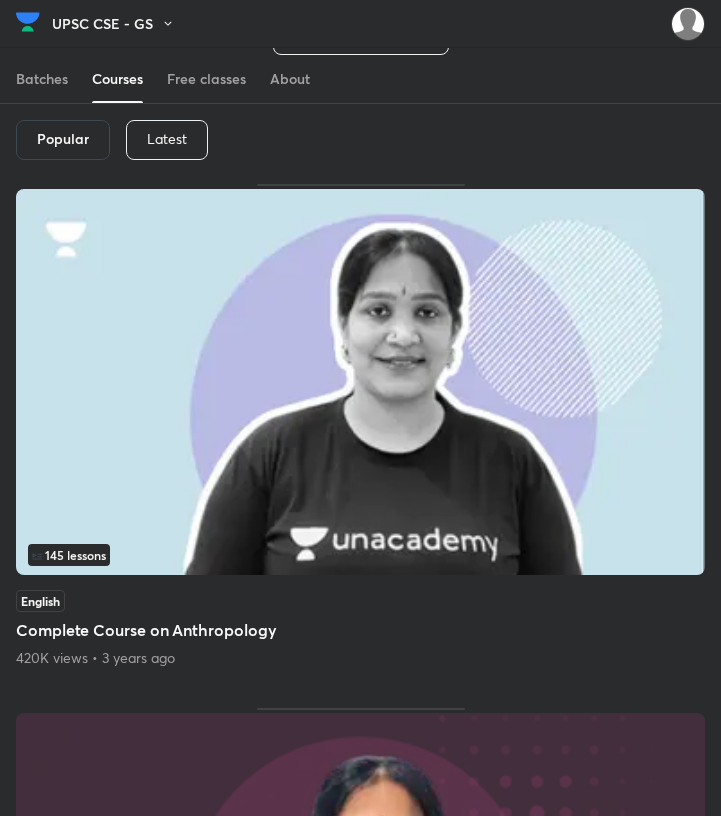 click on "Latest" at bounding box center [167, 140] 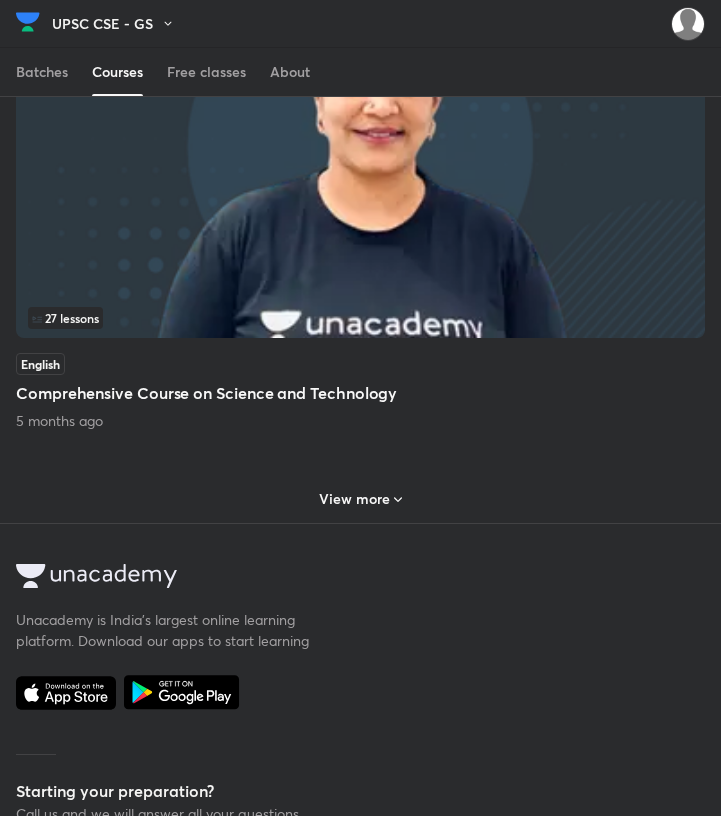 scroll, scrollTop: 6303, scrollLeft: 0, axis: vertical 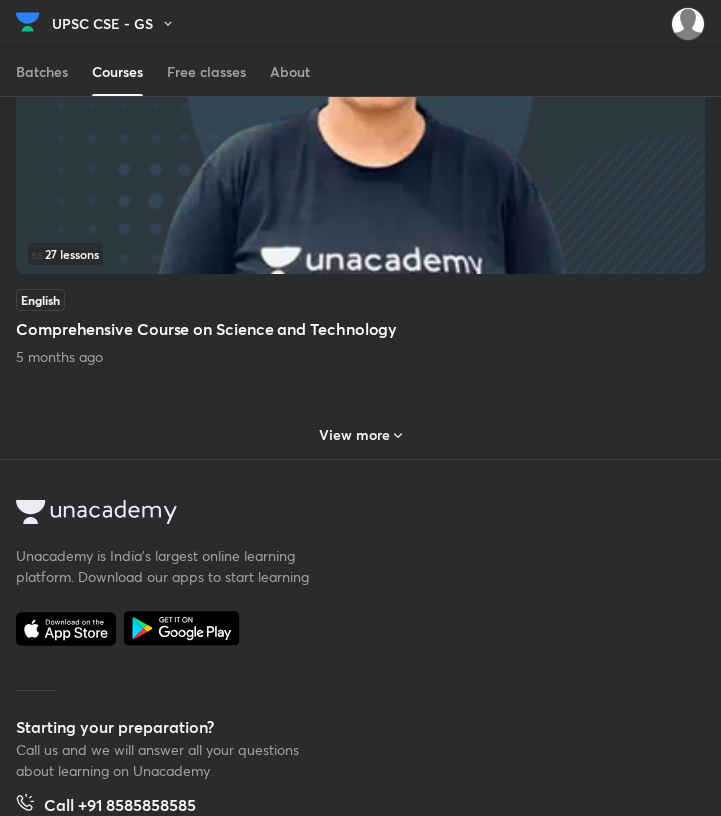 click at bounding box center [360, 80] 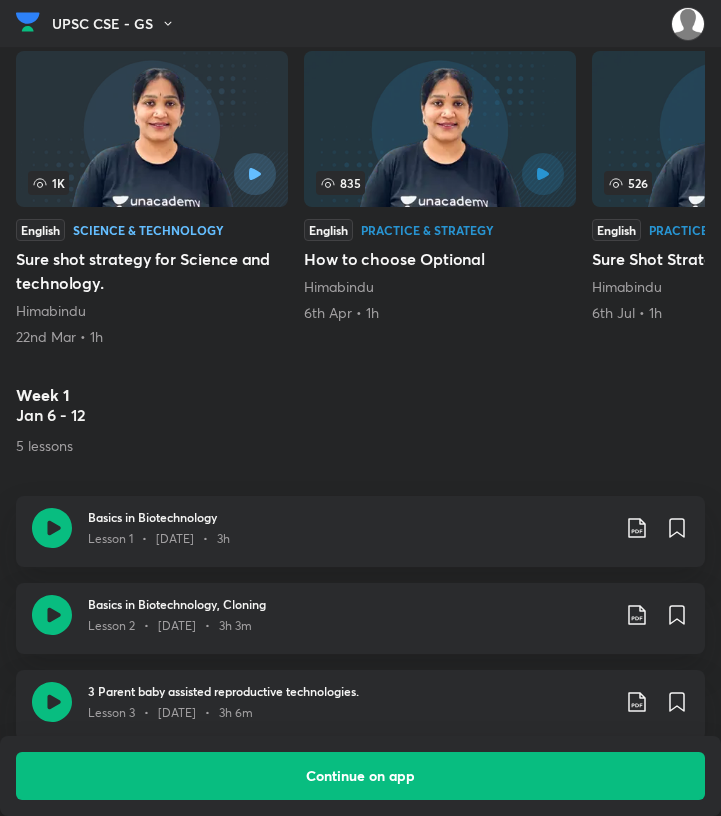 scroll, scrollTop: 1112, scrollLeft: 0, axis: vertical 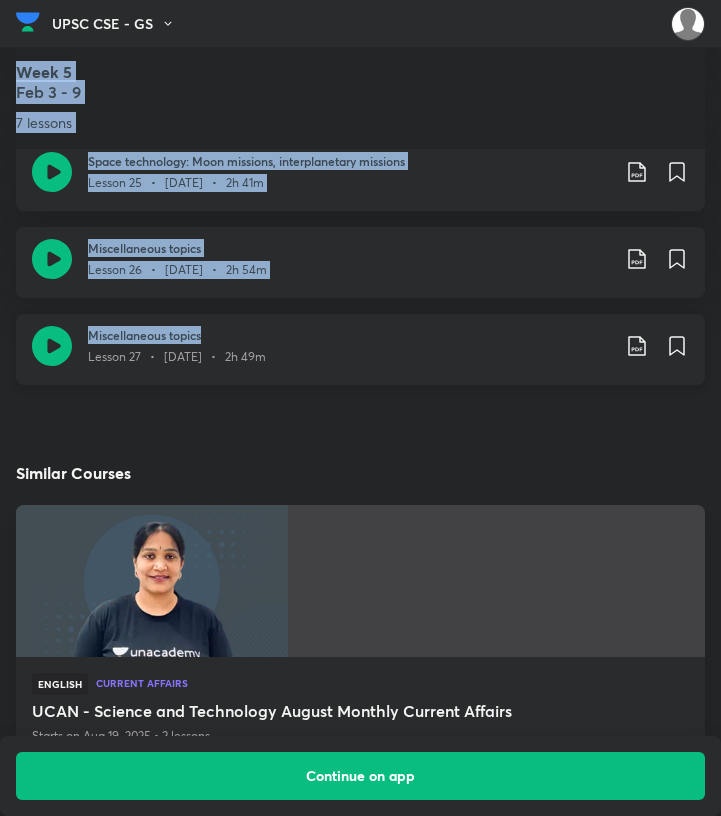 drag, startPoint x: 18, startPoint y: 114, endPoint x: 212, endPoint y: 314, distance: 278.6324 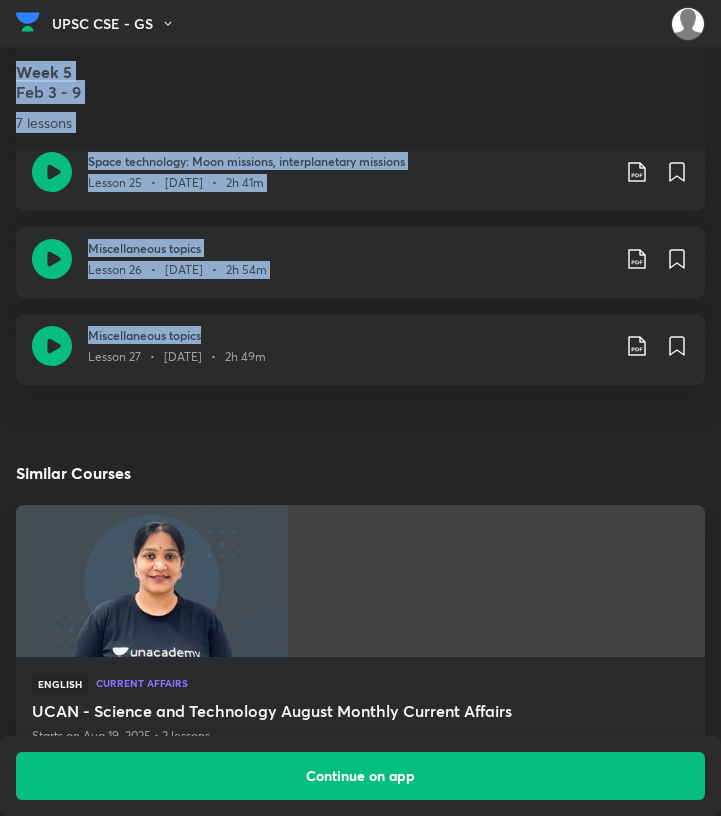 scroll, scrollTop: 5108, scrollLeft: 0, axis: vertical 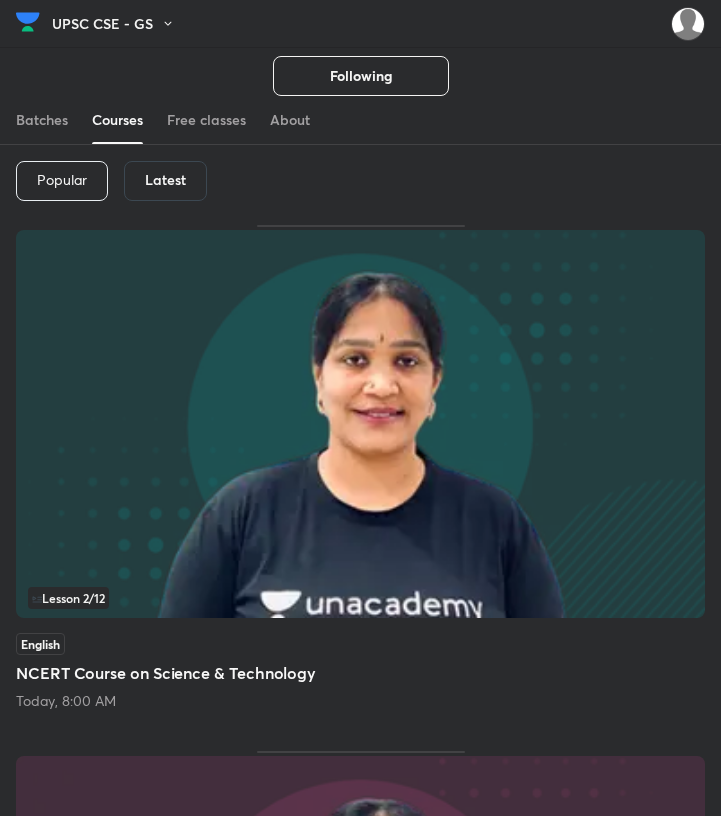 click on "Latest" at bounding box center [165, 181] 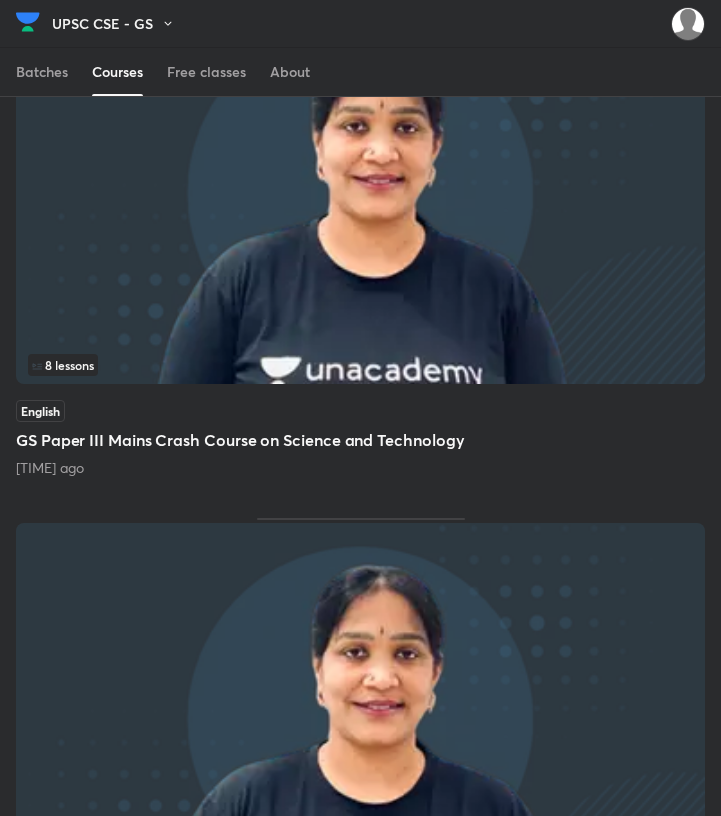 scroll, scrollTop: 1450, scrollLeft: 0, axis: vertical 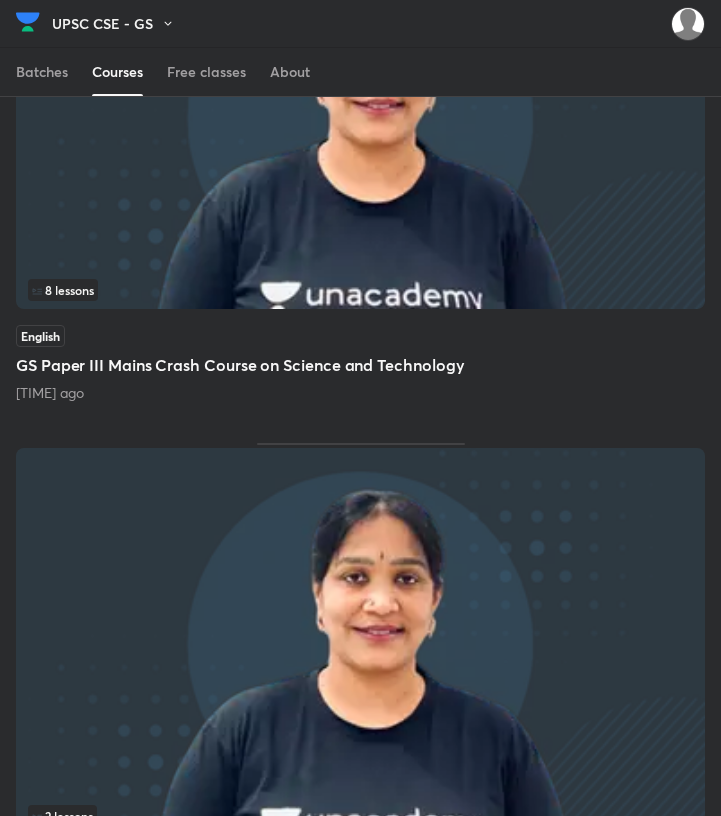click at bounding box center [360, 116] 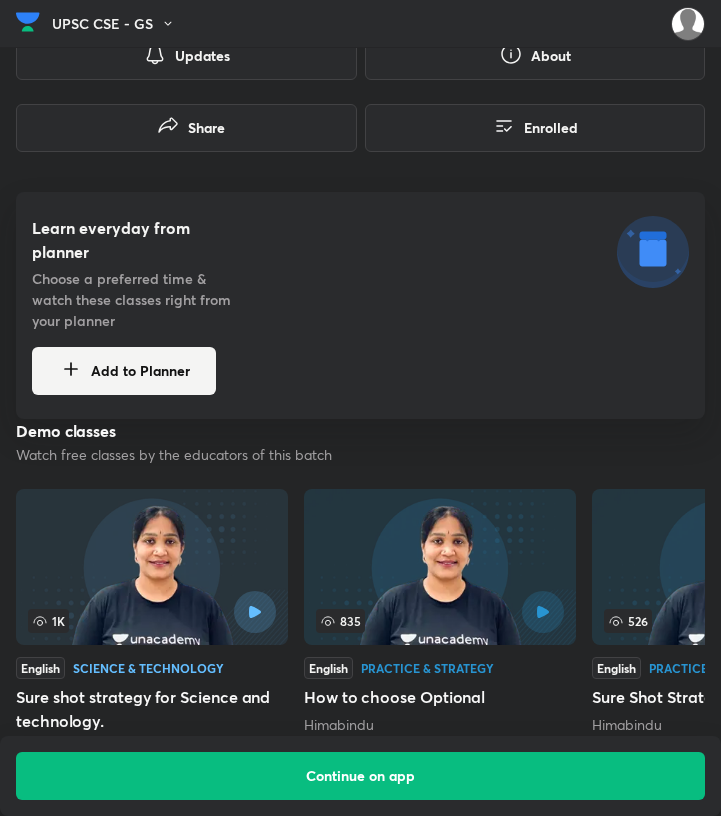 scroll, scrollTop: 568, scrollLeft: 0, axis: vertical 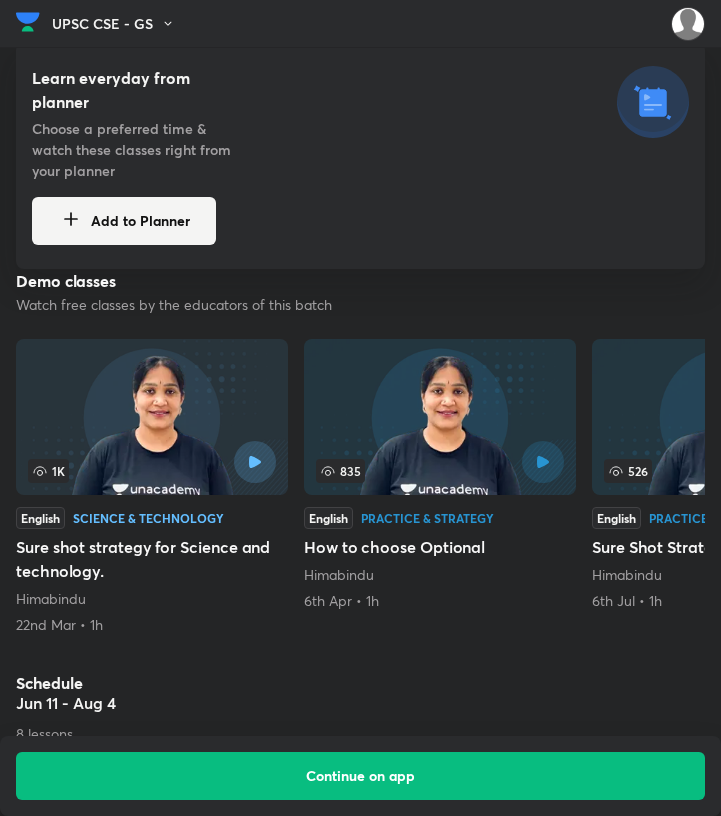 click on "Learn everyday from planner Choose a preferred time & watch these classes right from your planner" at bounding box center [360, 123] 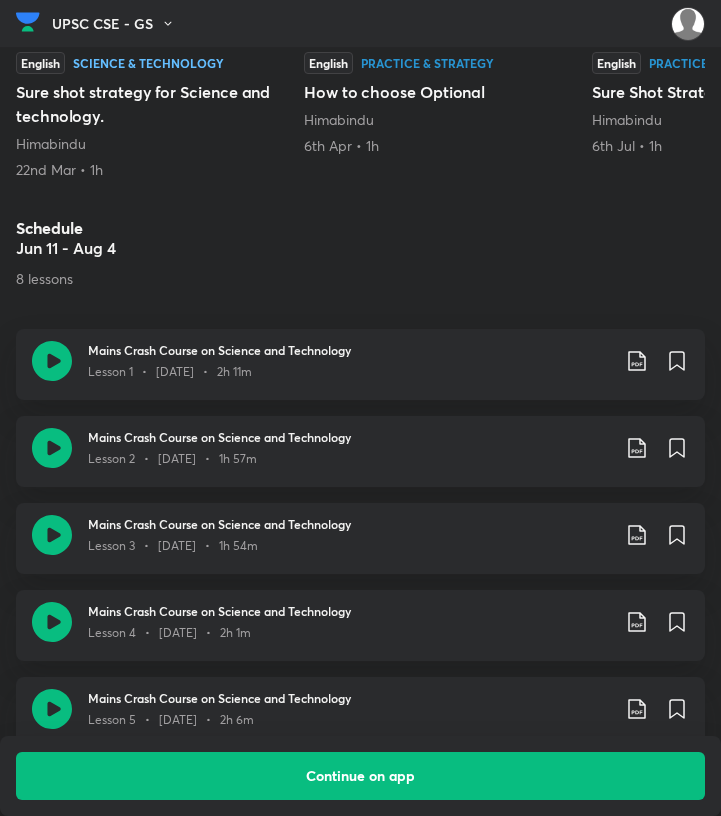 scroll, scrollTop: 1027, scrollLeft: 0, axis: vertical 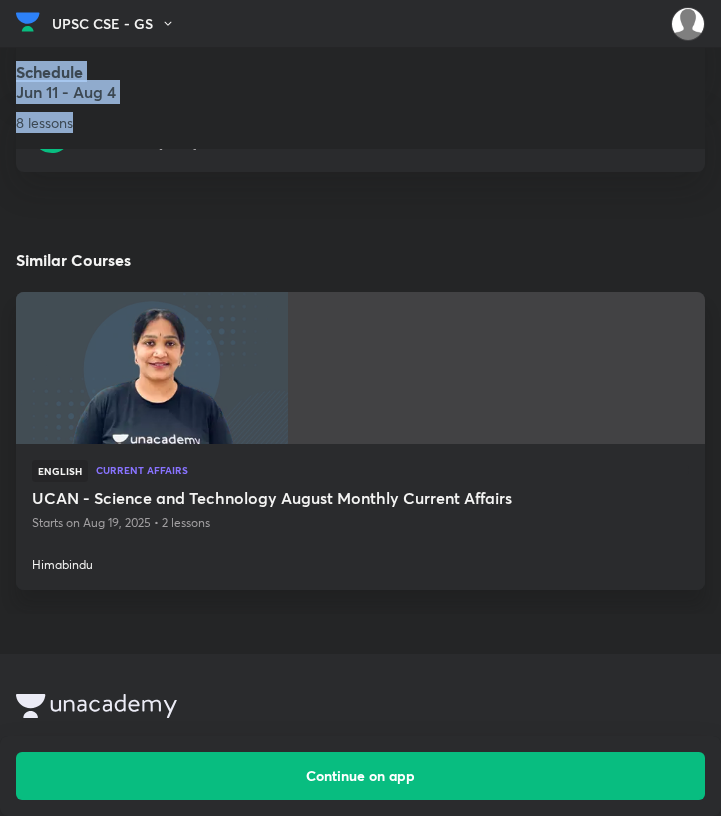 drag, startPoint x: 17, startPoint y: 202, endPoint x: 297, endPoint y: 121, distance: 291.4807 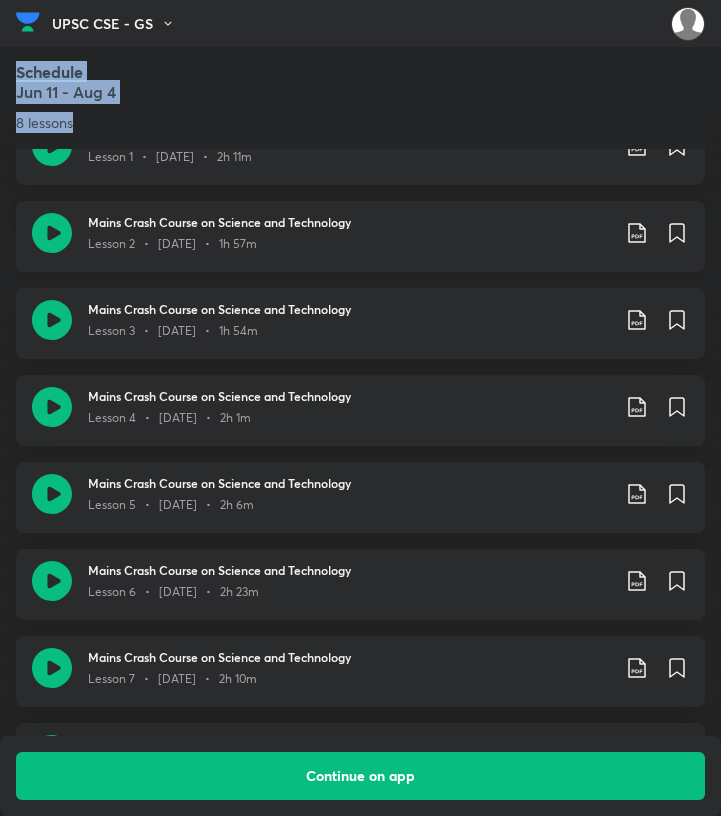 scroll, scrollTop: 1452, scrollLeft: 0, axis: vertical 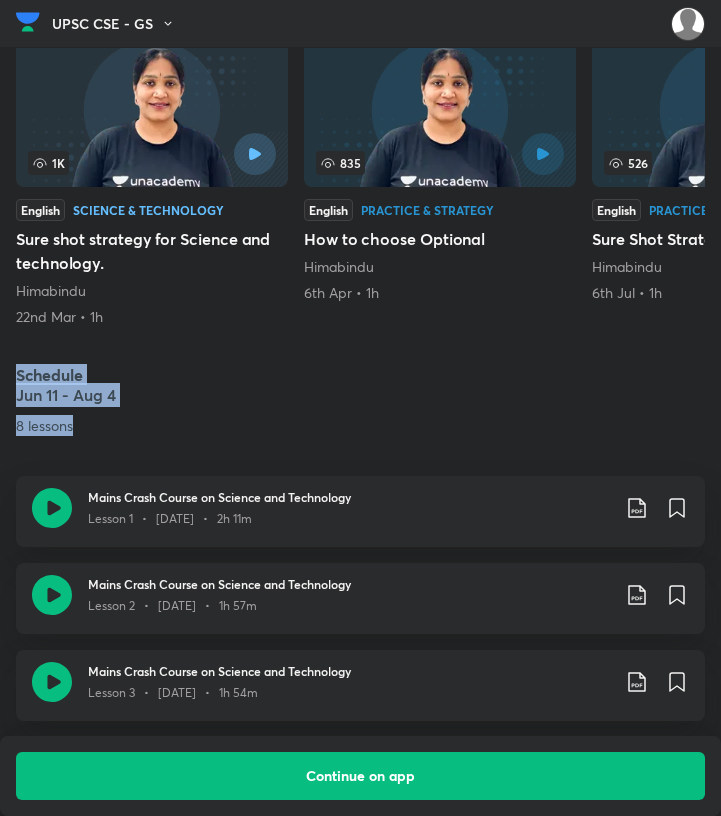 click on "8 lessons" at bounding box center [360, 425] 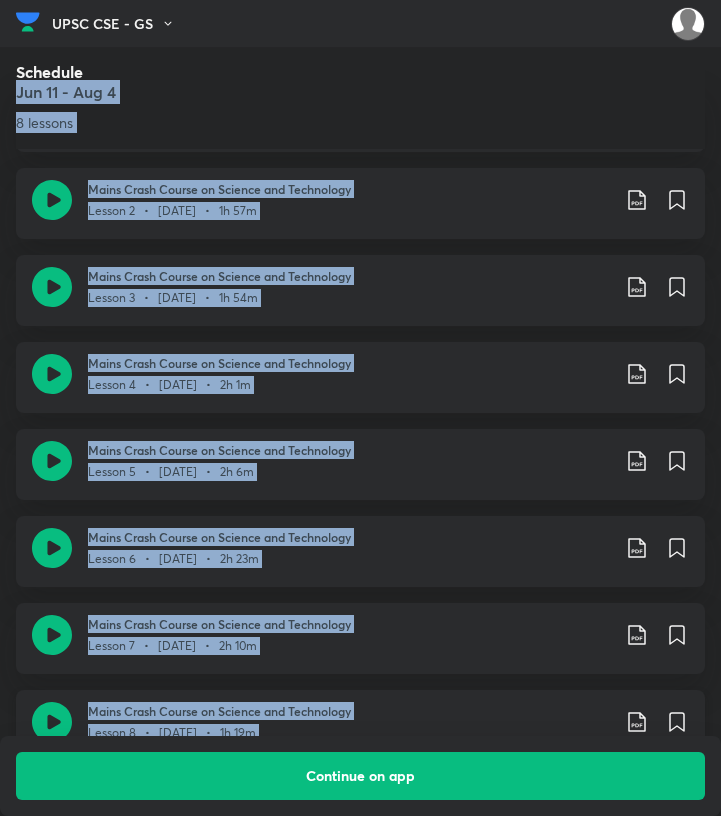 scroll, scrollTop: 1288, scrollLeft: 0, axis: vertical 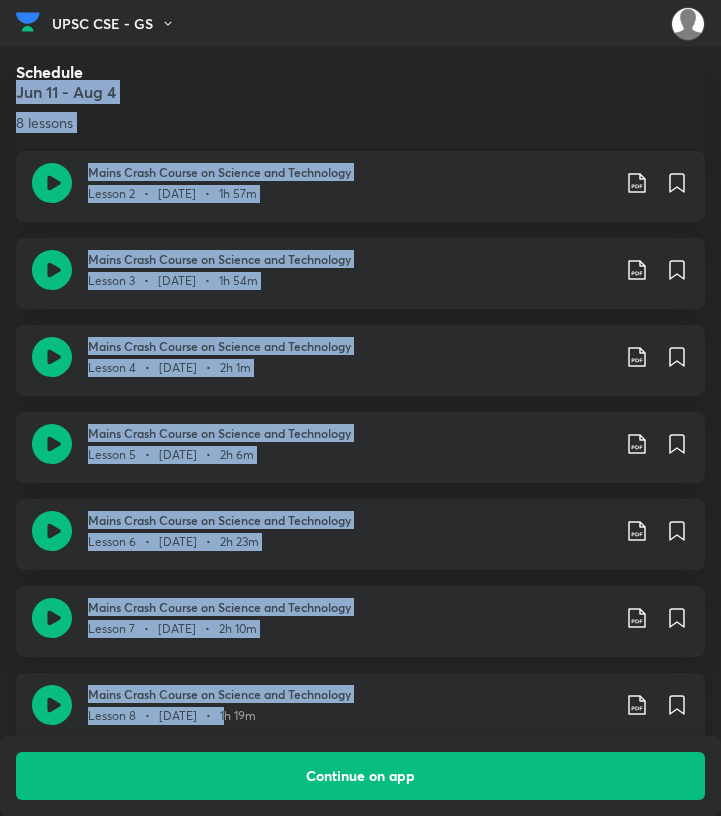 drag, startPoint x: 16, startPoint y: 373, endPoint x: 282, endPoint y: 703, distance: 423.85846 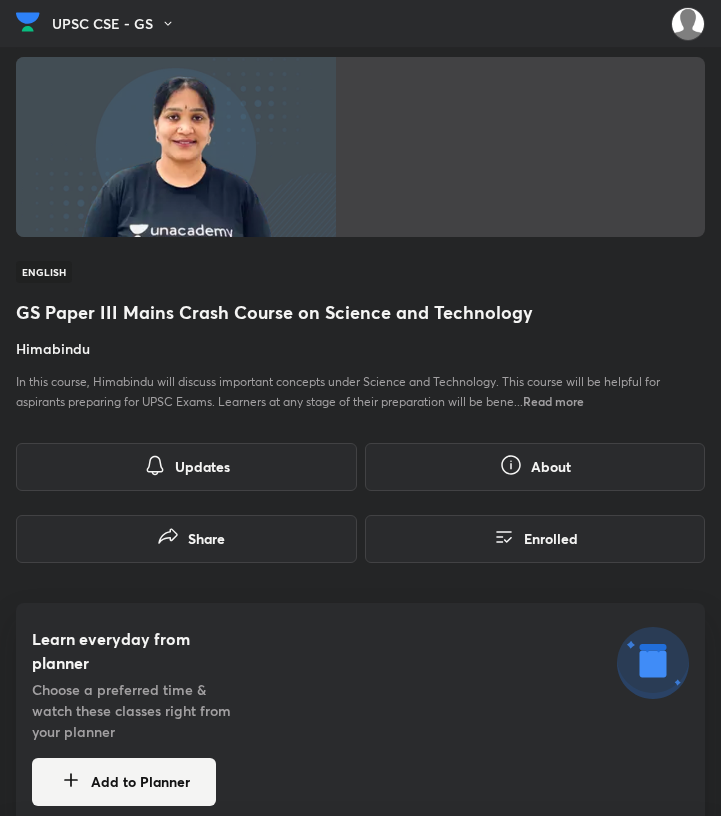 scroll, scrollTop: 0, scrollLeft: 0, axis: both 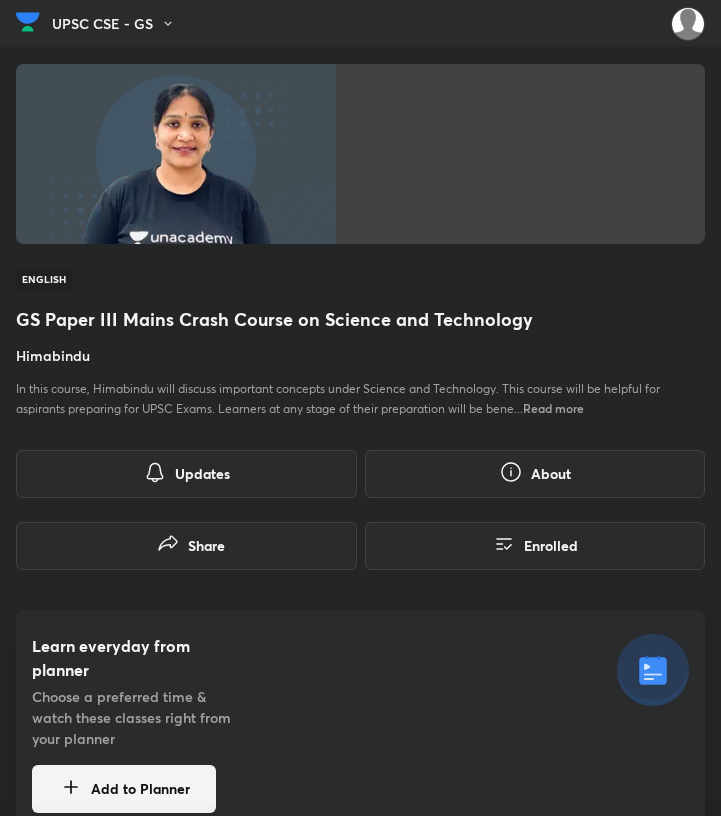 click at bounding box center [28, 22] 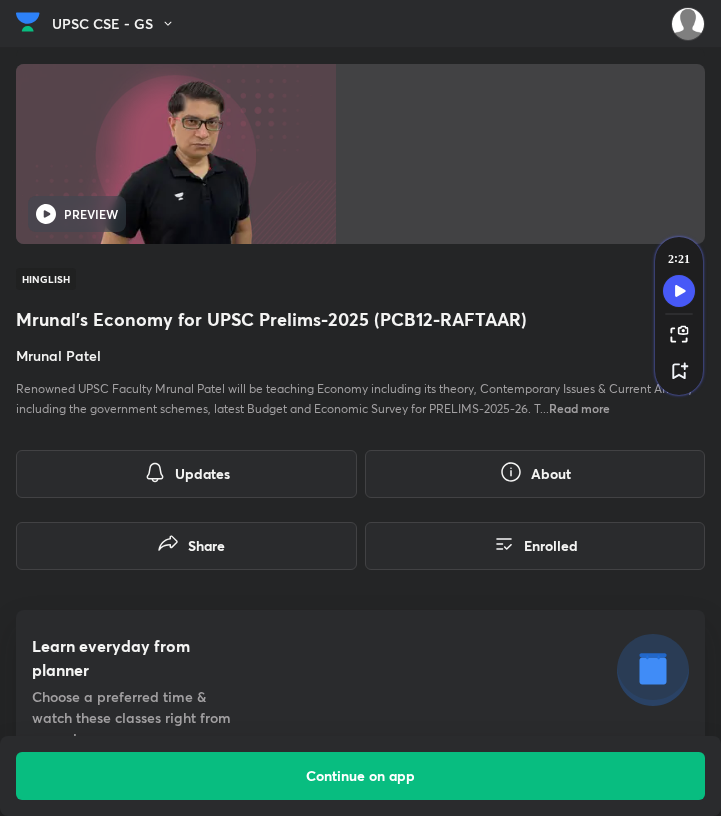 scroll, scrollTop: 9000, scrollLeft: 0, axis: vertical 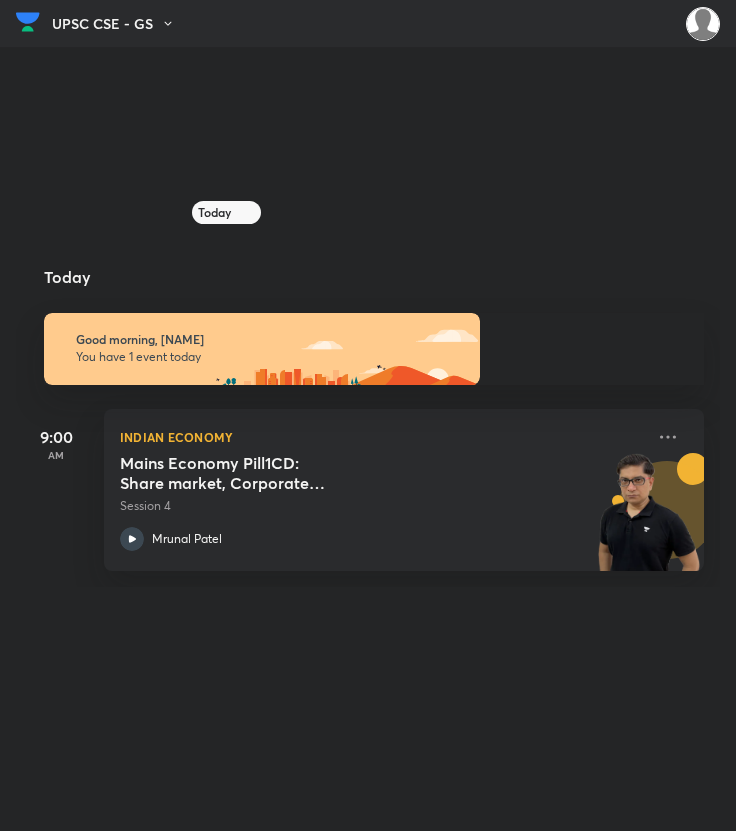click at bounding box center [703, 24] 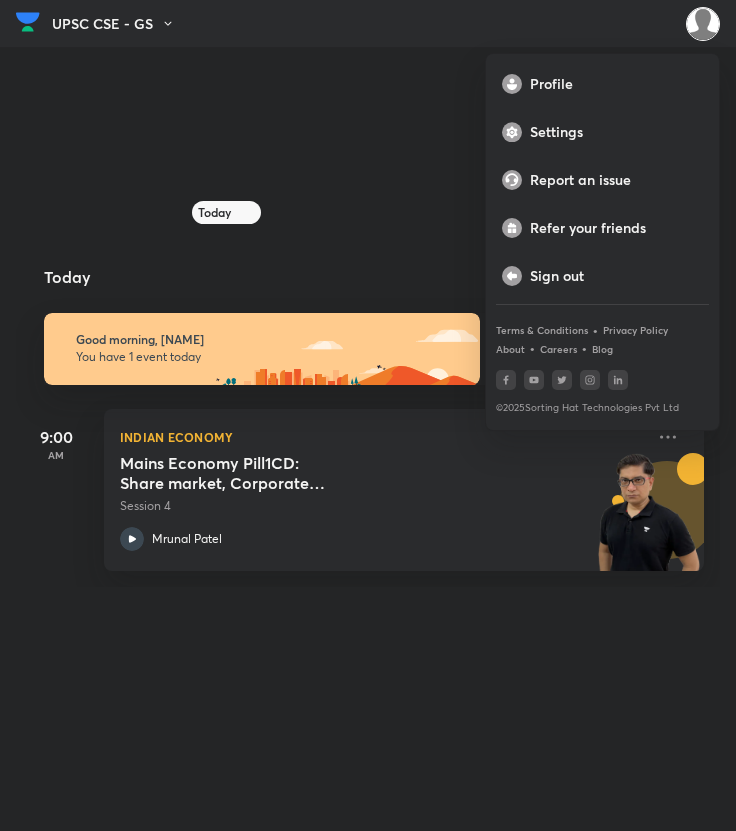 click at bounding box center (368, 415) 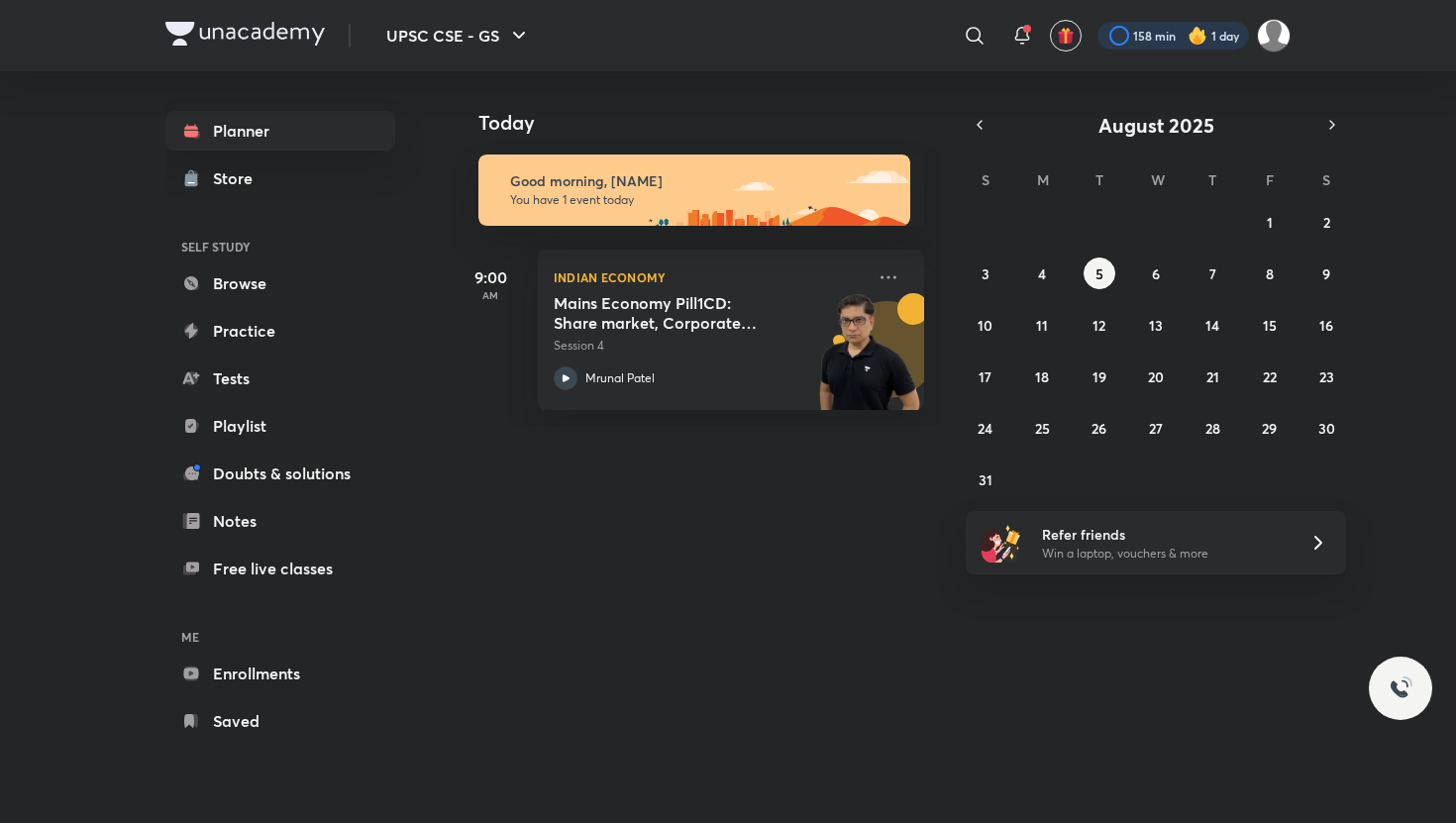 click at bounding box center [1173, 36] 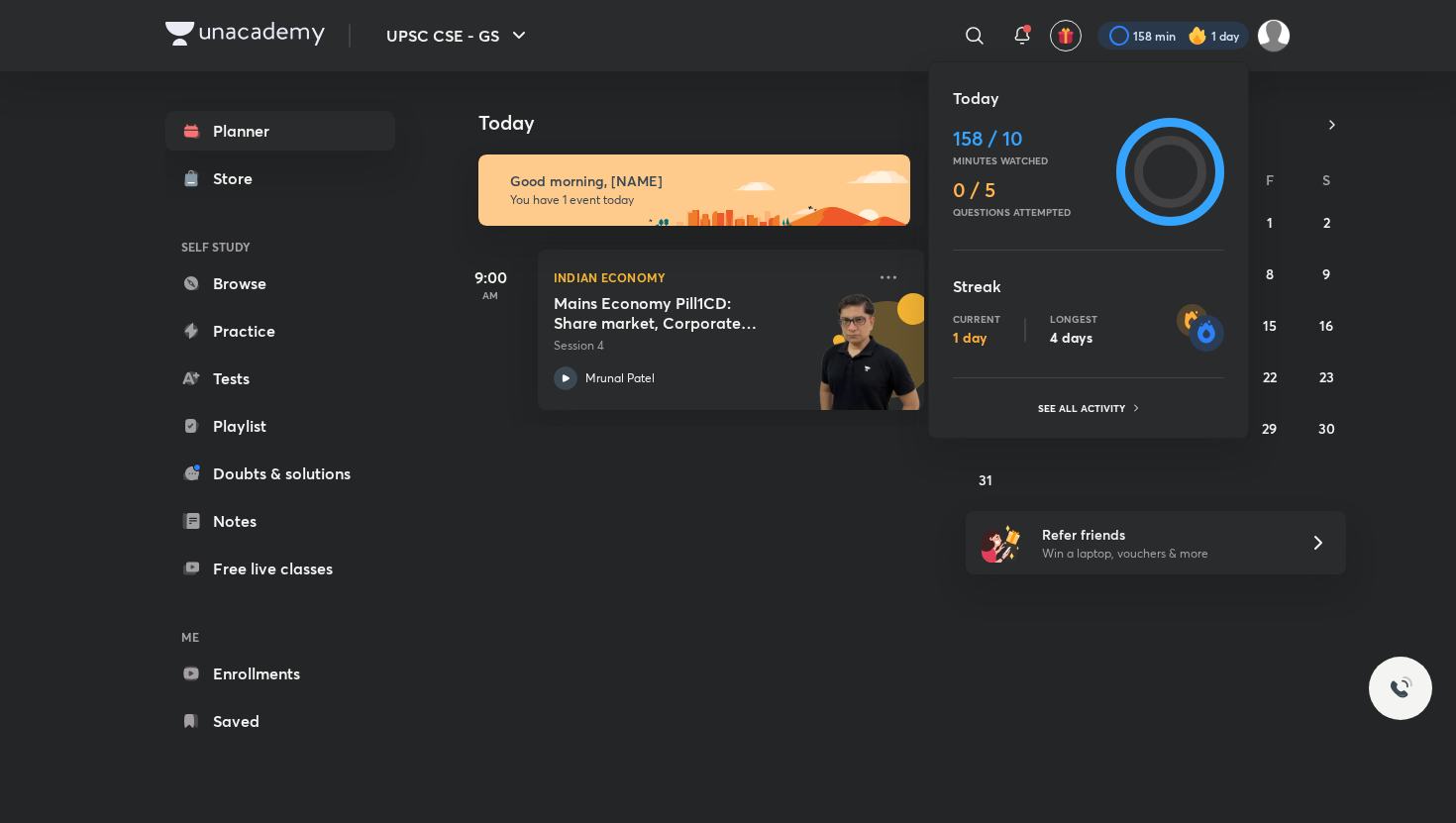 click on "158 / 10" at bounding box center [1030, 139] 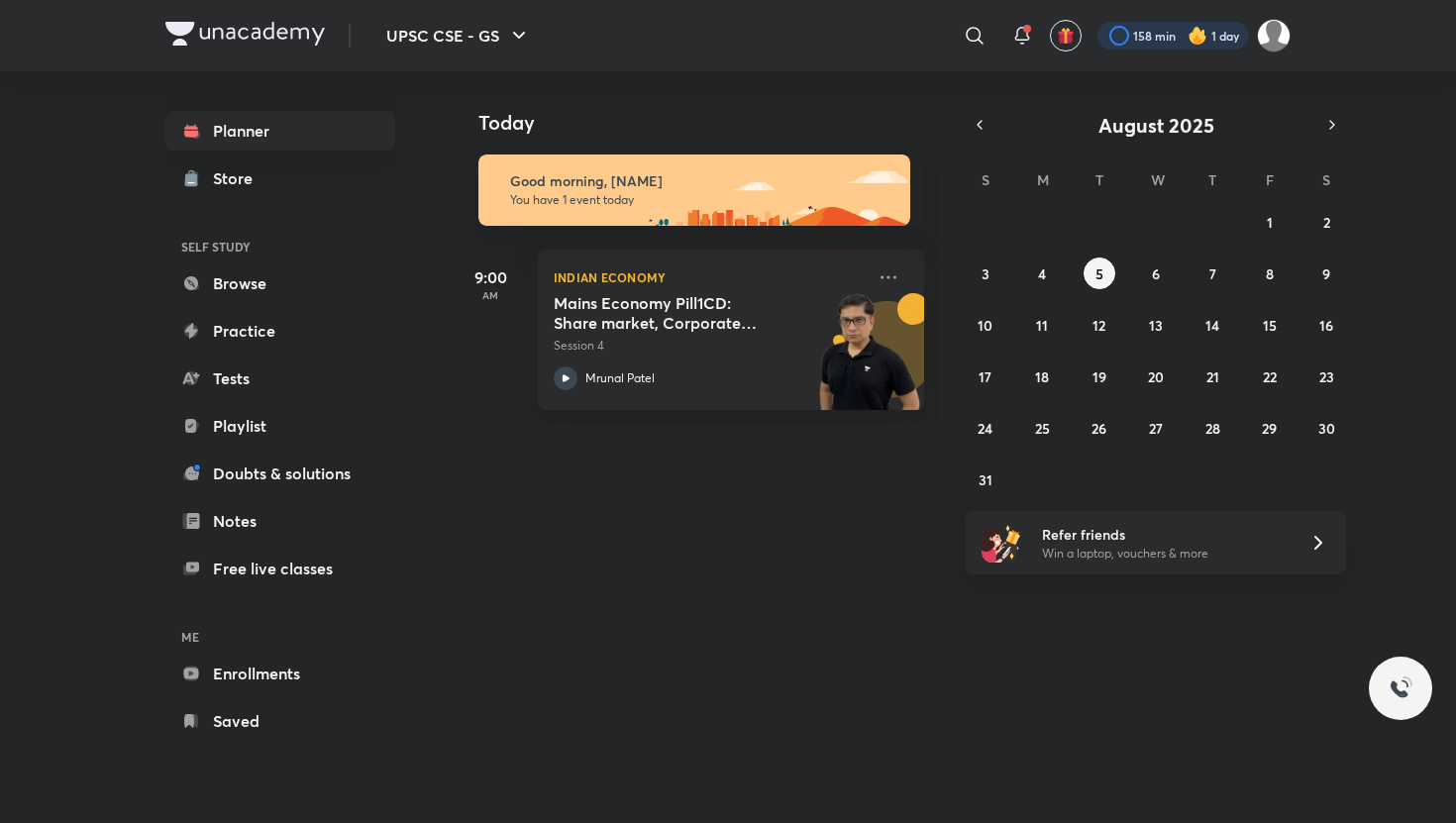click at bounding box center (1173, 36) 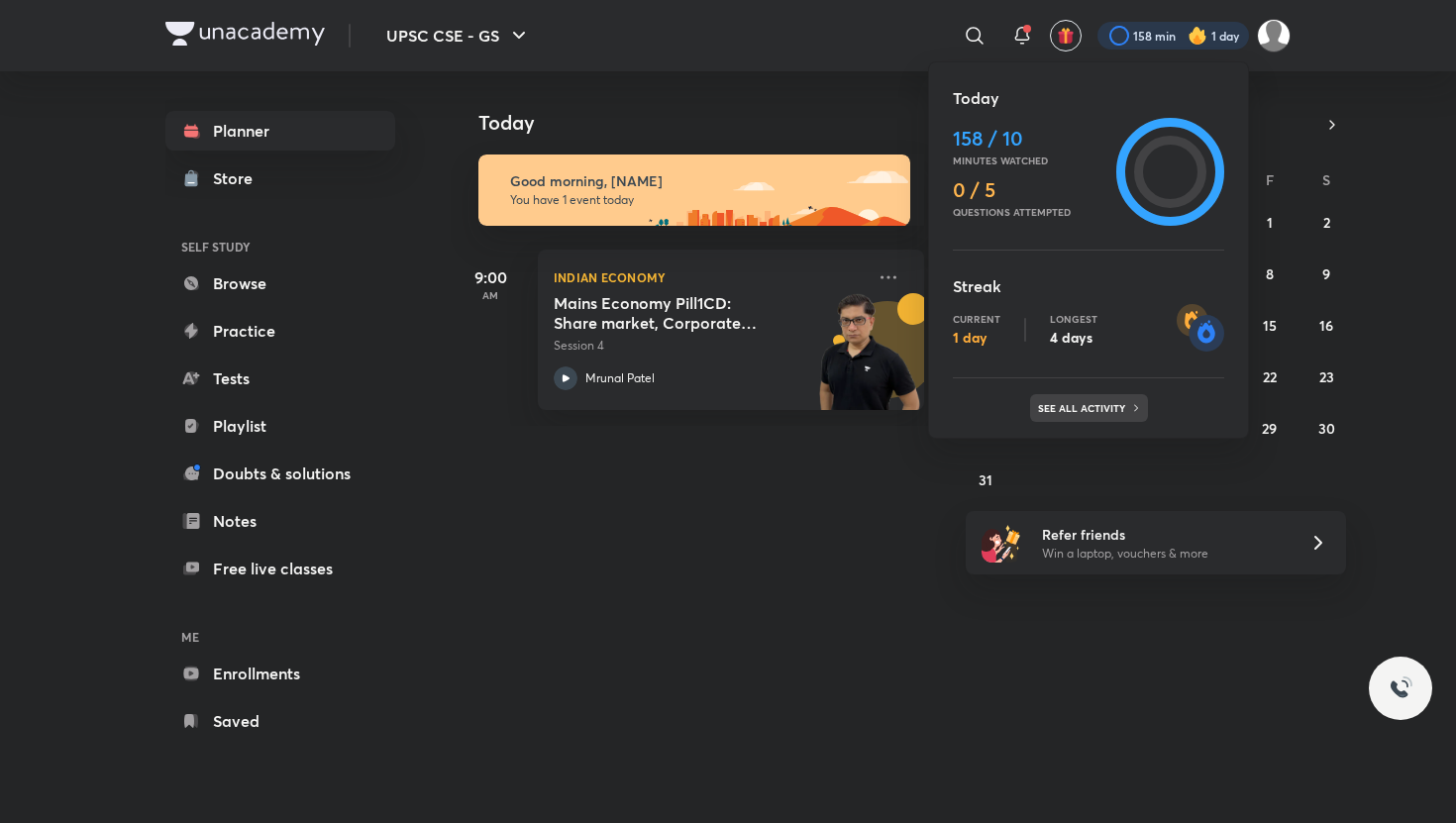 click on "See all activity" at bounding box center [1084, 408] 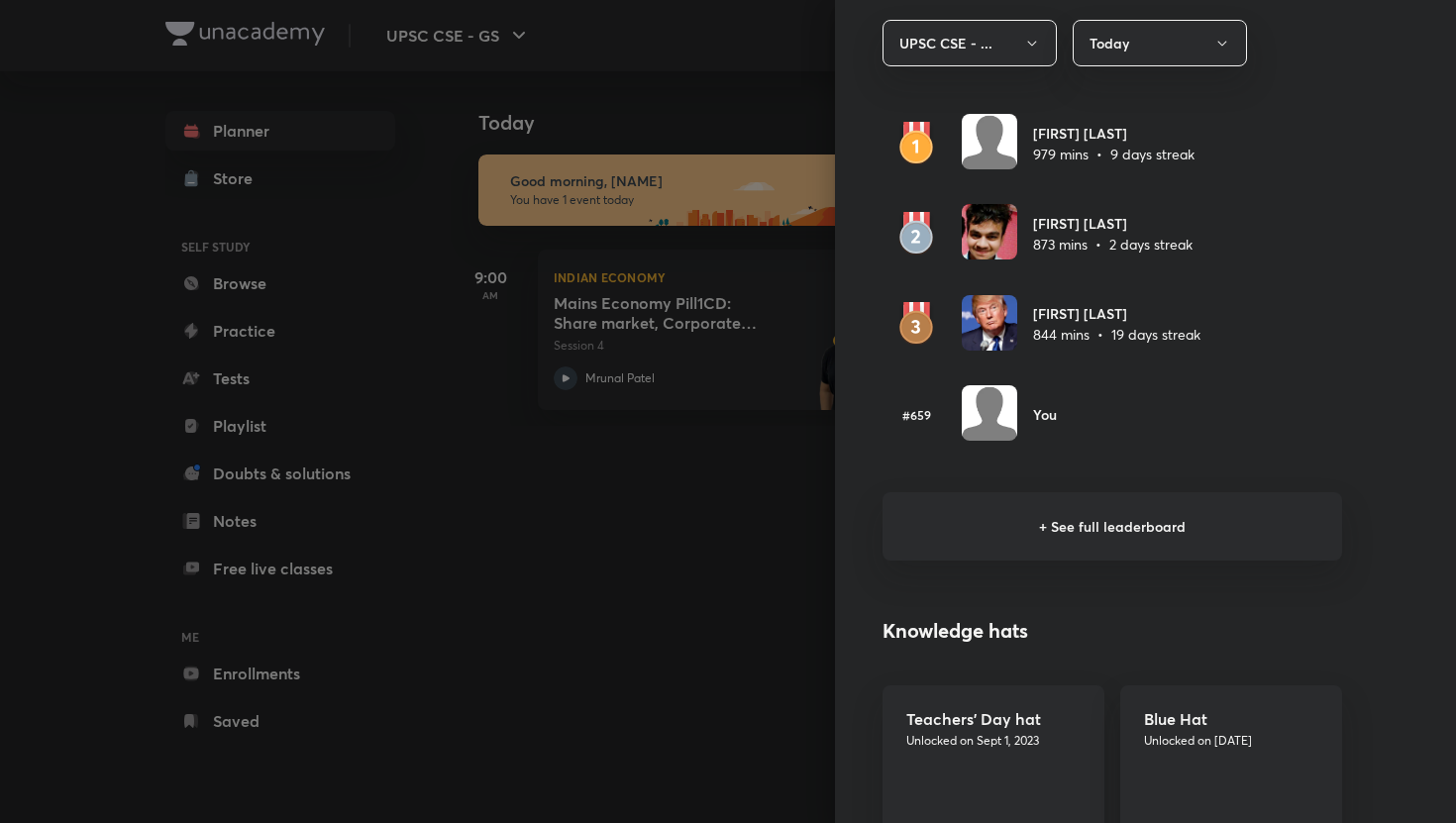 scroll, scrollTop: 1185, scrollLeft: 0, axis: vertical 